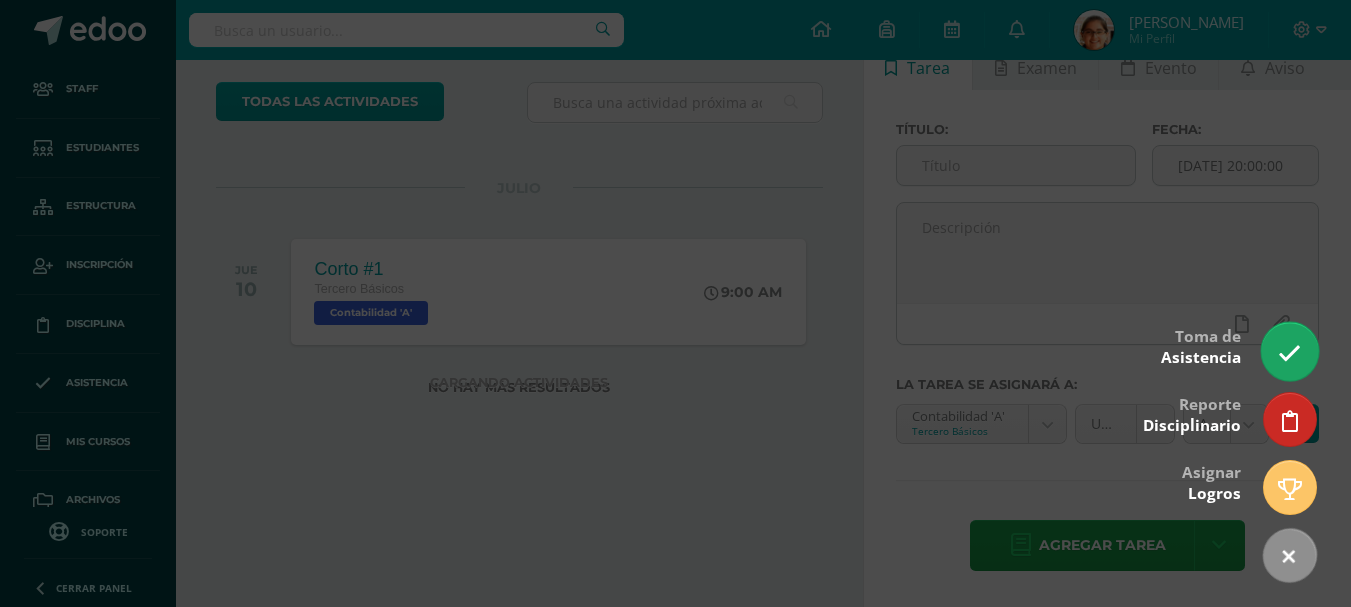 scroll, scrollTop: 0, scrollLeft: 0, axis: both 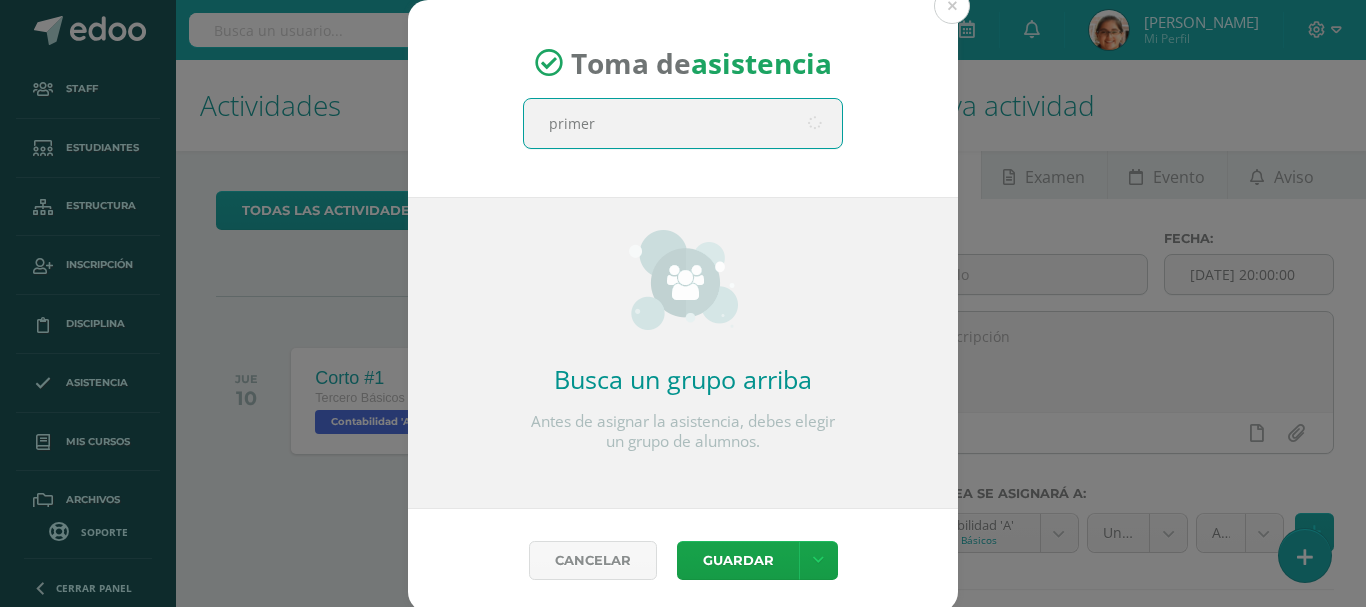 type on "primero" 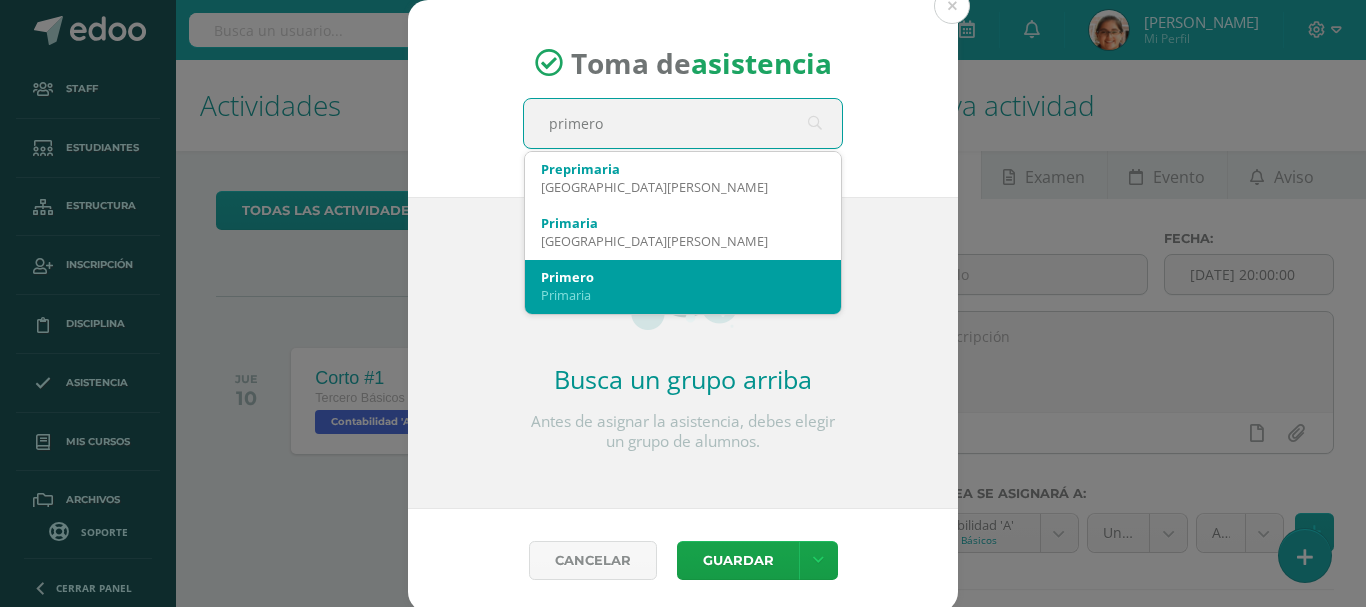 click on "Primero" at bounding box center (683, 277) 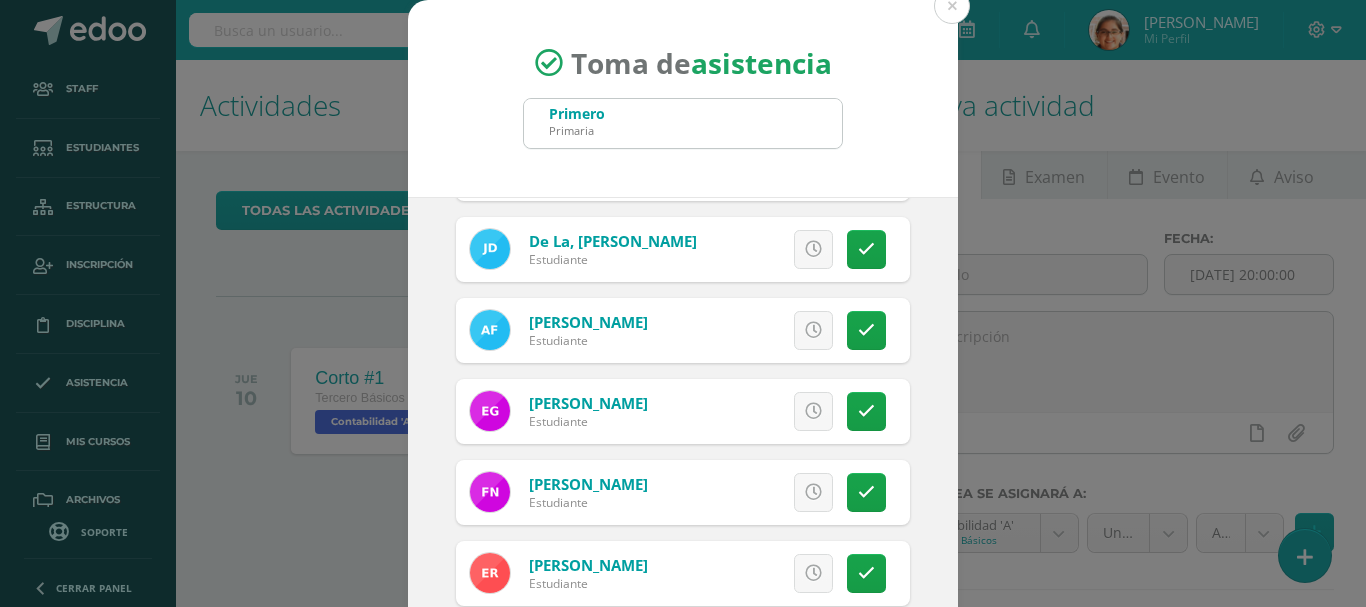 scroll, scrollTop: 167, scrollLeft: 0, axis: vertical 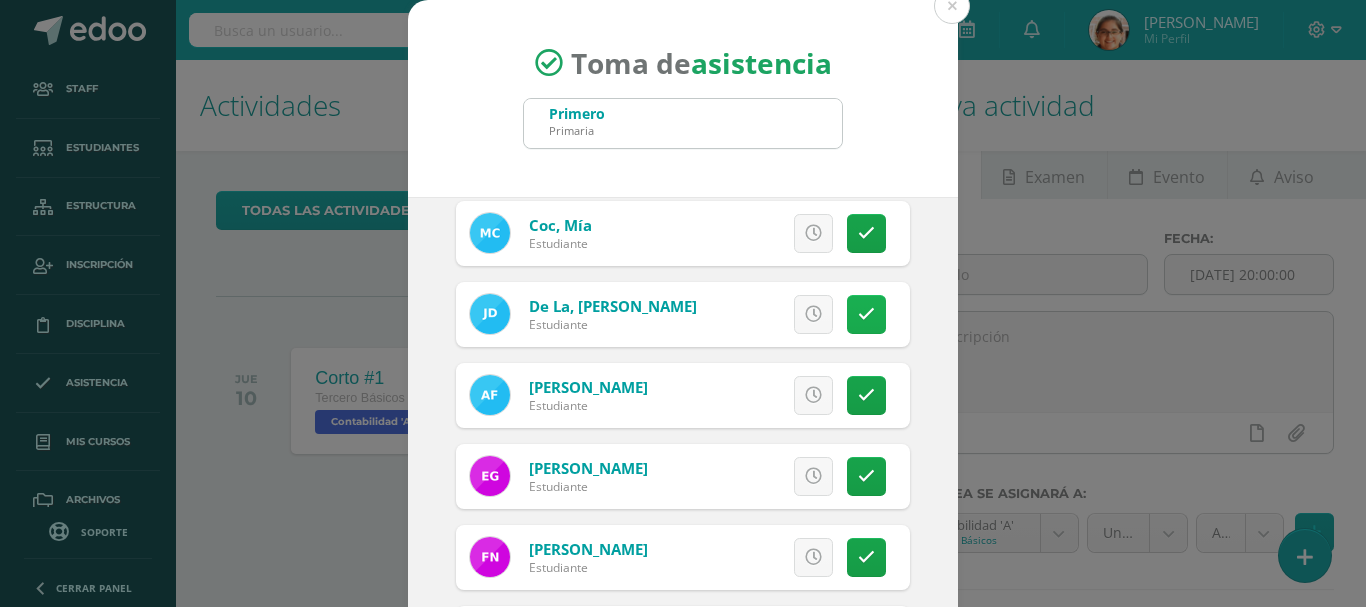 drag, startPoint x: 821, startPoint y: 313, endPoint x: 833, endPoint y: 313, distance: 12 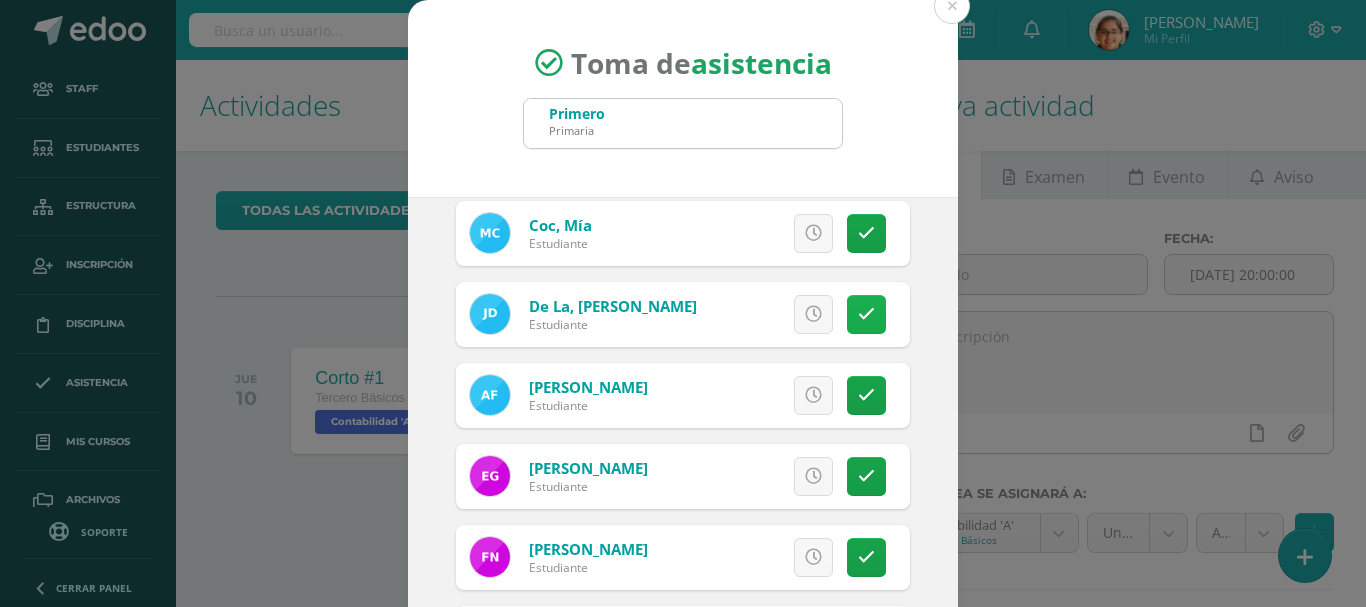 click on "Excusa
Detalles sobre excusa:
Añadir excusa a todas las inasistencias del día
Cancelar
Agregar" at bounding box center (766, 314) 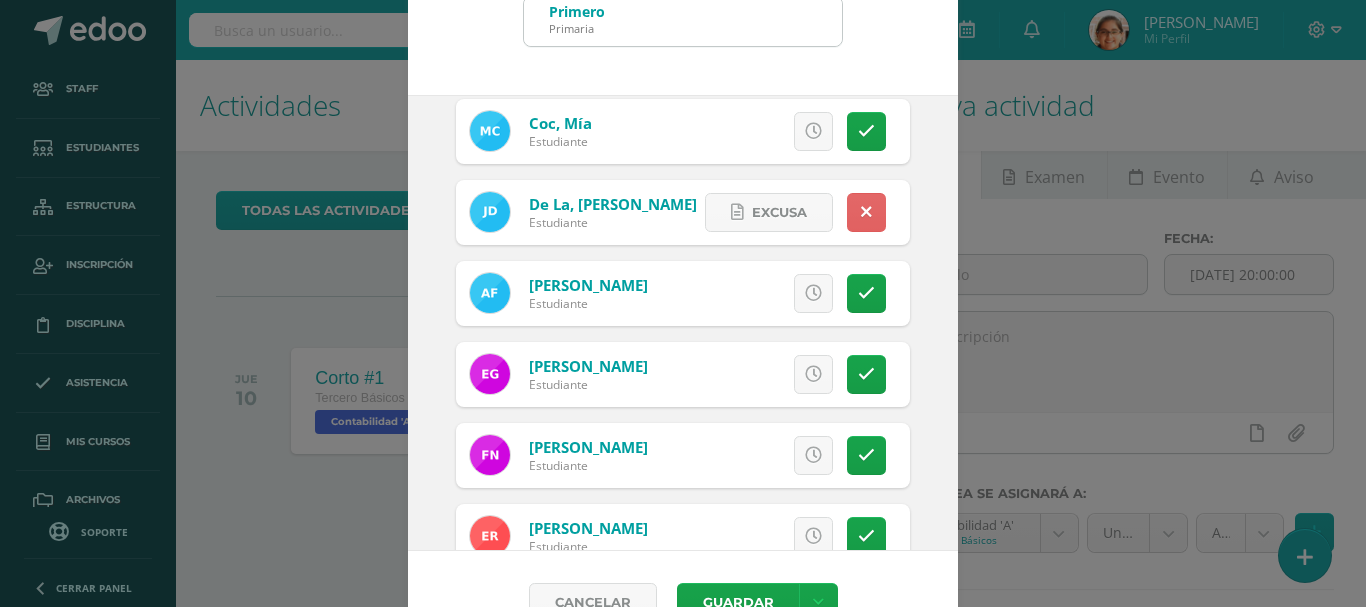 scroll, scrollTop: 149, scrollLeft: 0, axis: vertical 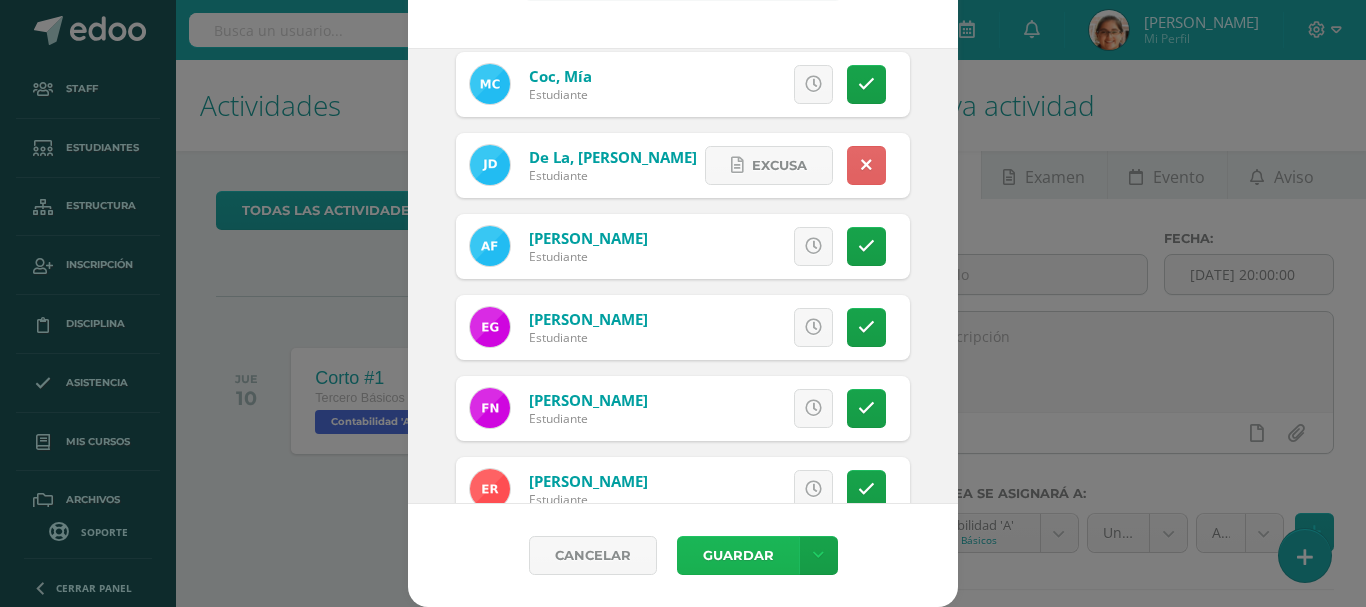 click on "Guardar" at bounding box center [738, 555] 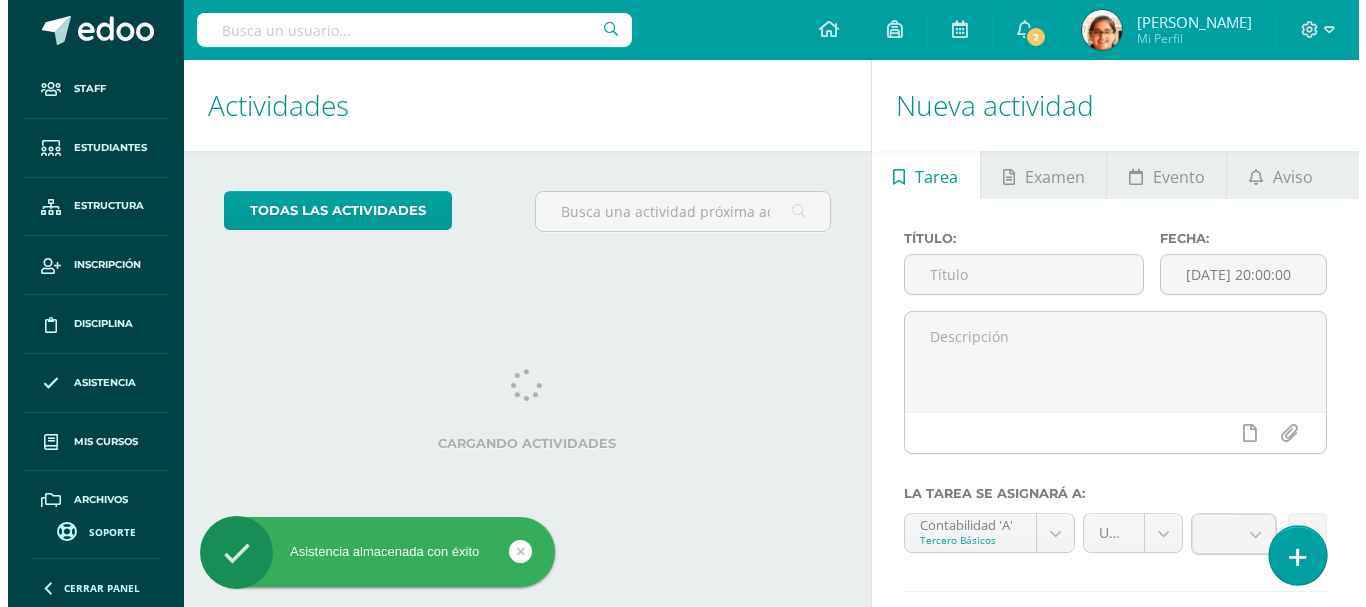scroll, scrollTop: 0, scrollLeft: 0, axis: both 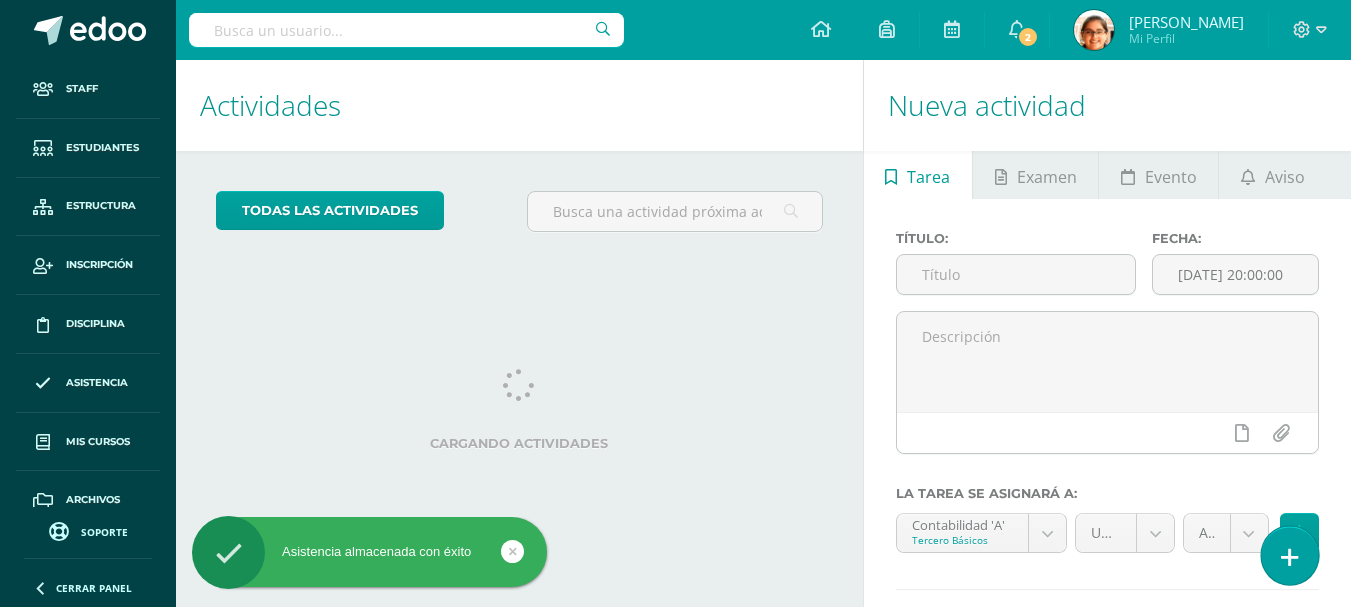 click at bounding box center [1290, 557] 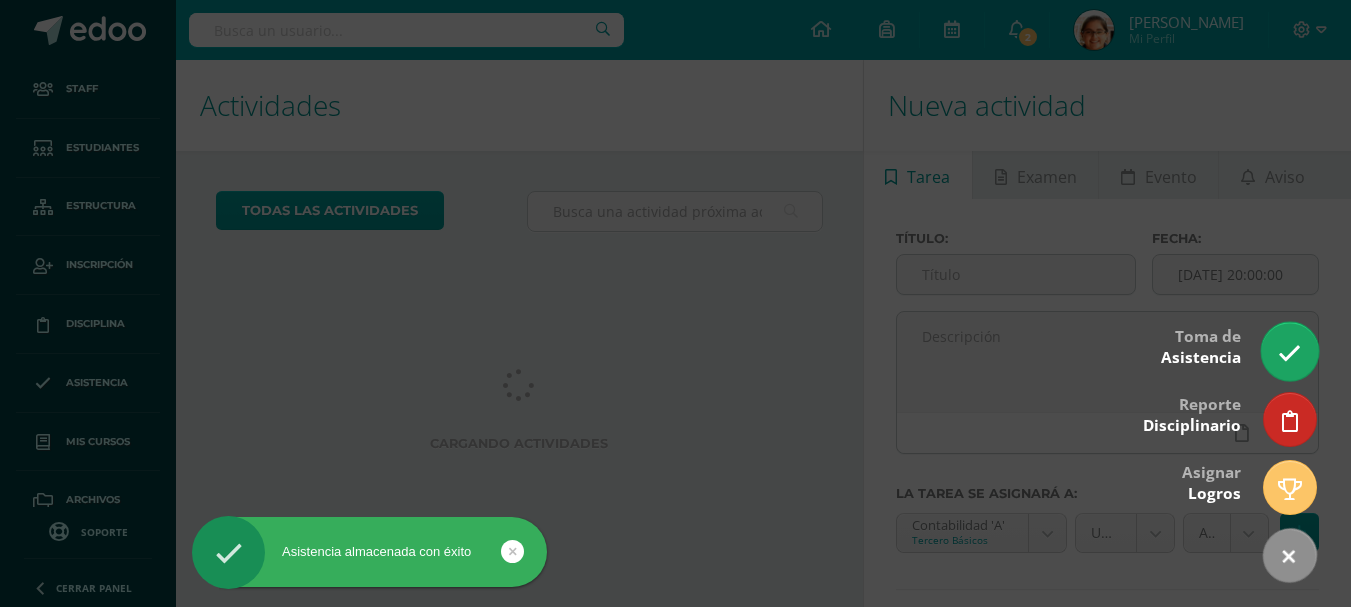 click at bounding box center [1289, 351] 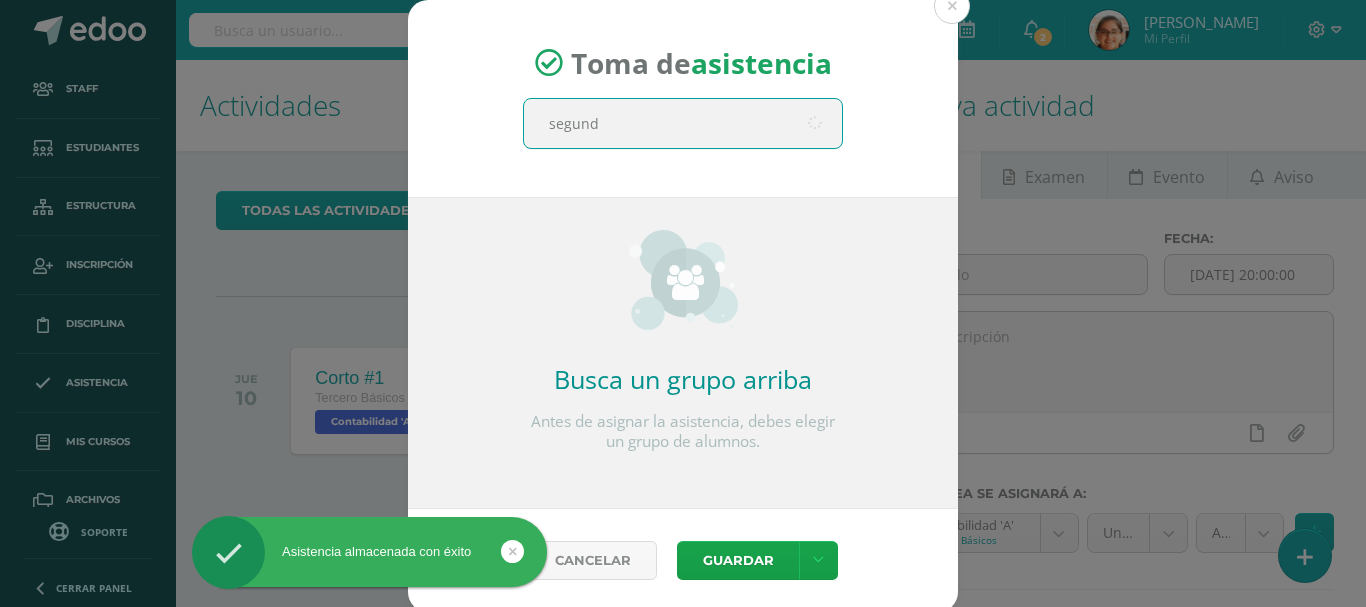 type on "segundo" 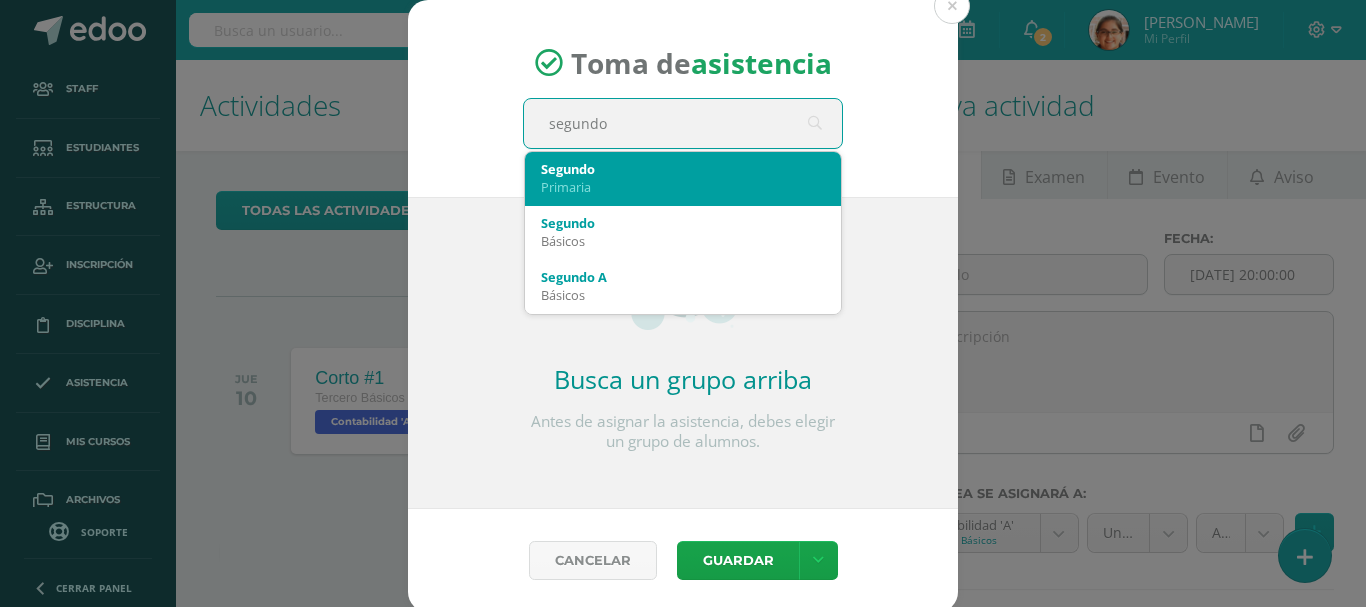 click on "Primaria" at bounding box center [683, 187] 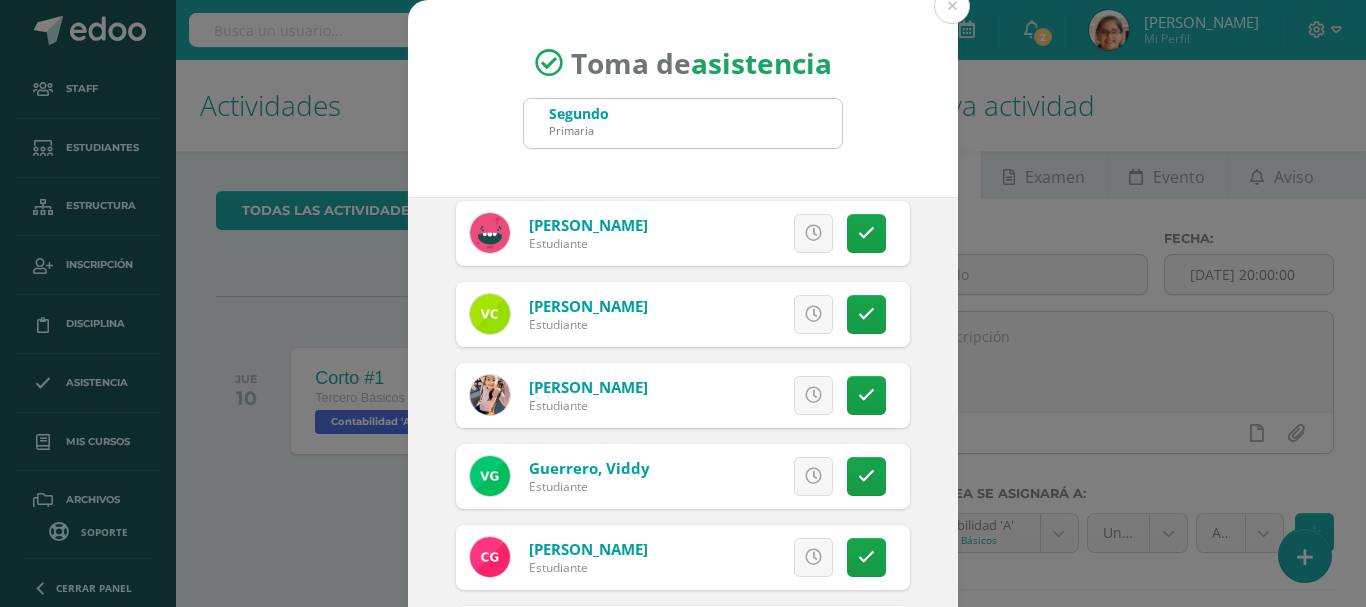 scroll, scrollTop: 333, scrollLeft: 0, axis: vertical 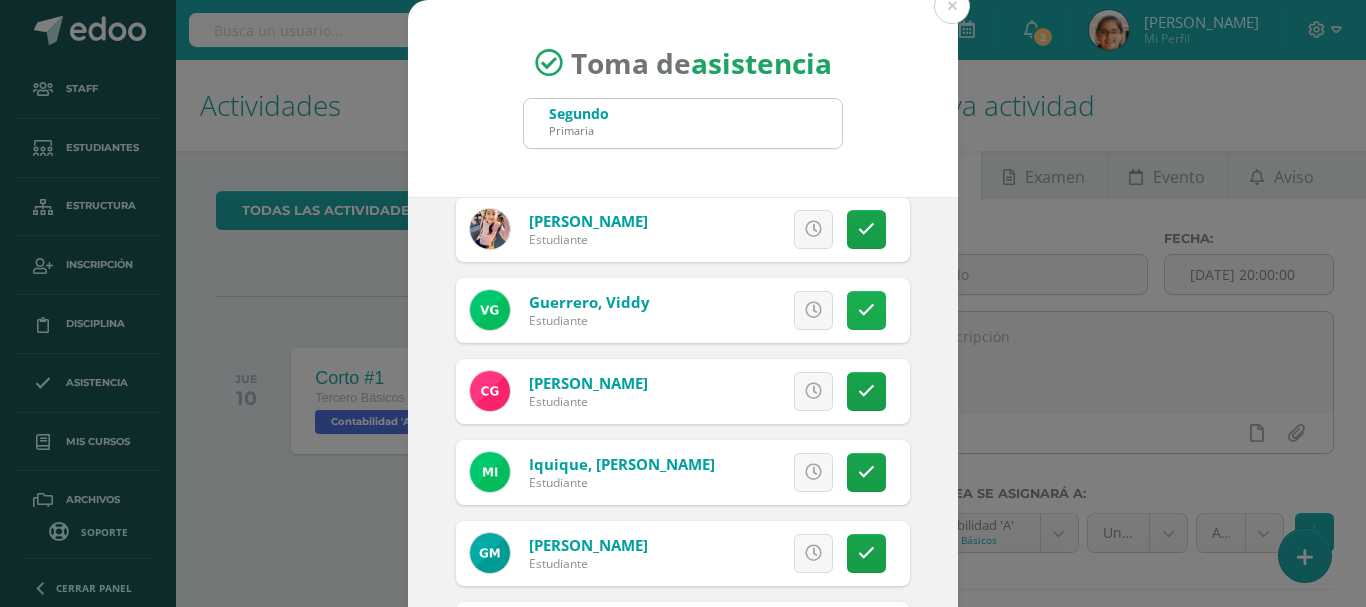 click at bounding box center [866, 310] 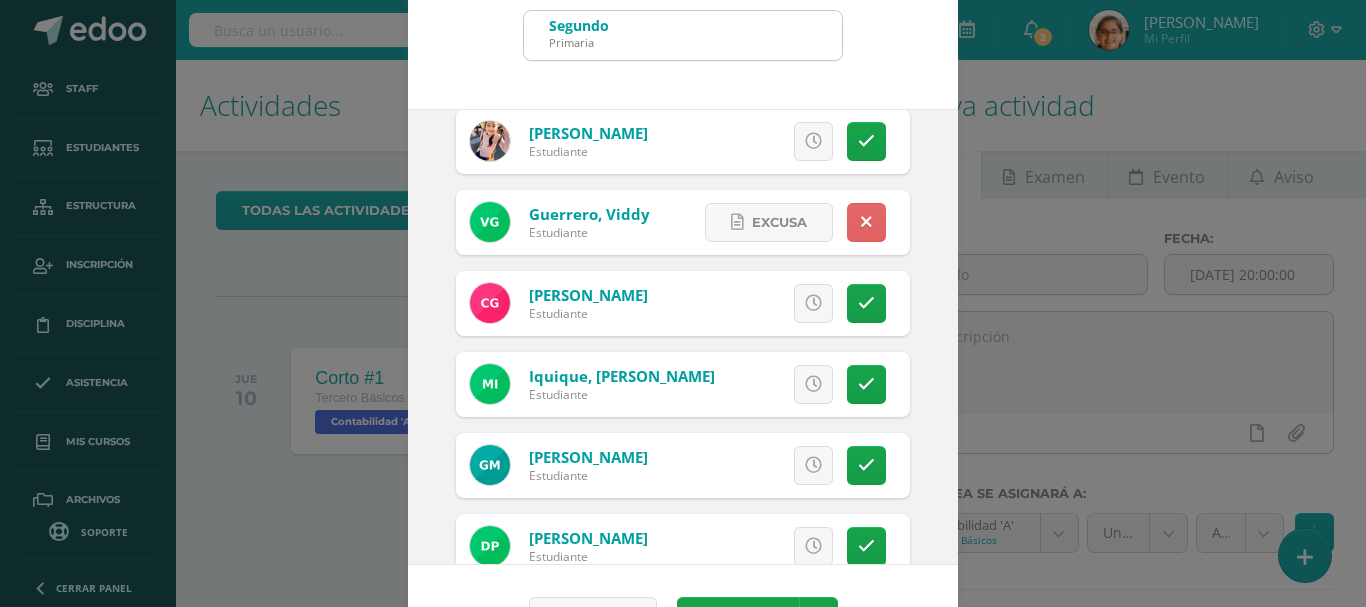 scroll, scrollTop: 149, scrollLeft: 0, axis: vertical 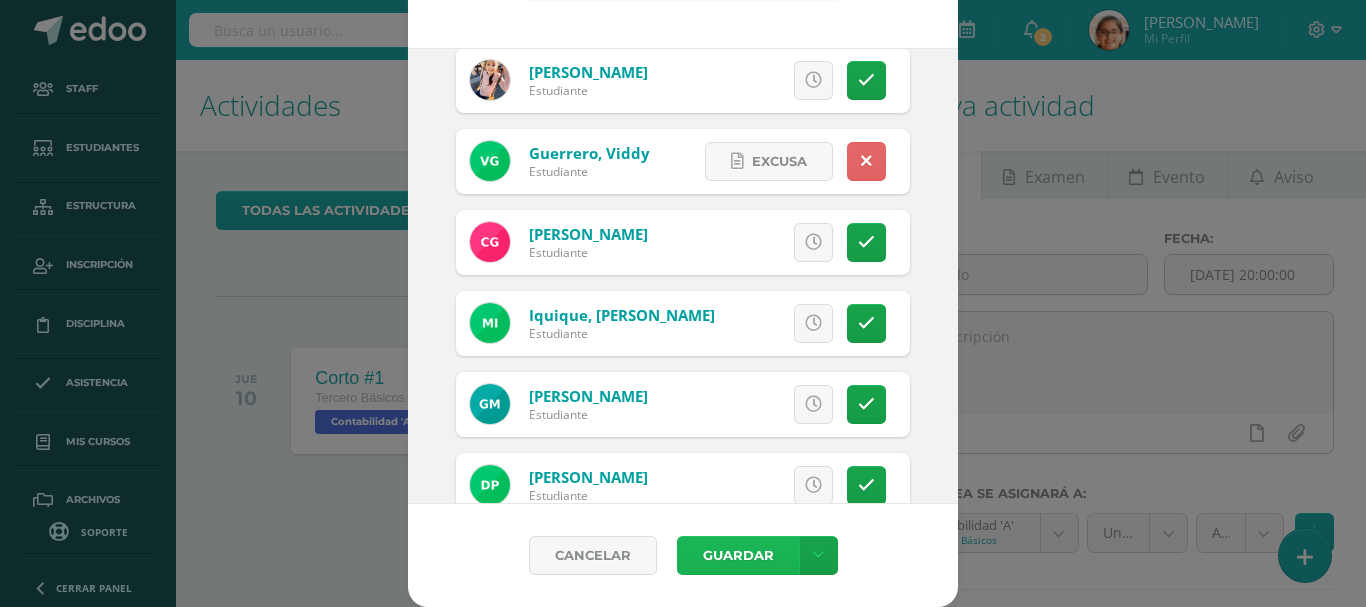 click on "Guardar" at bounding box center [738, 555] 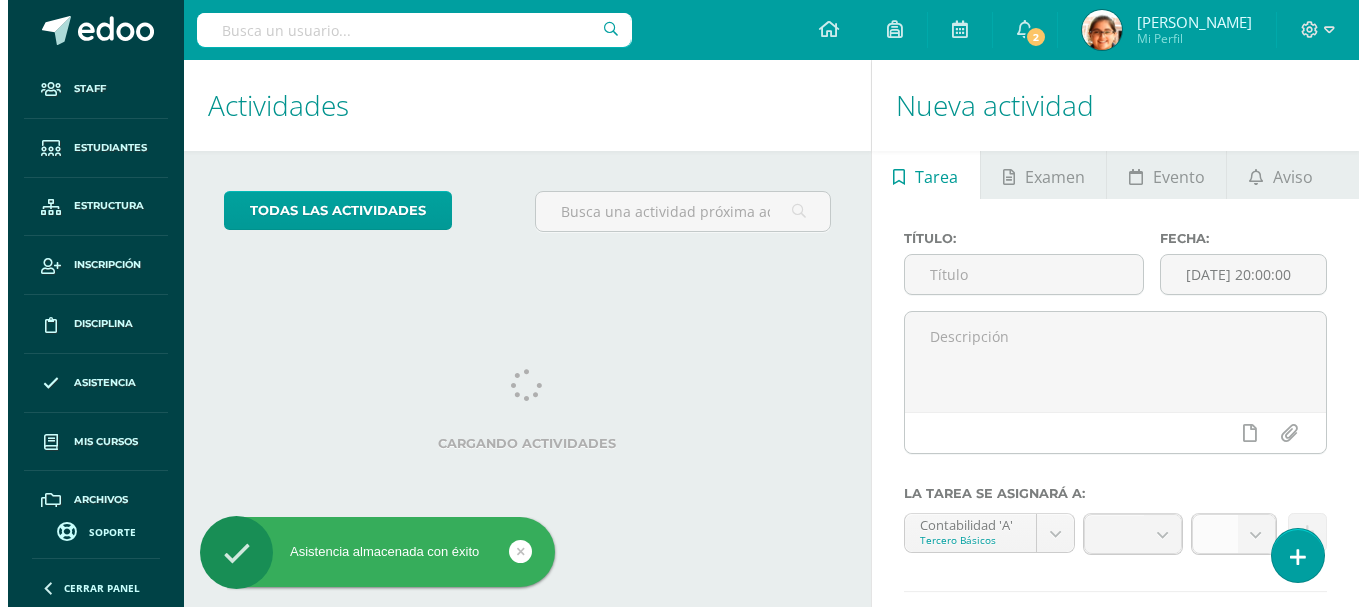scroll, scrollTop: 0, scrollLeft: 0, axis: both 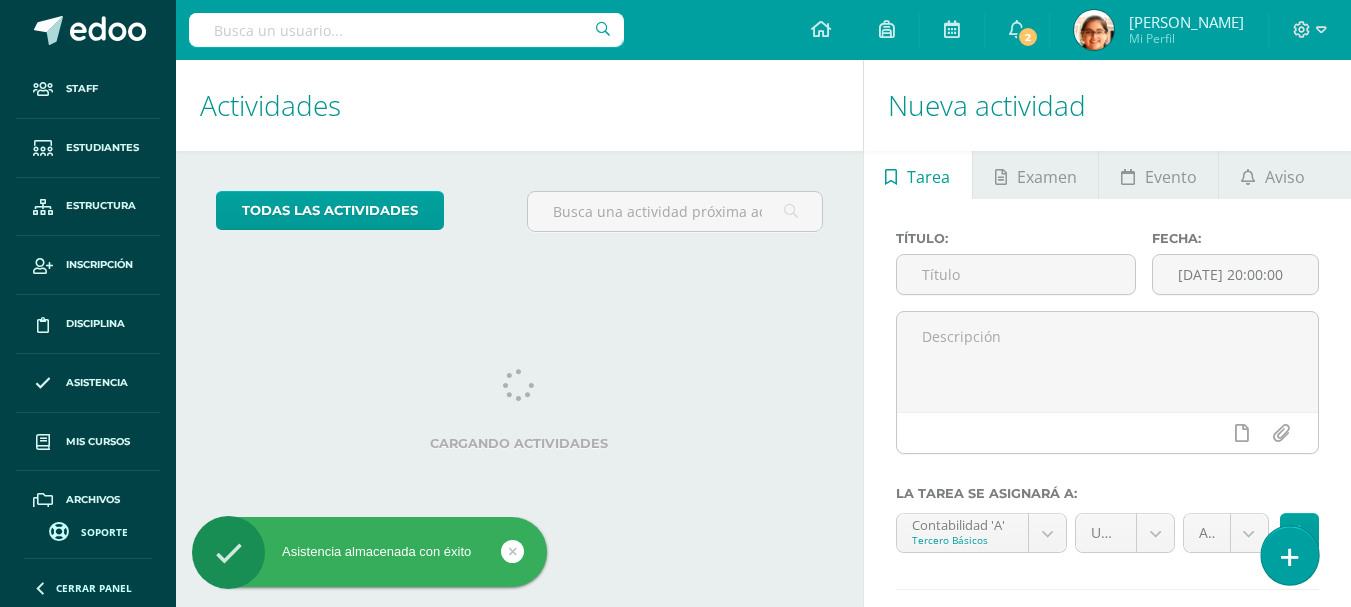 click at bounding box center [1289, 555] 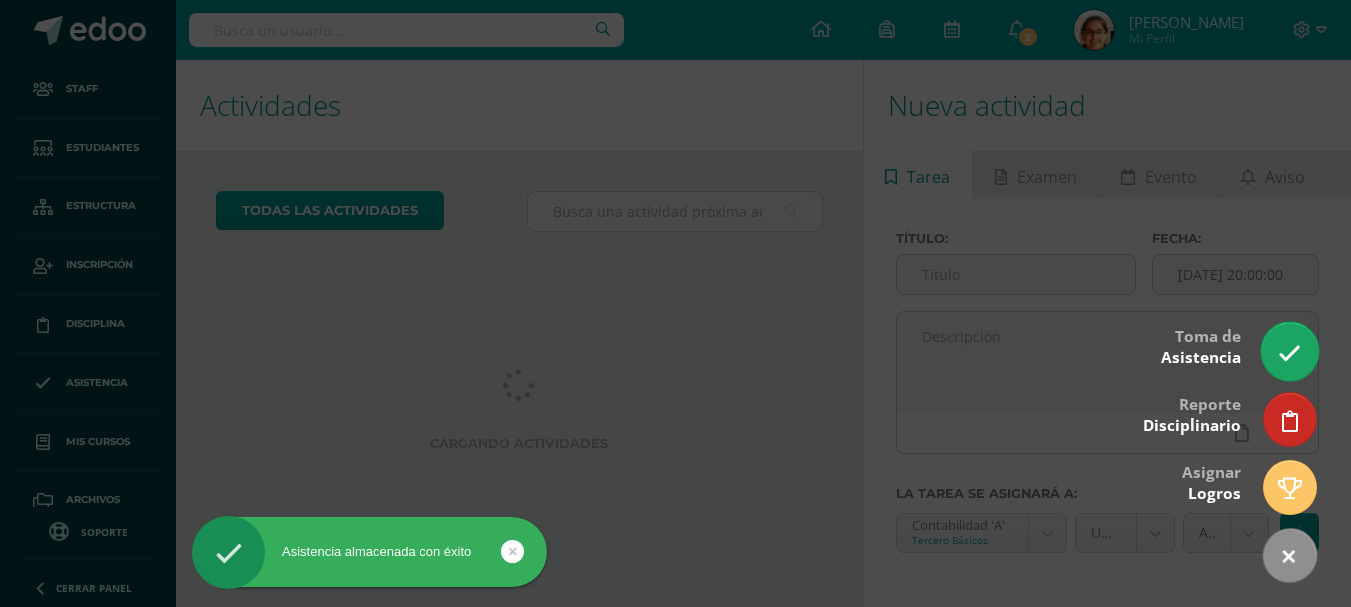 click at bounding box center (1289, 353) 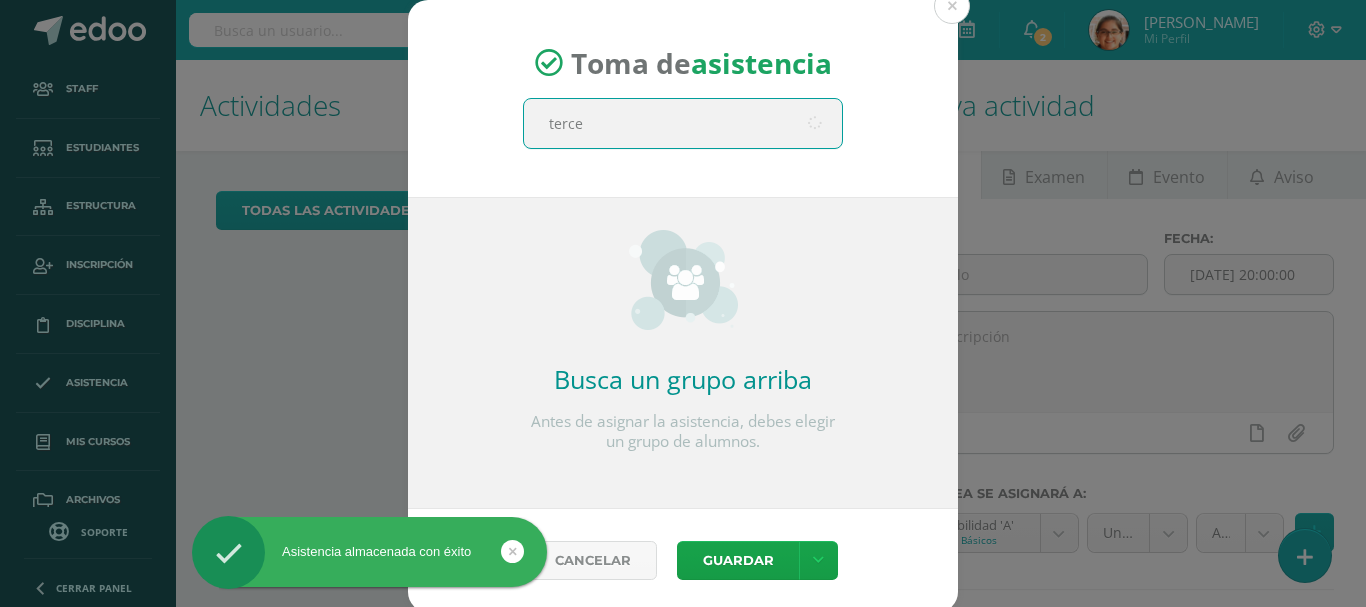 type on "tercer" 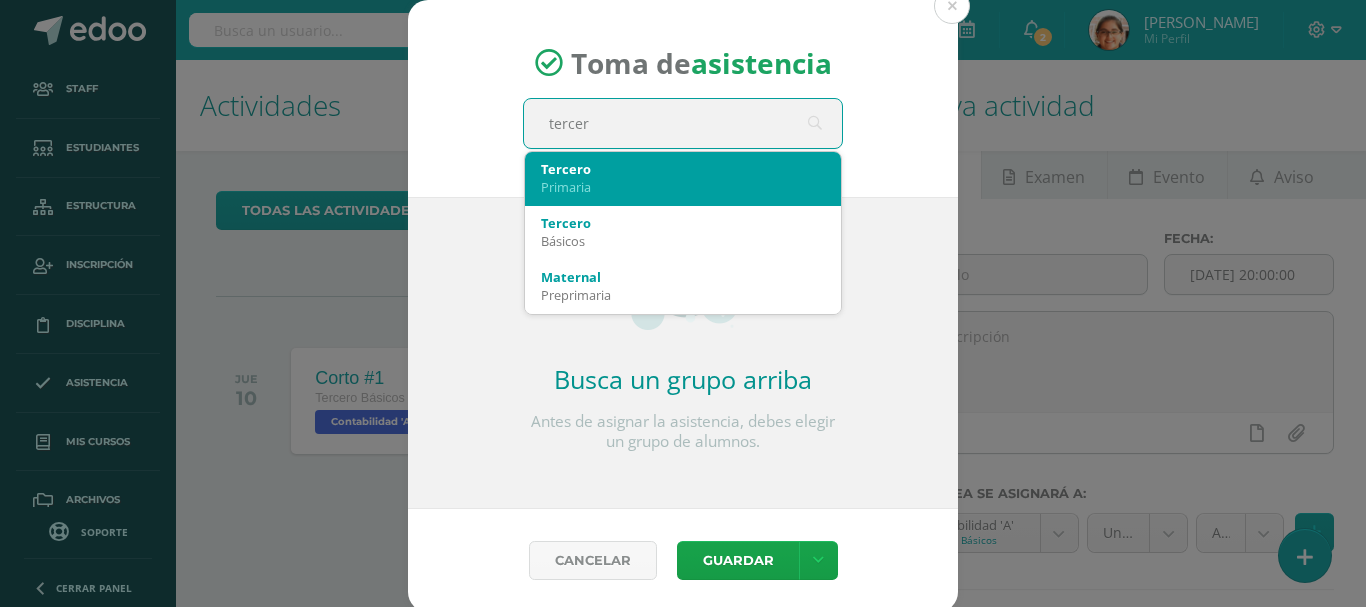 click on "Primaria" at bounding box center (683, 187) 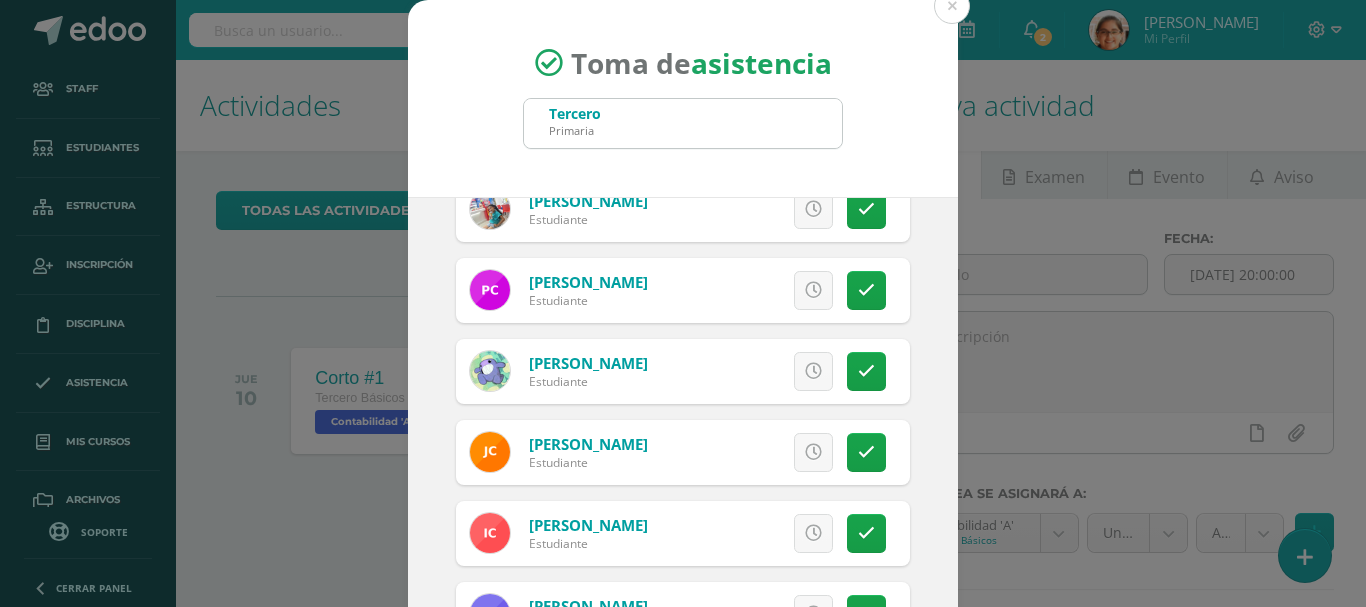 scroll, scrollTop: 333, scrollLeft: 0, axis: vertical 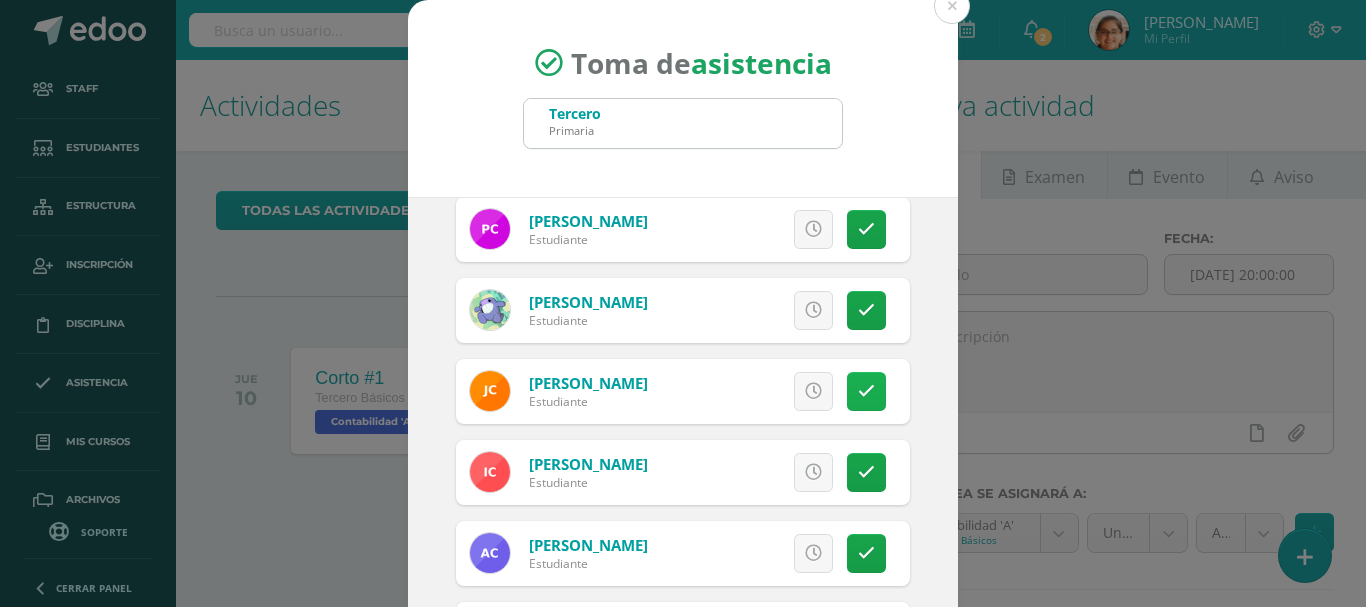 click at bounding box center (866, 391) 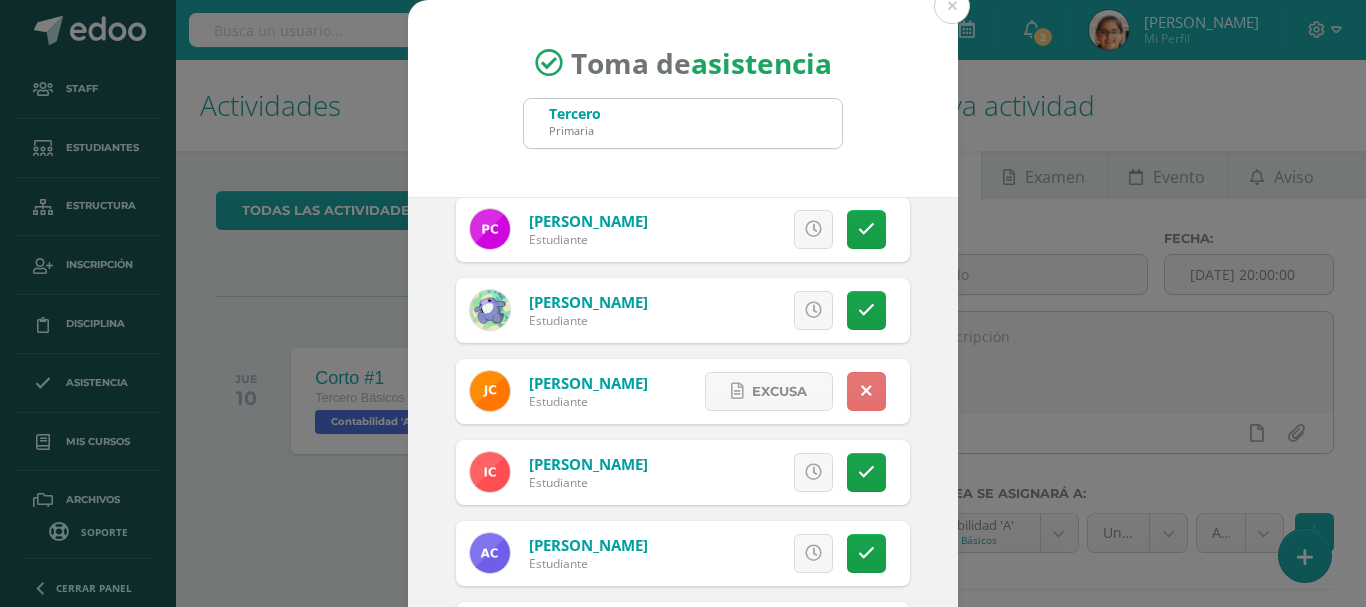 scroll, scrollTop: 500, scrollLeft: 0, axis: vertical 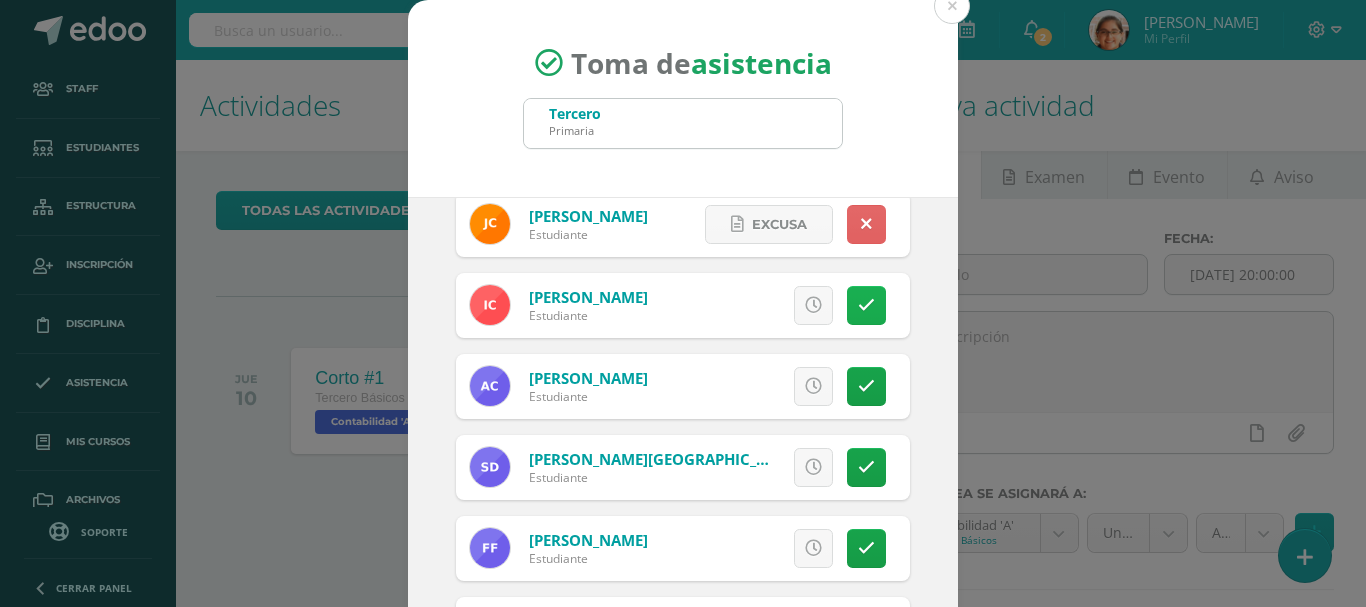 click at bounding box center (866, 305) 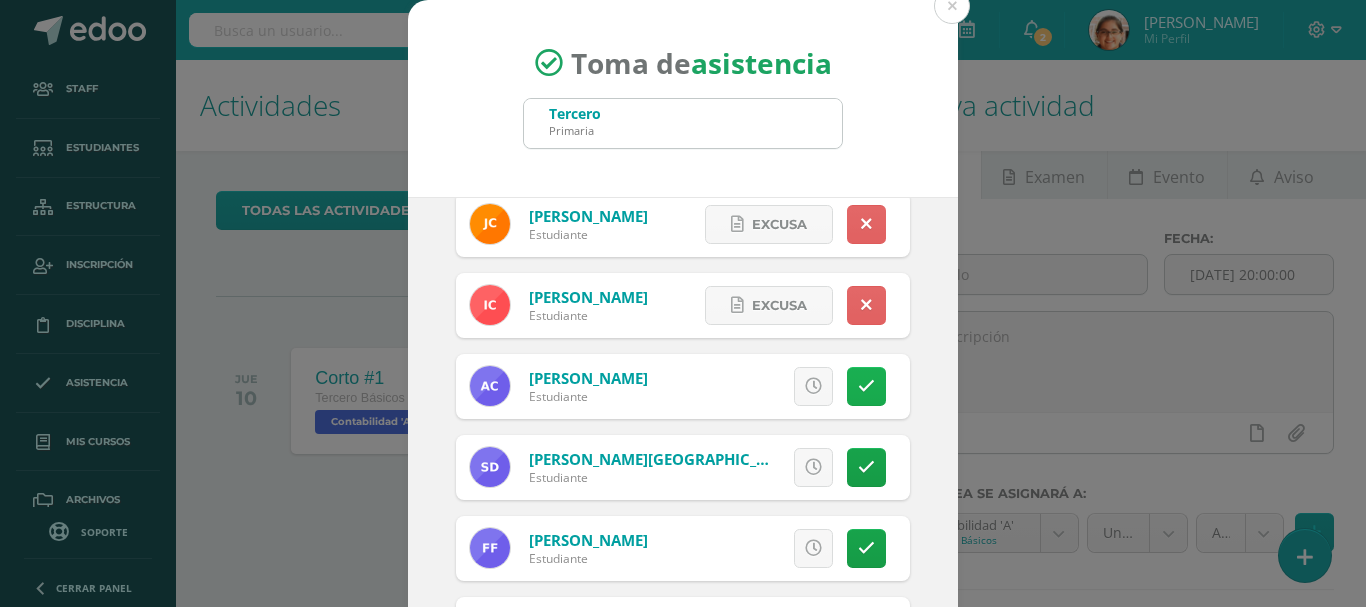 click at bounding box center [866, 386] 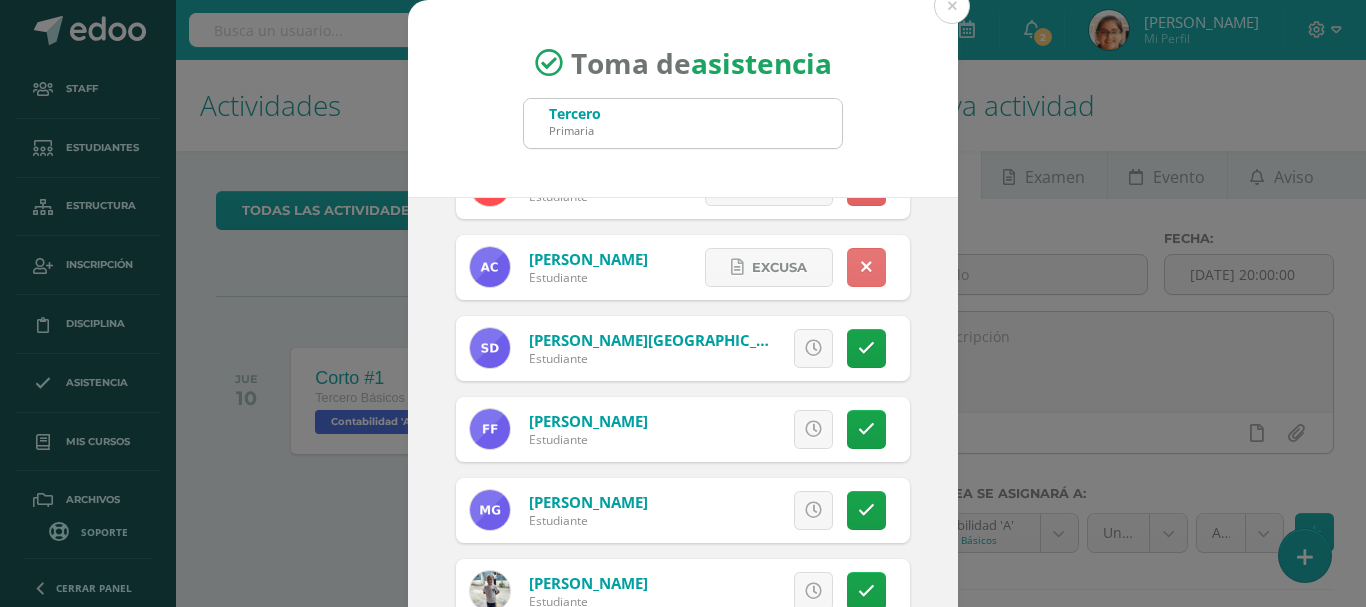 scroll, scrollTop: 667, scrollLeft: 0, axis: vertical 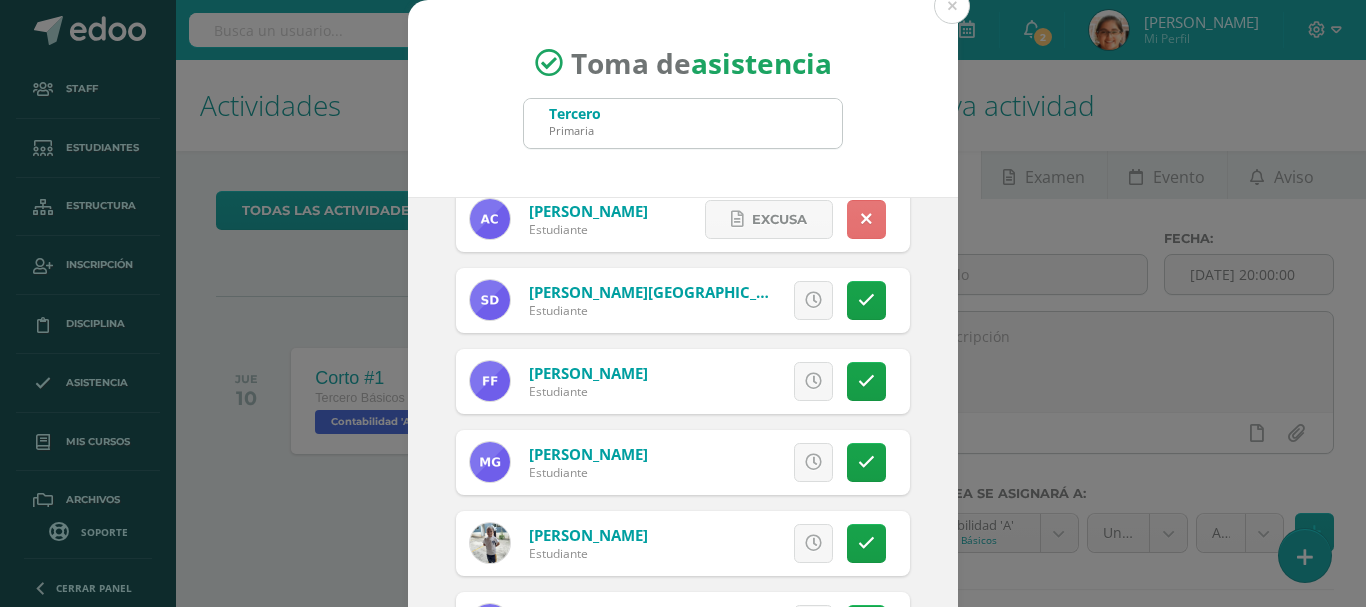 click at bounding box center (866, 381) 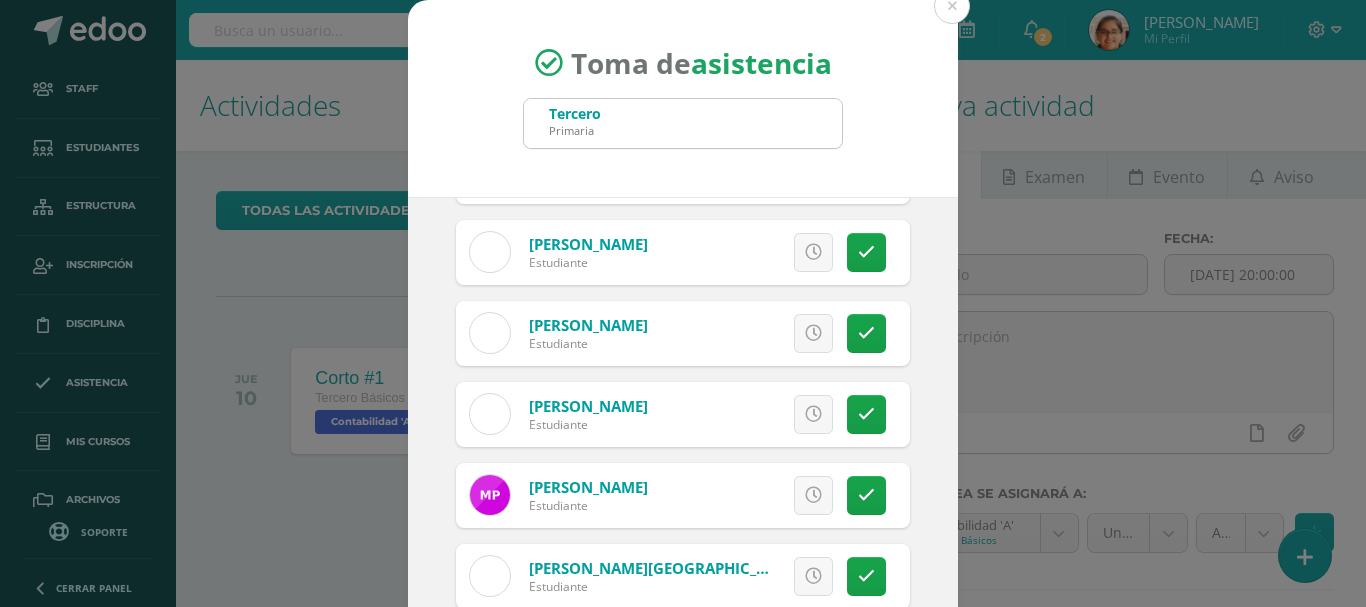 scroll, scrollTop: 1167, scrollLeft: 0, axis: vertical 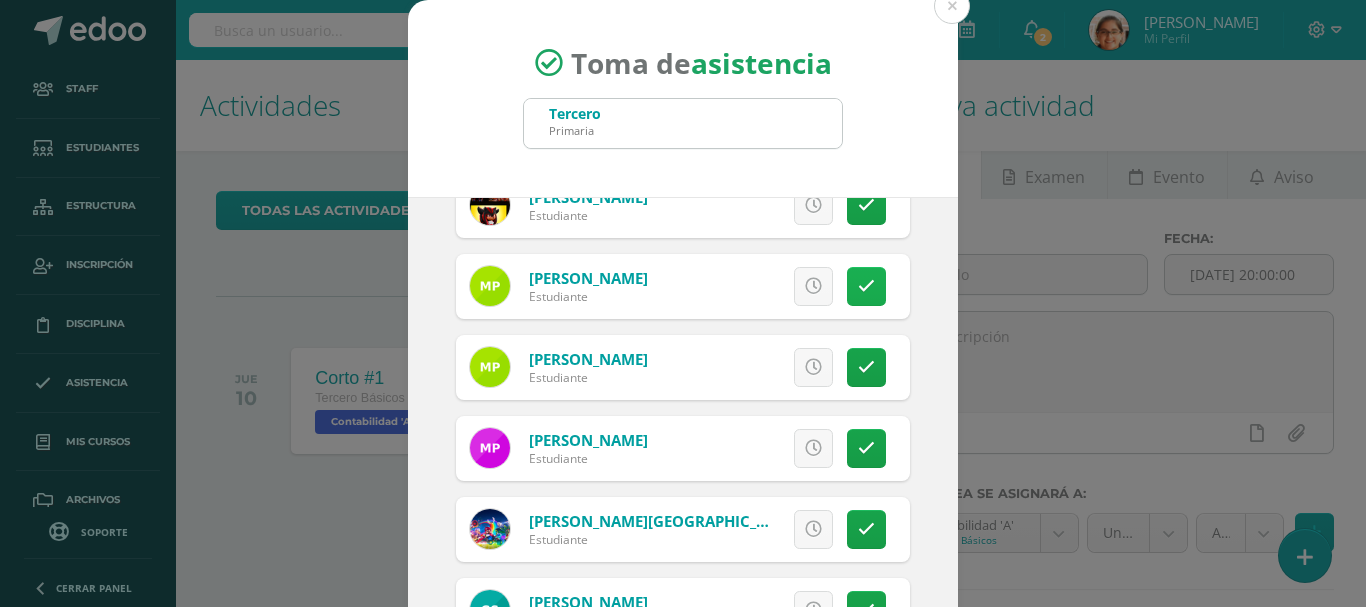 click at bounding box center [866, 286] 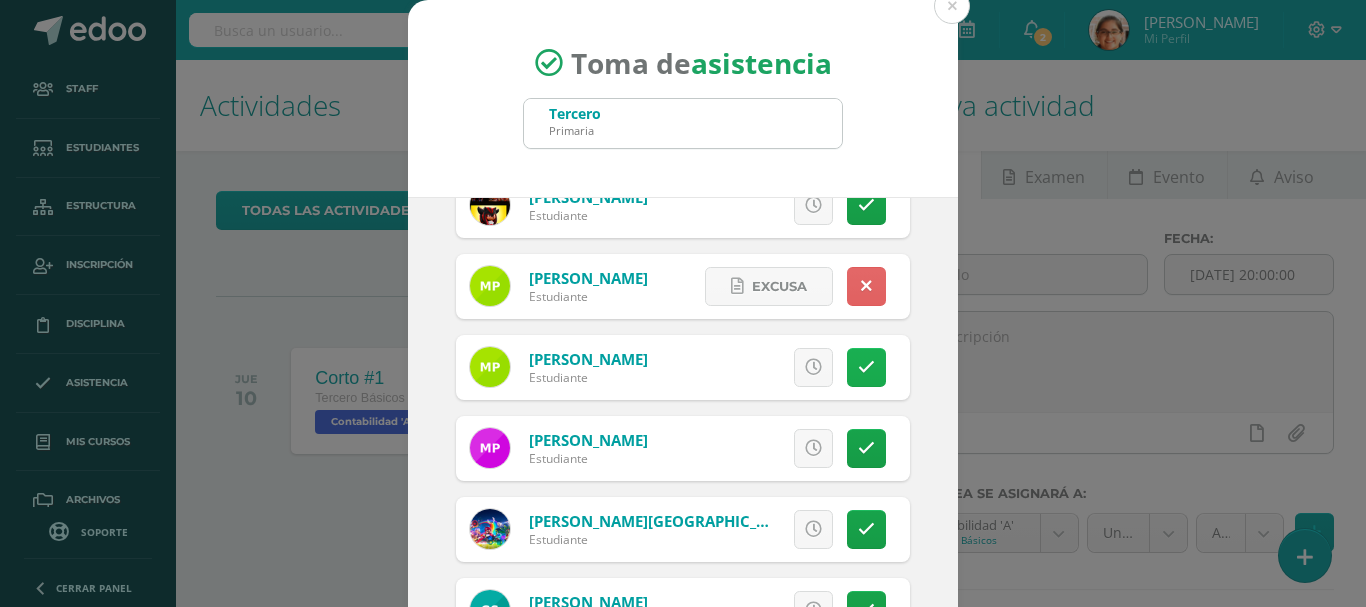click at bounding box center (866, 367) 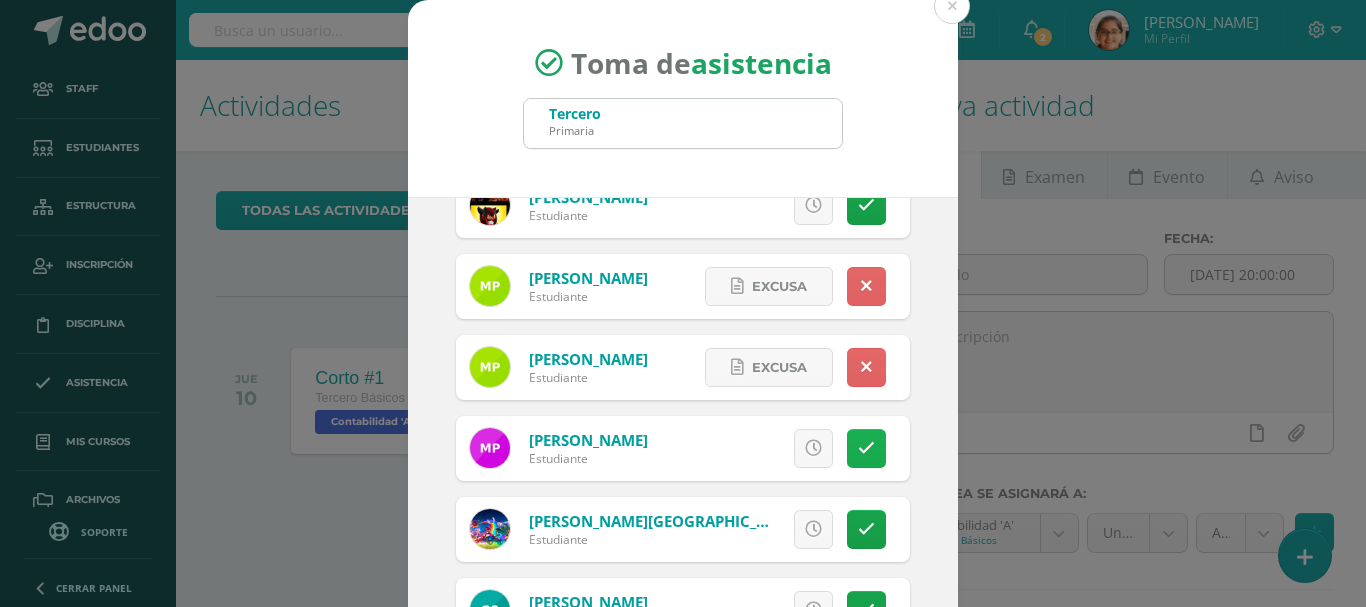 click at bounding box center [866, 448] 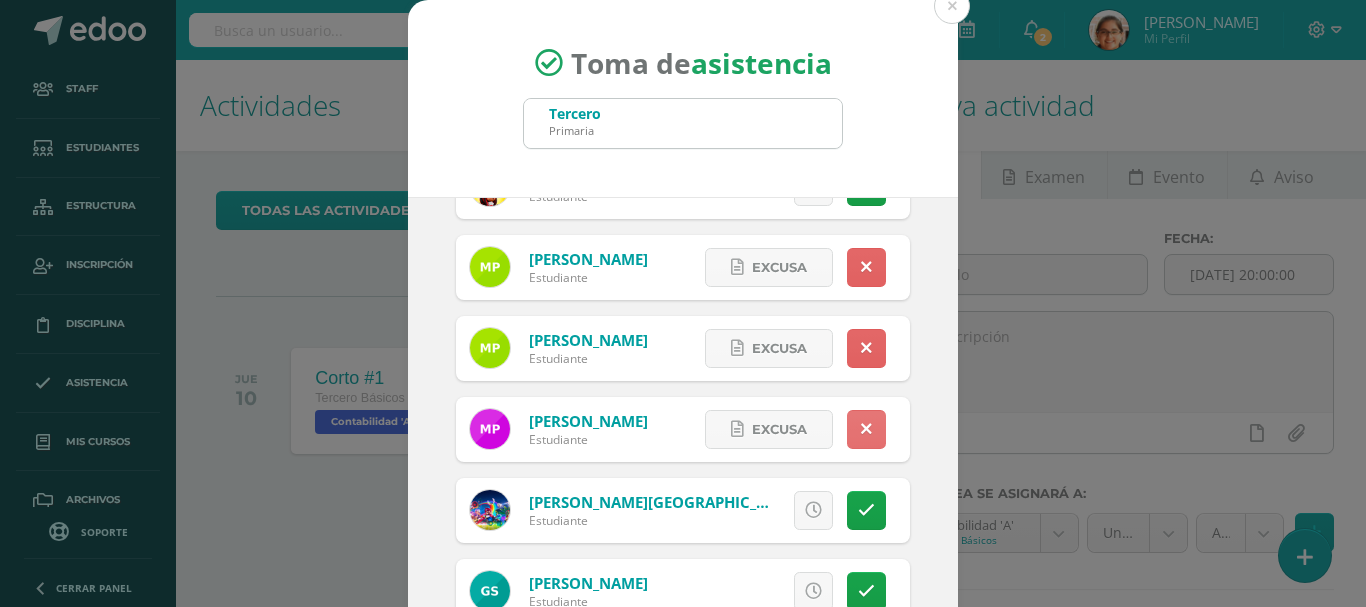 scroll, scrollTop: 1190, scrollLeft: 0, axis: vertical 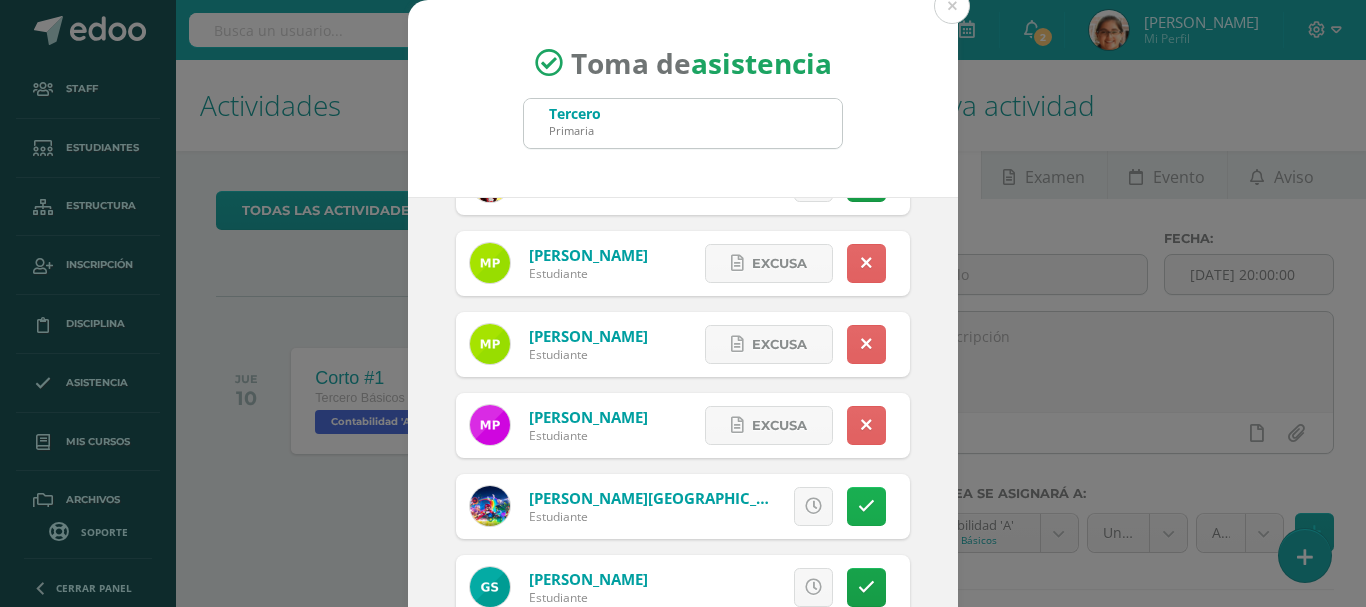 click at bounding box center (866, 506) 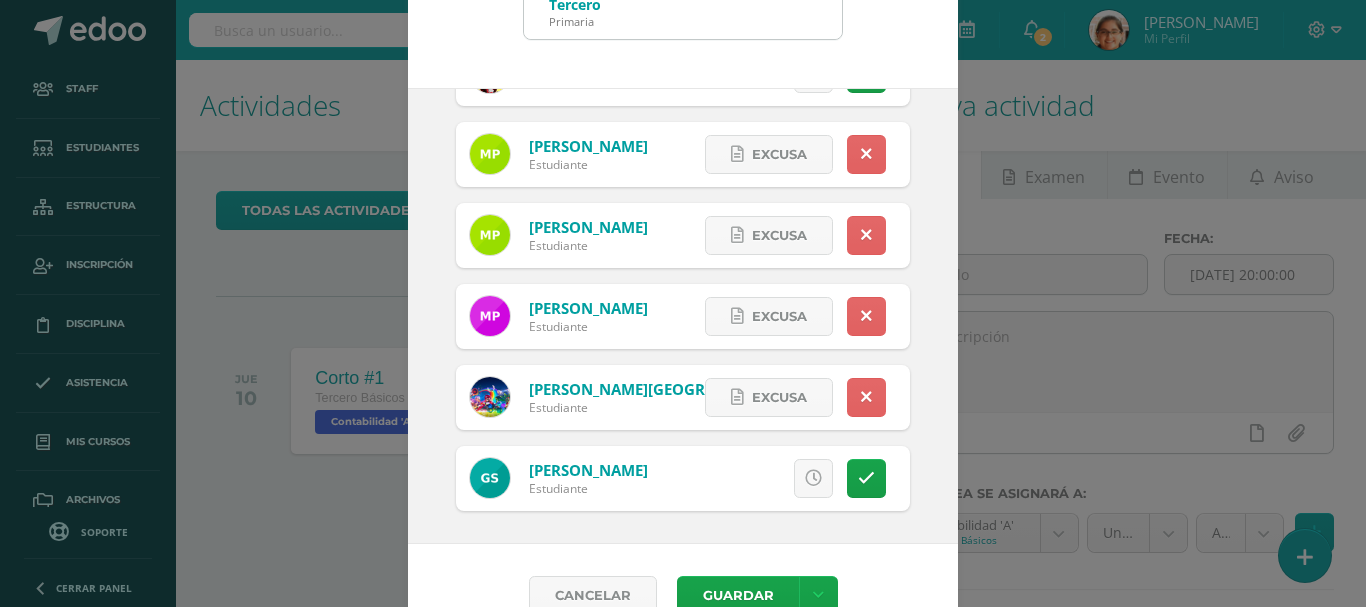 scroll, scrollTop: 149, scrollLeft: 0, axis: vertical 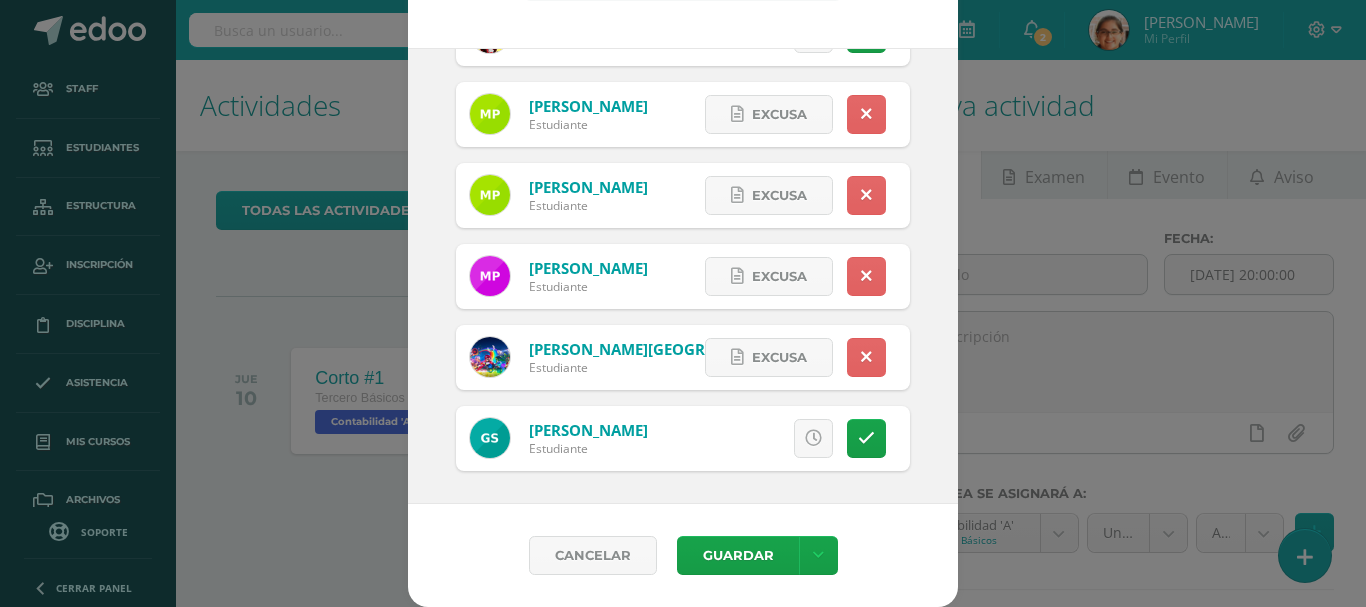 click on "Cancelar Guardar
Guardar sin notificar inasistencias" at bounding box center (683, 555) 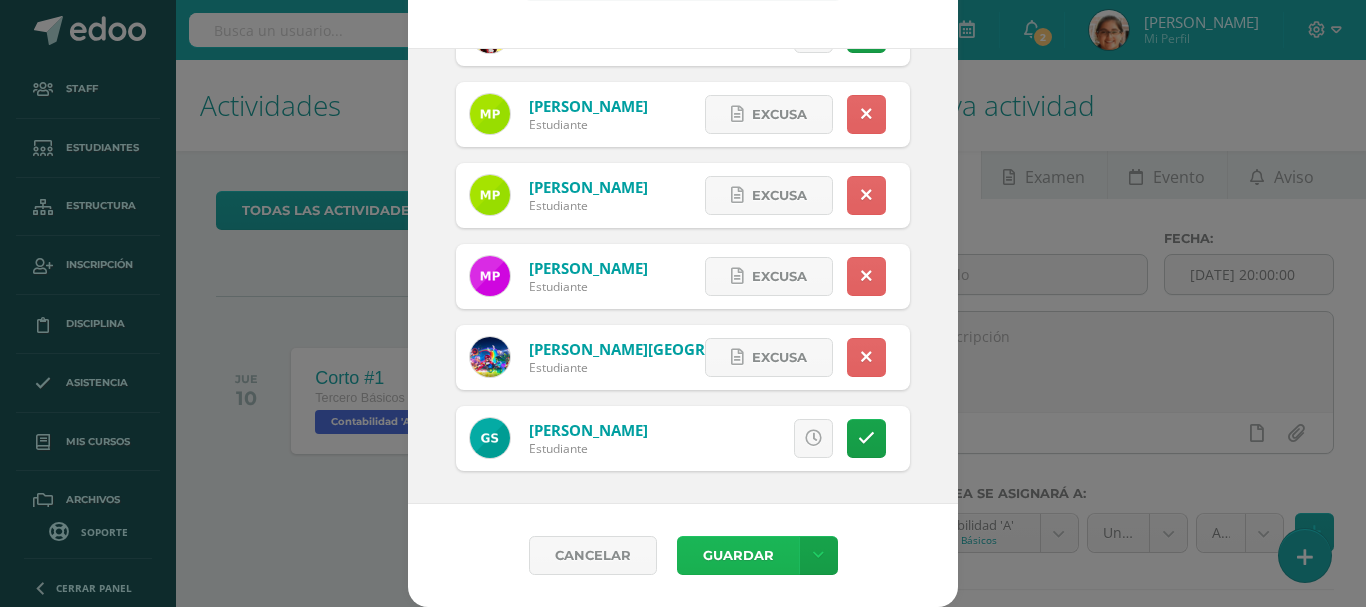 click on "Guardar" at bounding box center (738, 555) 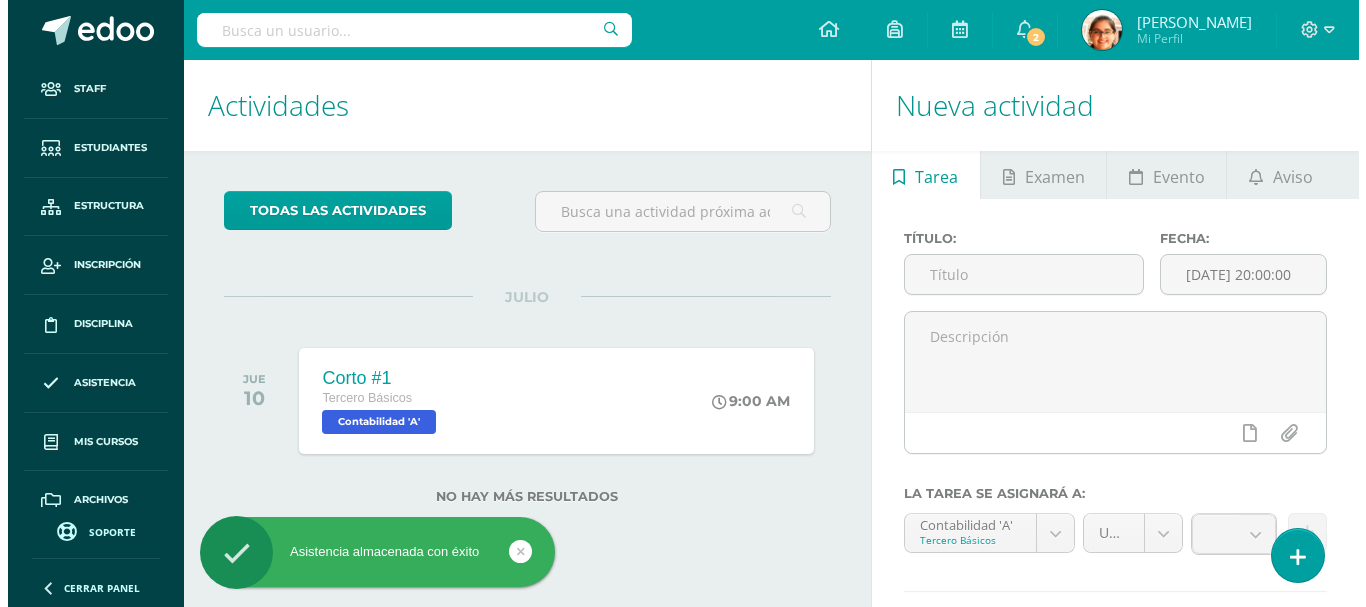 scroll, scrollTop: 0, scrollLeft: 0, axis: both 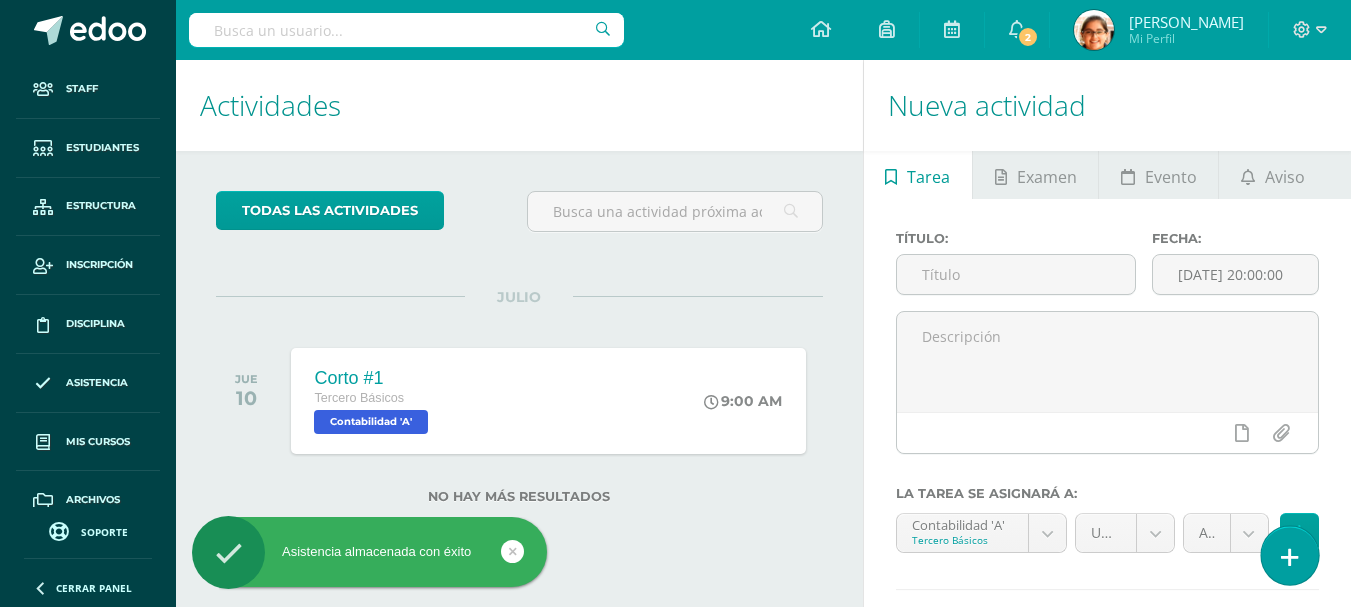 click at bounding box center [1289, 555] 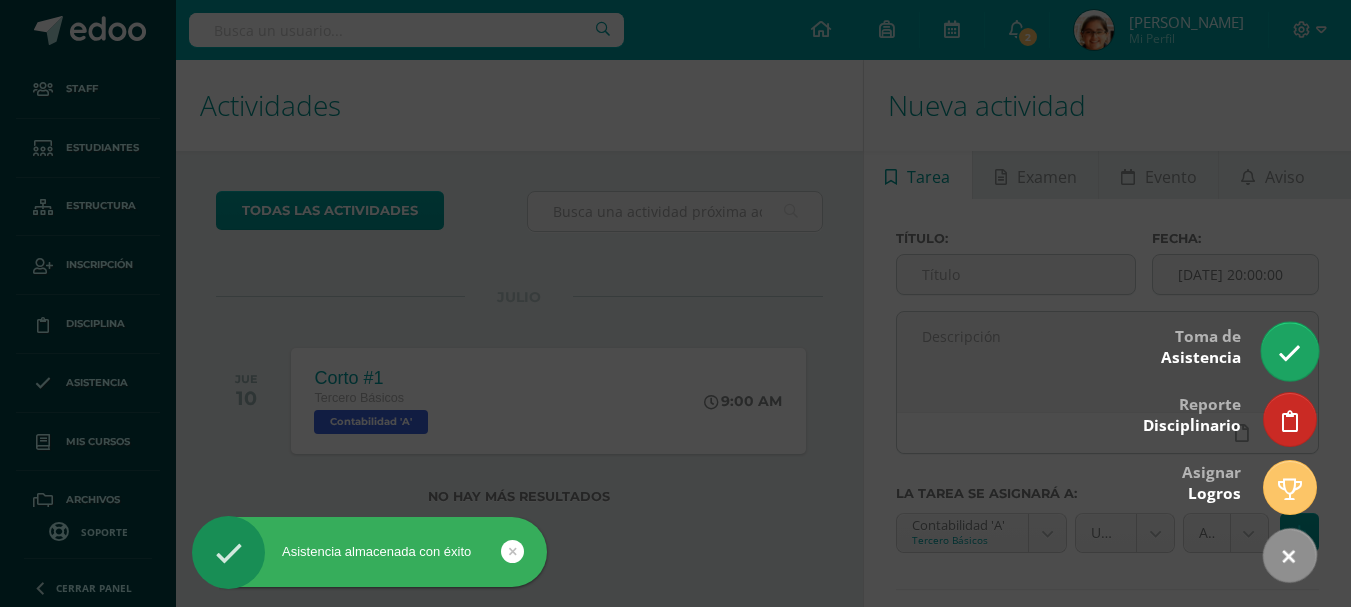click at bounding box center (1289, 353) 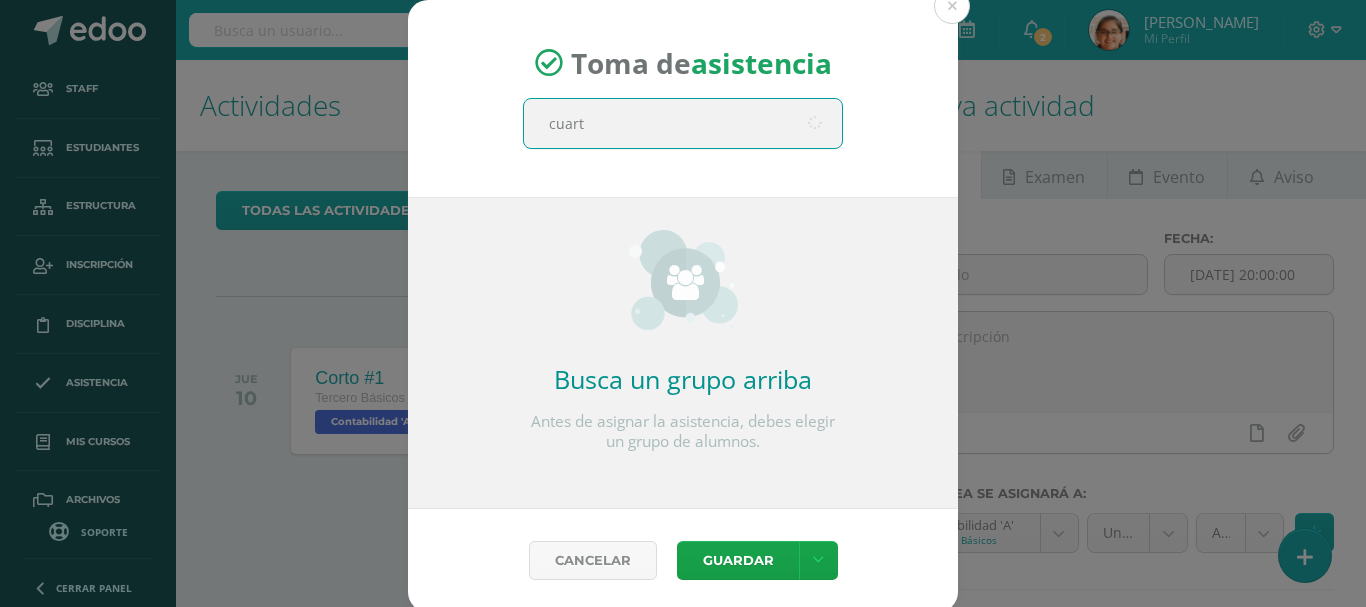 type on "cuarto" 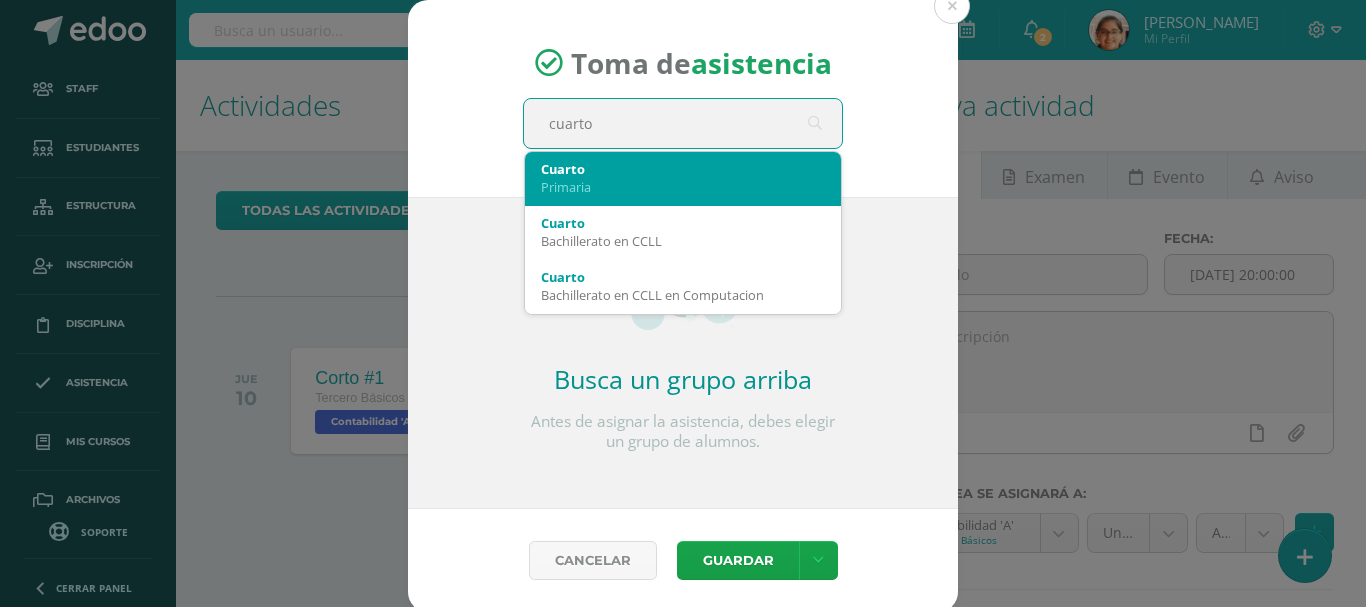 click on "Primaria" at bounding box center [683, 187] 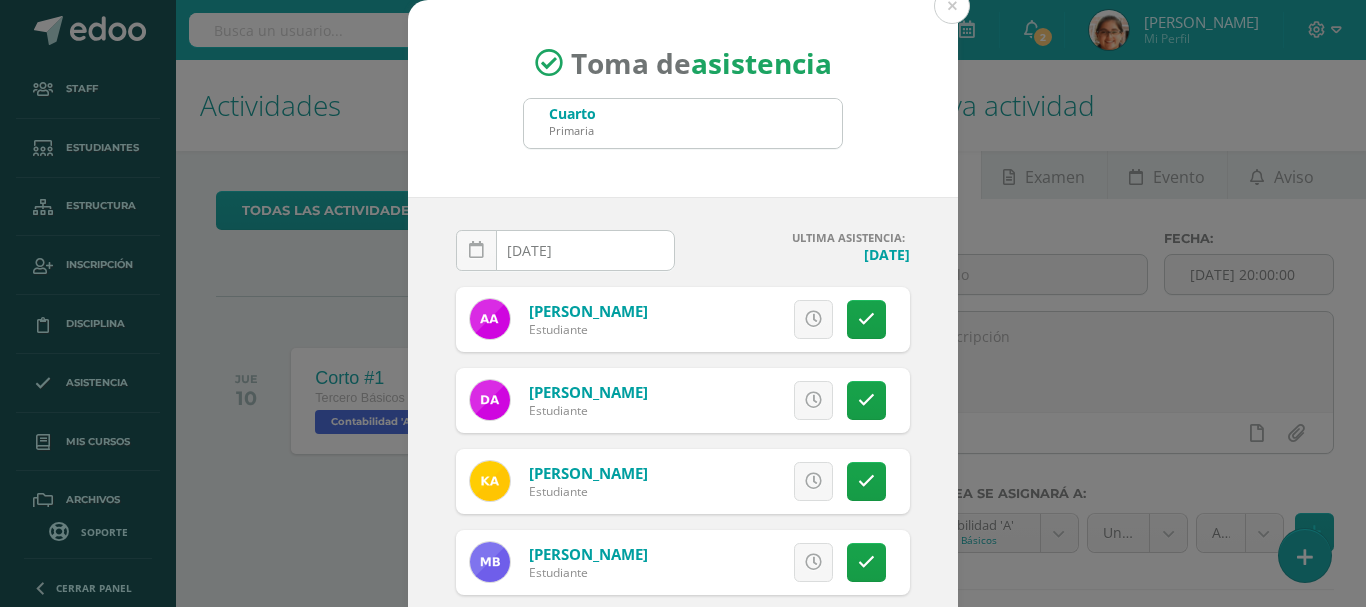 scroll, scrollTop: 333, scrollLeft: 0, axis: vertical 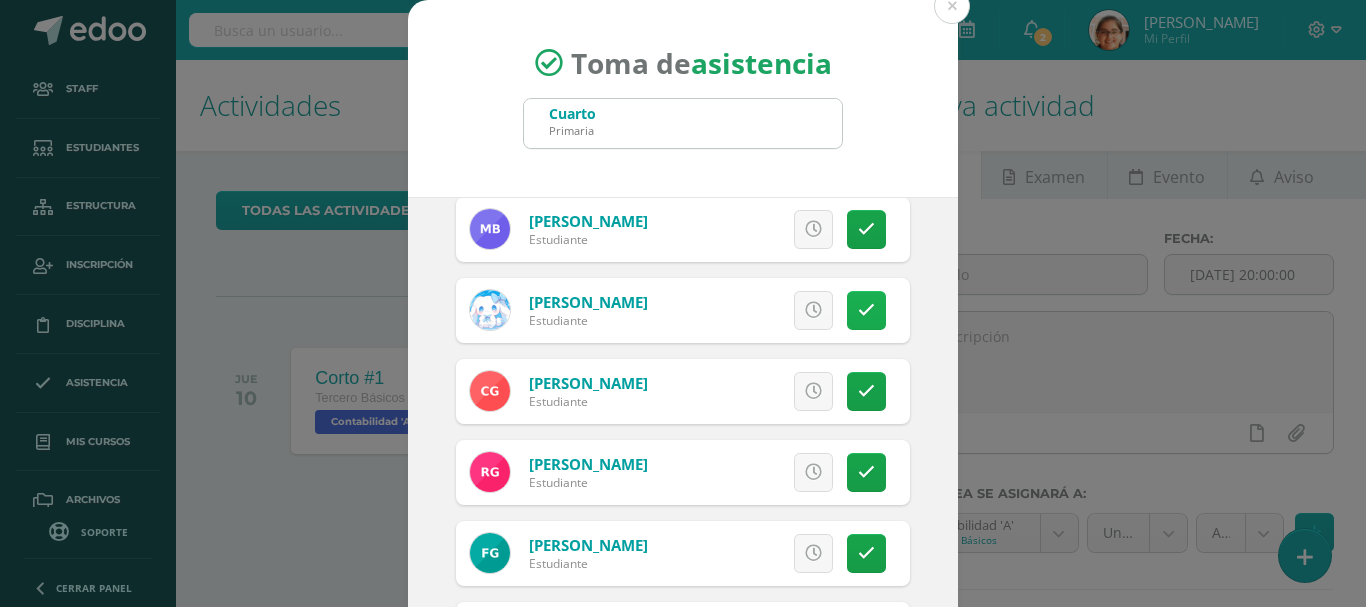 click at bounding box center [866, 310] 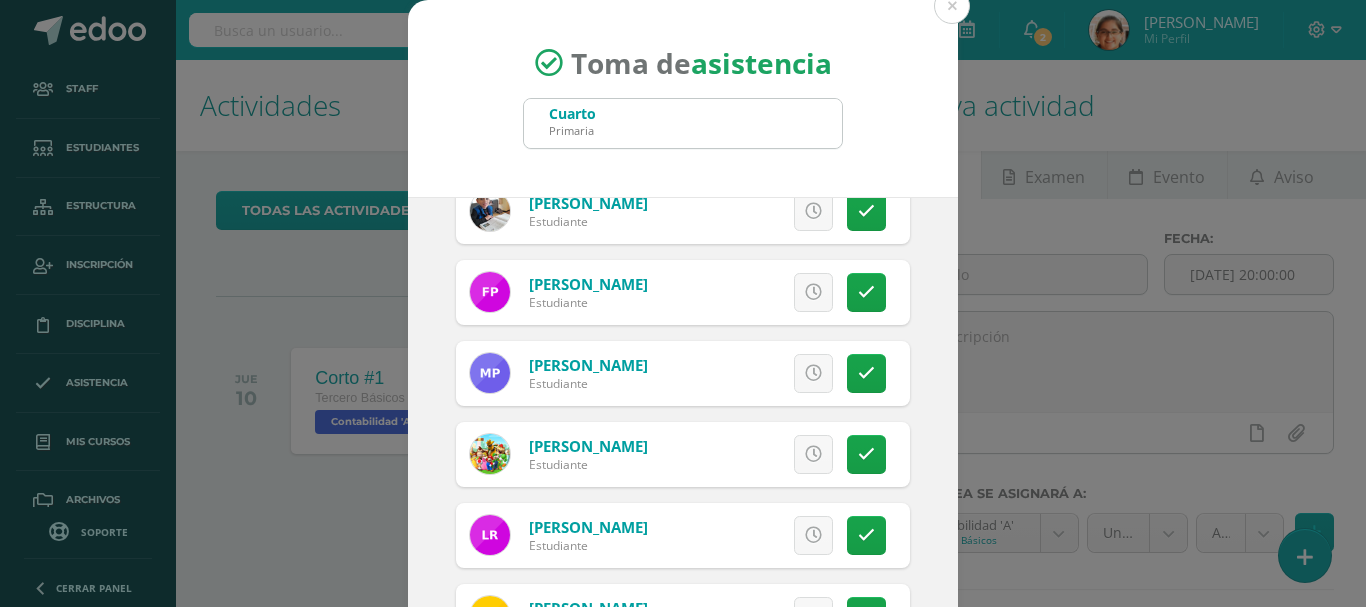 scroll, scrollTop: 1167, scrollLeft: 0, axis: vertical 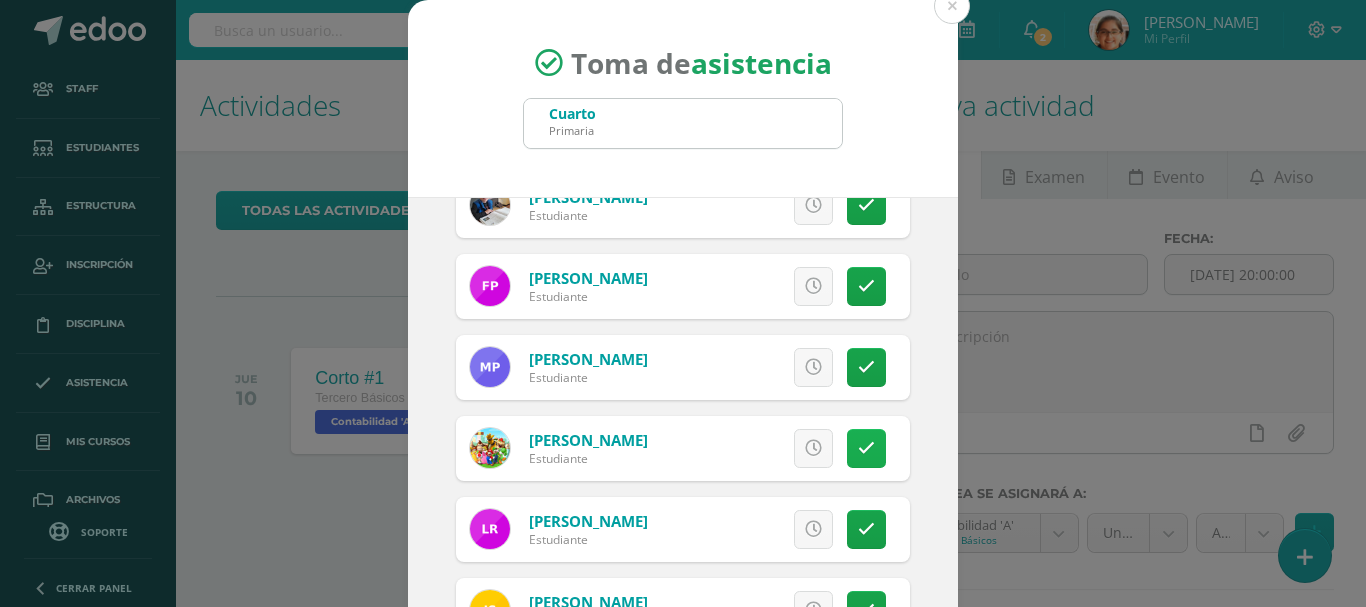 click at bounding box center (866, 448) 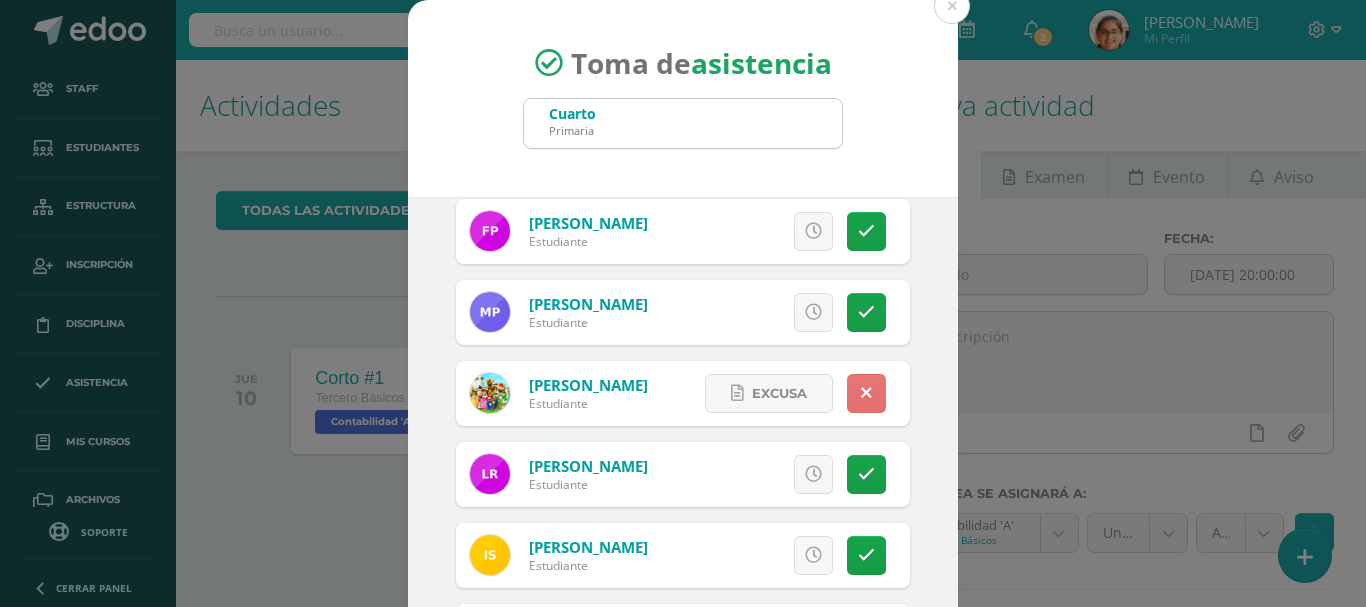 scroll, scrollTop: 1271, scrollLeft: 0, axis: vertical 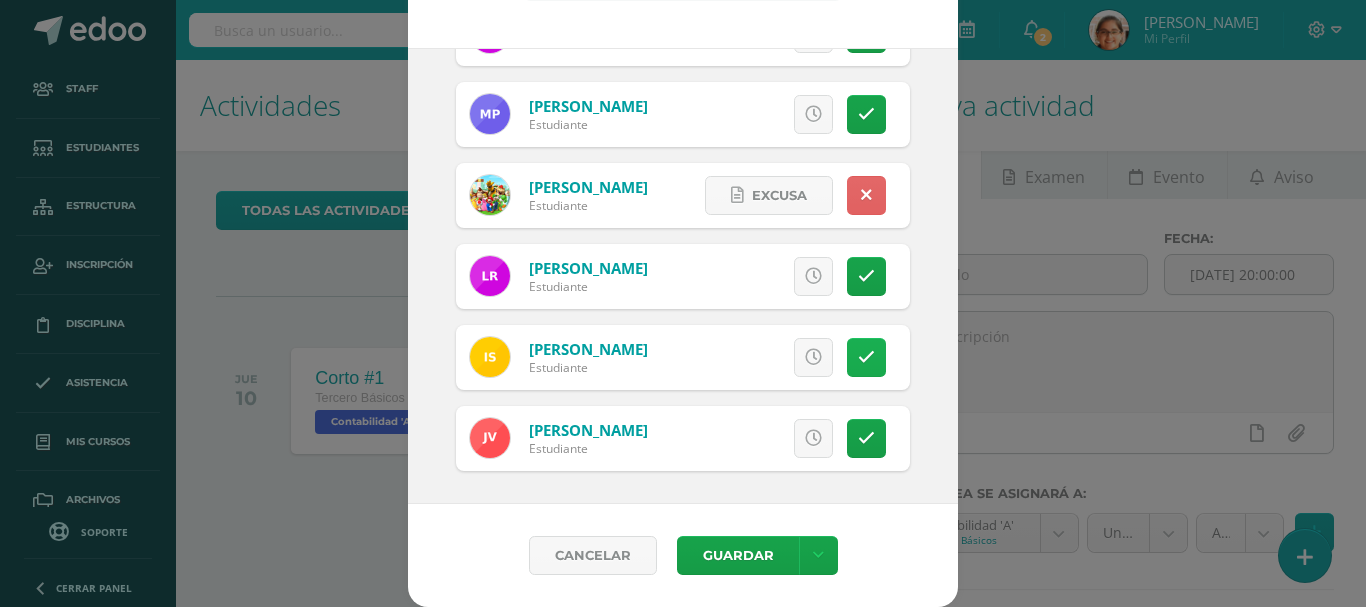 click at bounding box center (866, 357) 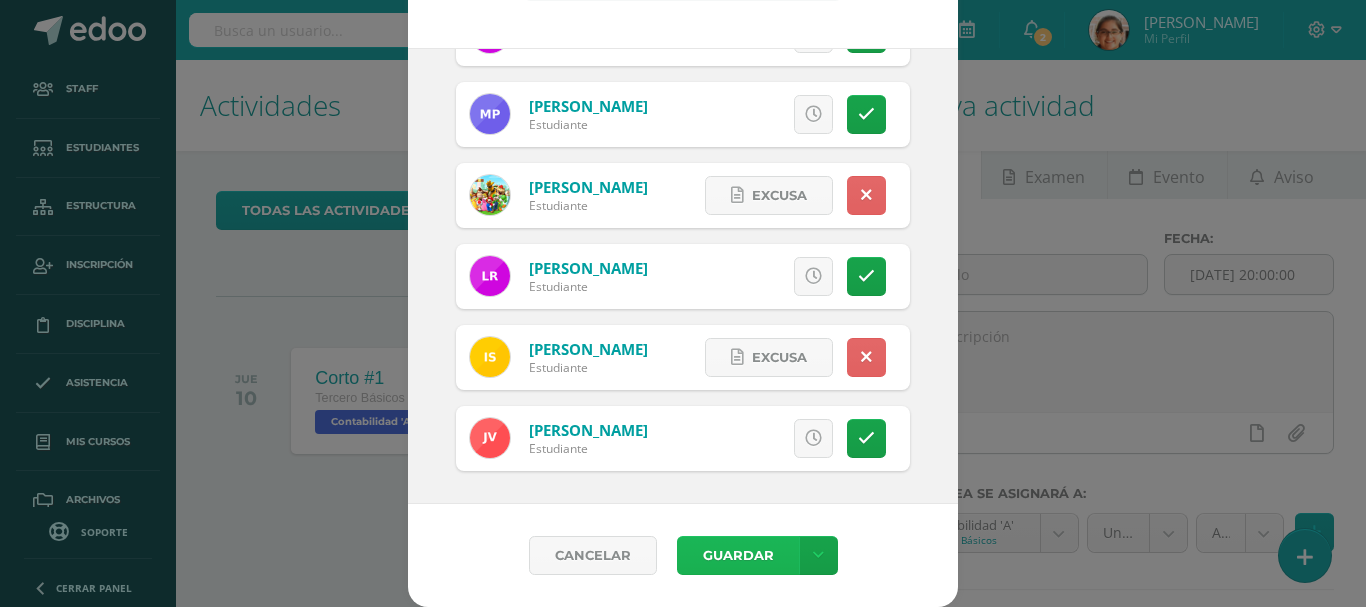 click on "Guardar" at bounding box center (738, 555) 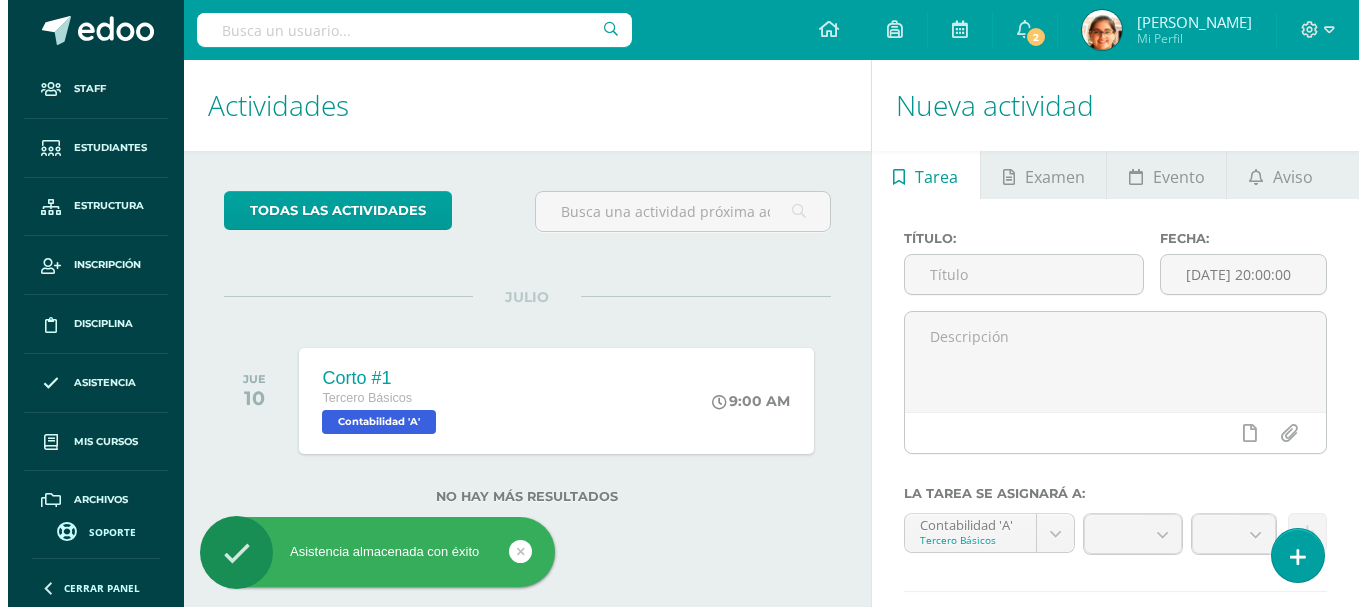 scroll, scrollTop: 0, scrollLeft: 0, axis: both 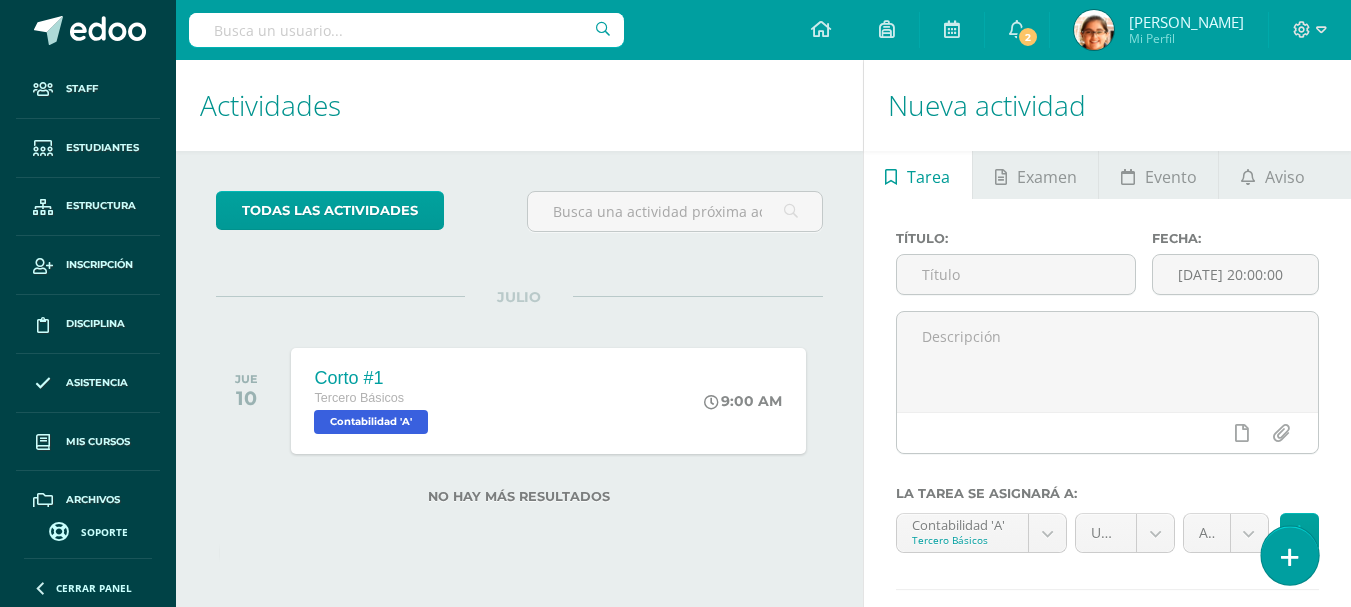 click at bounding box center [1290, 557] 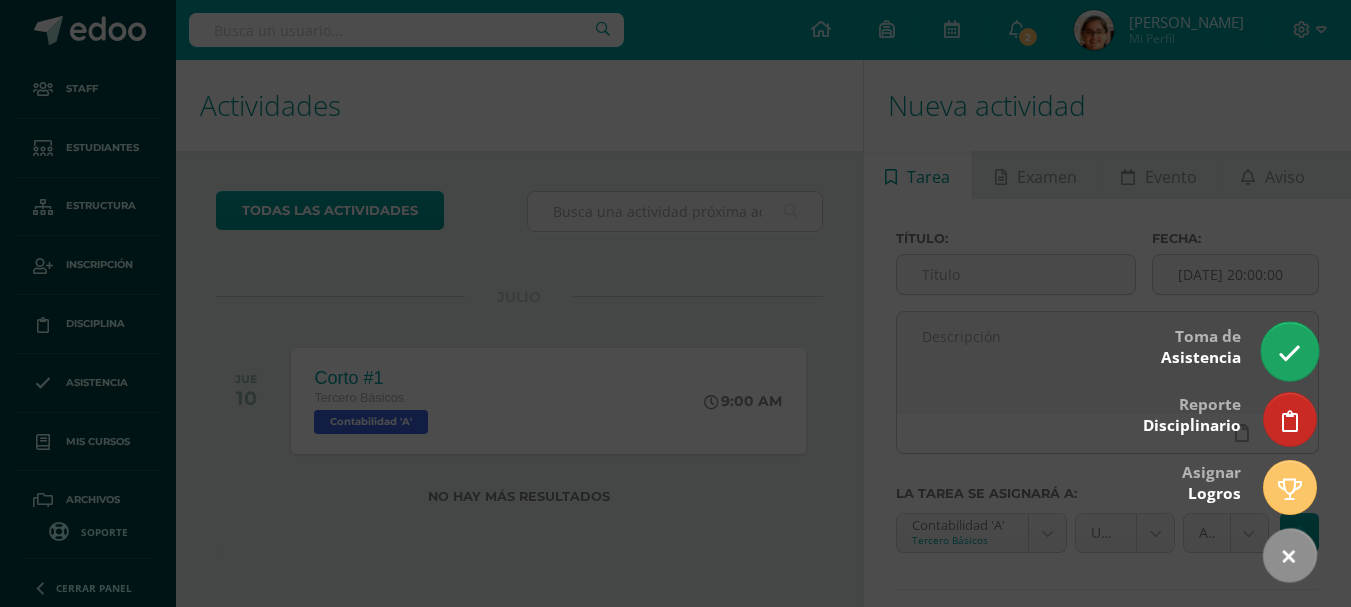 click at bounding box center [1289, 351] 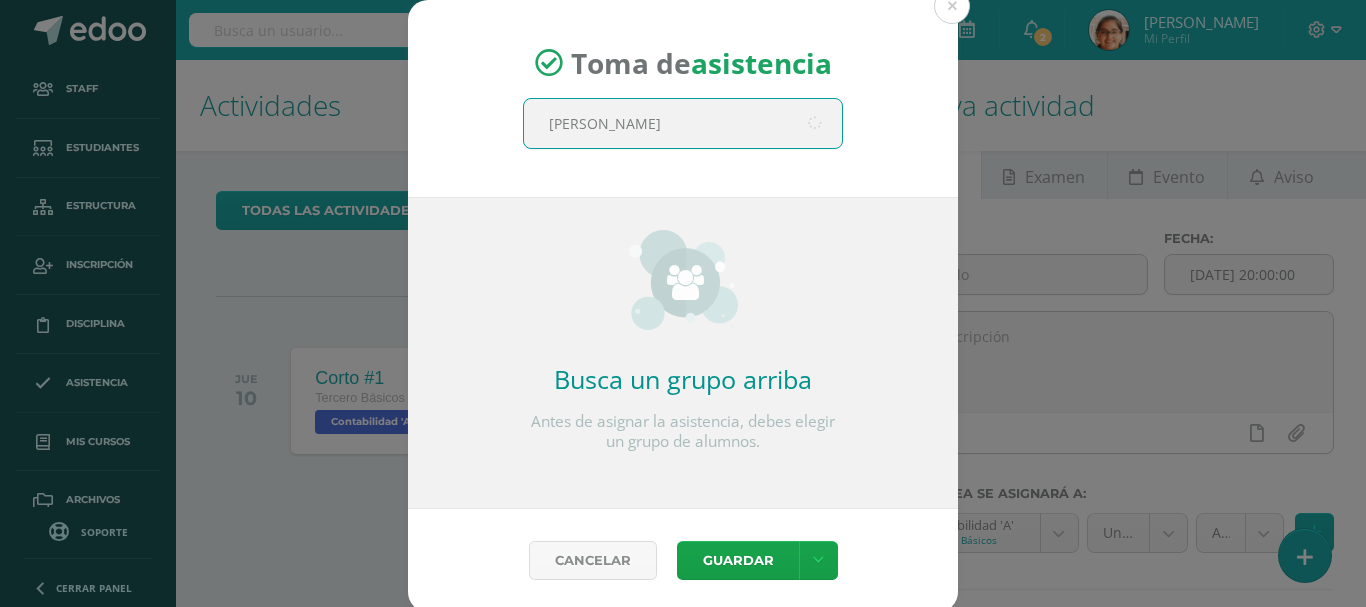 type on "quinto" 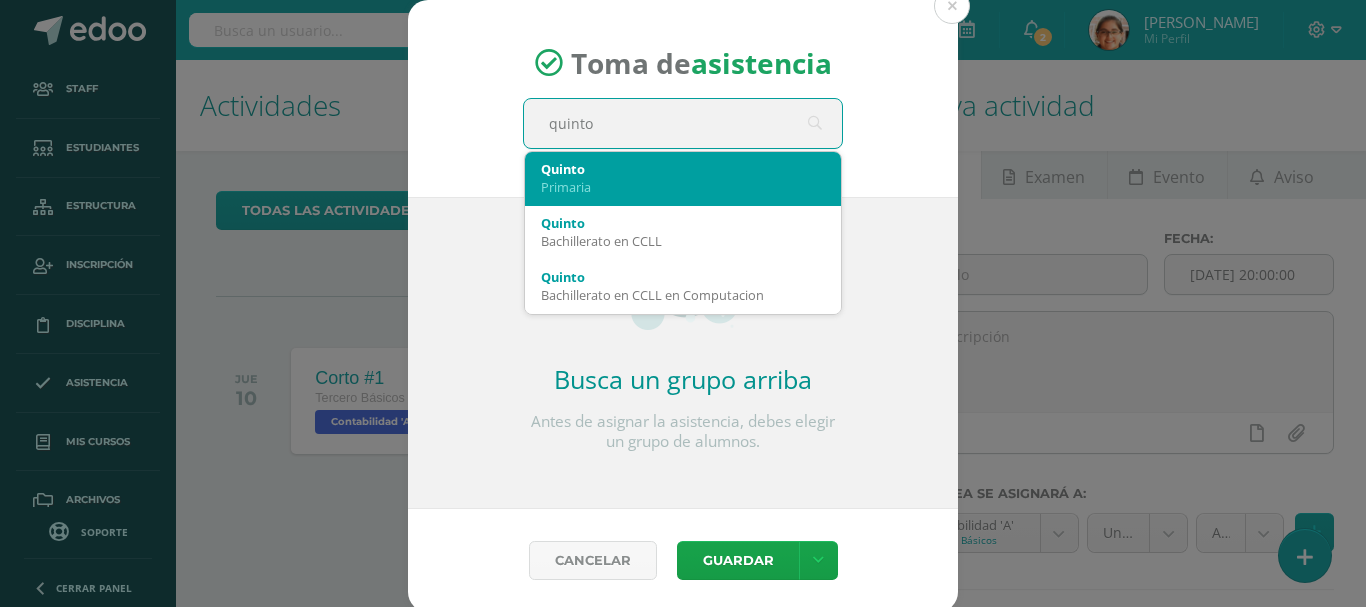 click on "Primaria" at bounding box center (683, 187) 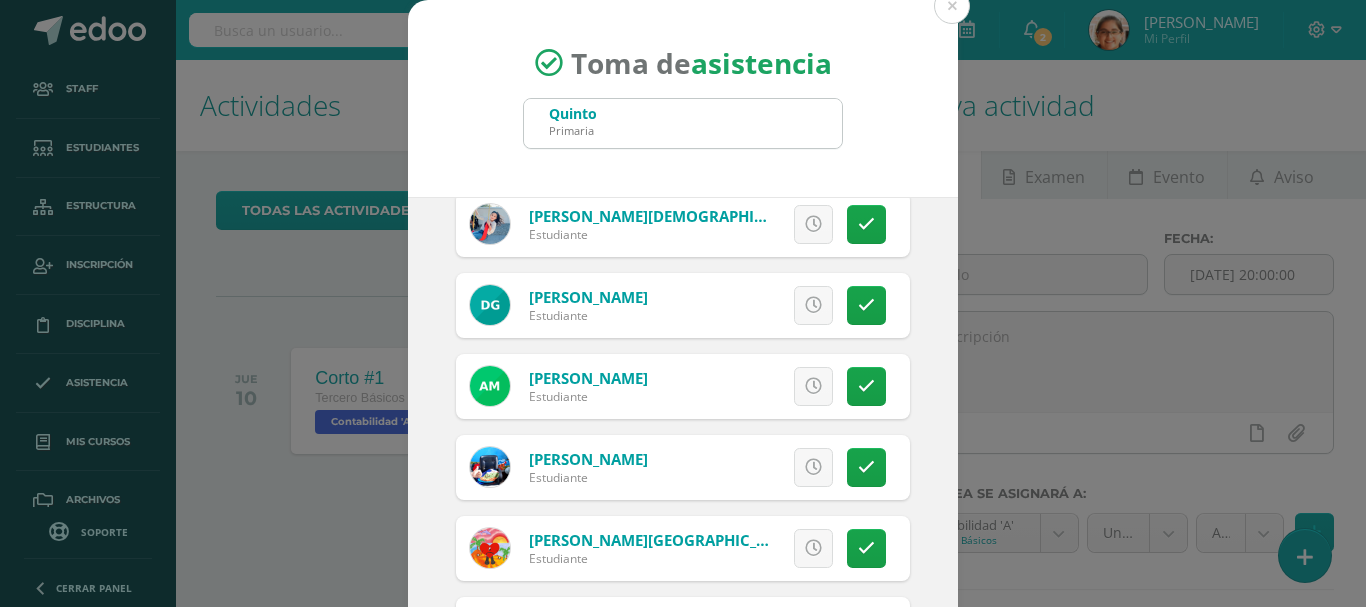 scroll, scrollTop: 333, scrollLeft: 0, axis: vertical 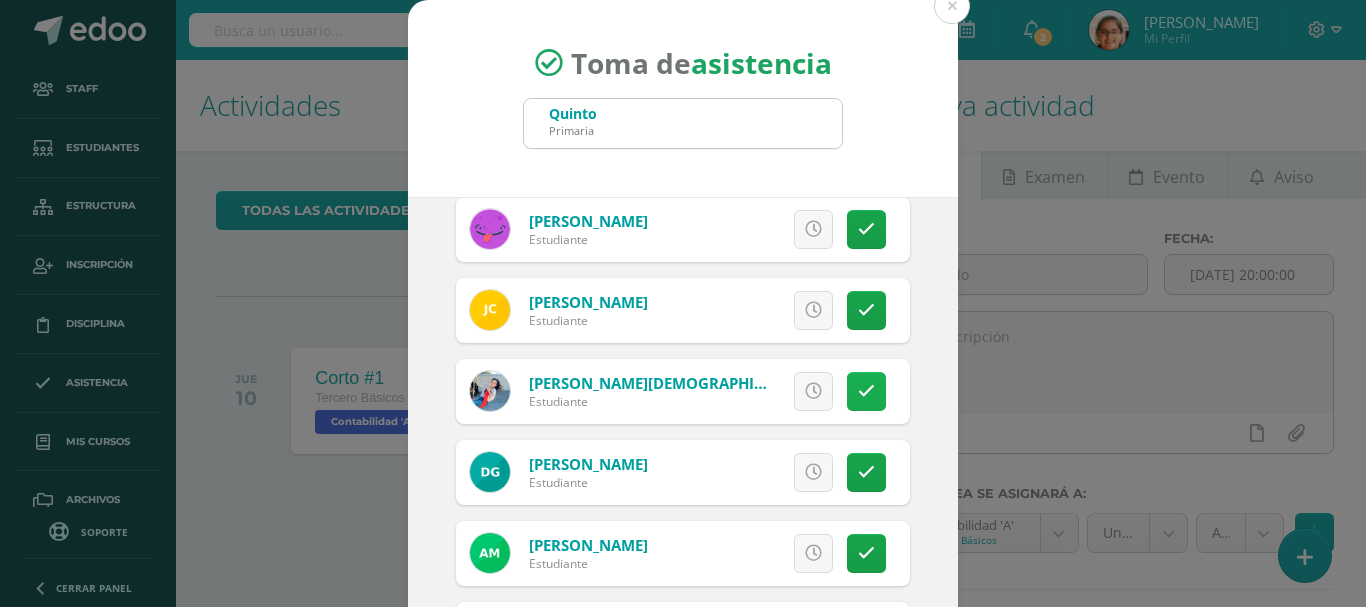 click at bounding box center [866, 391] 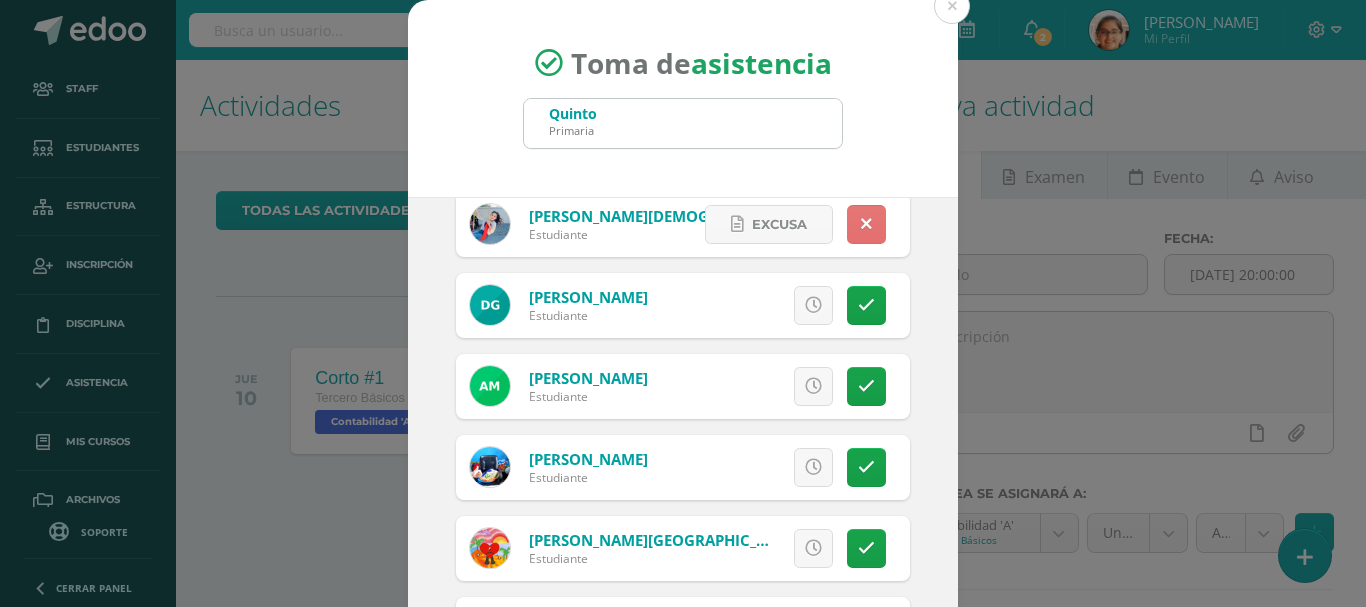 scroll, scrollTop: 623, scrollLeft: 0, axis: vertical 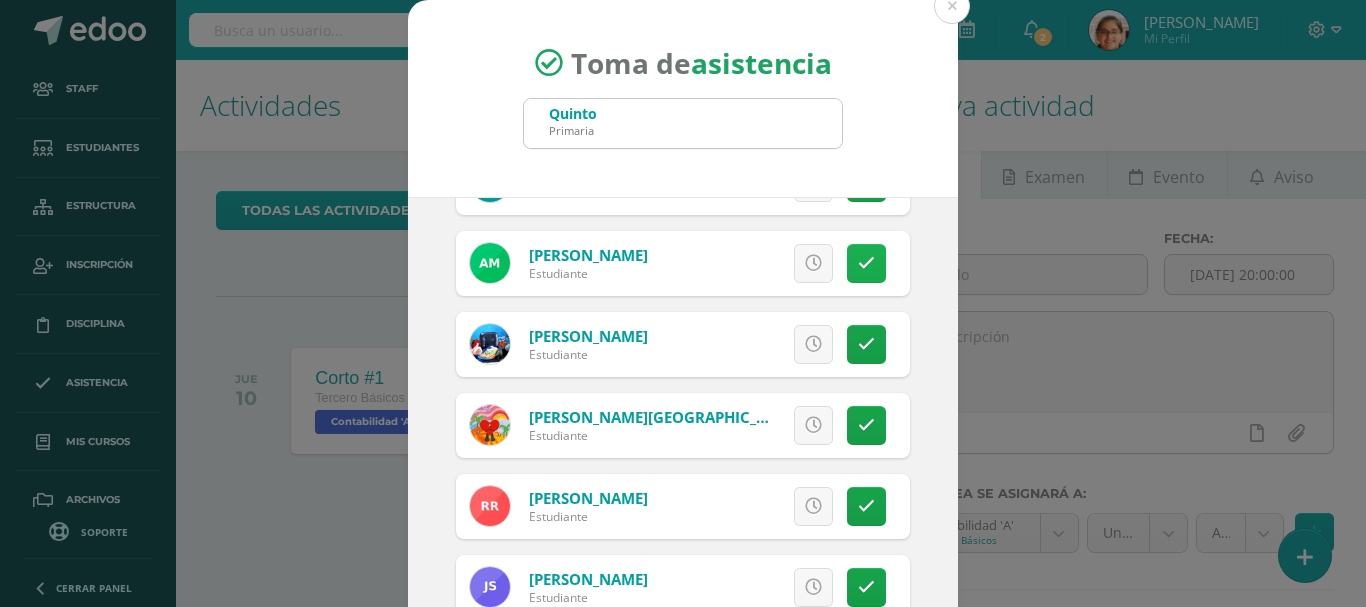 click at bounding box center (866, 263) 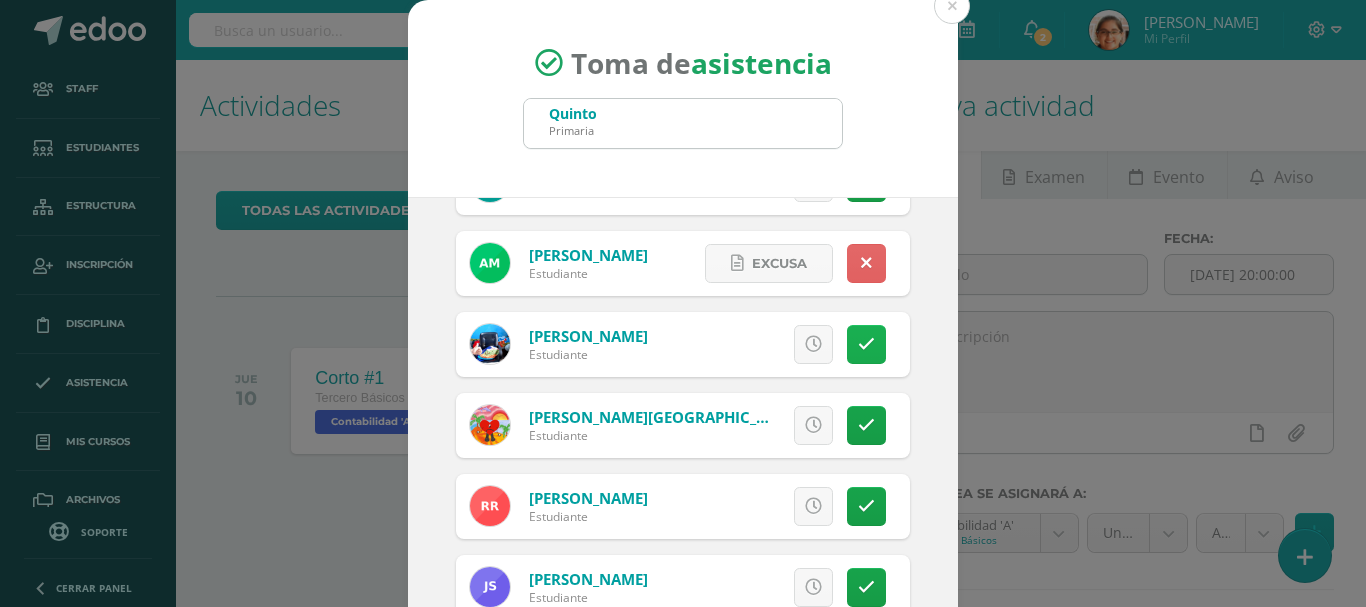 click at bounding box center [866, 344] 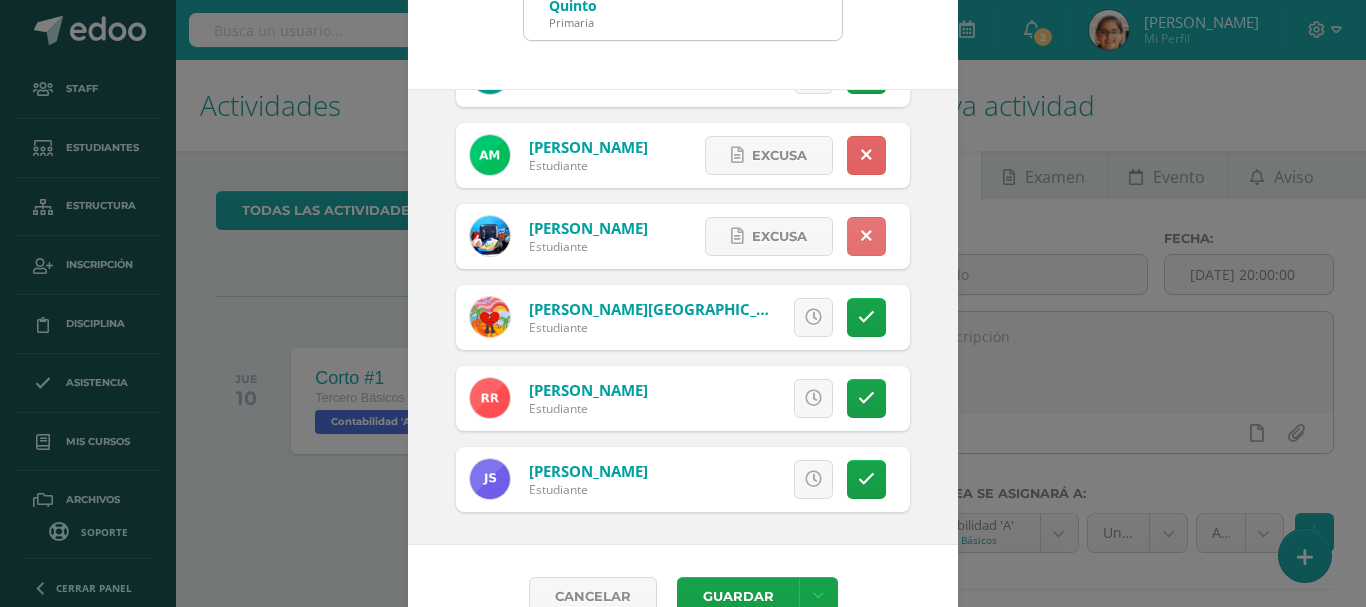 scroll, scrollTop: 149, scrollLeft: 0, axis: vertical 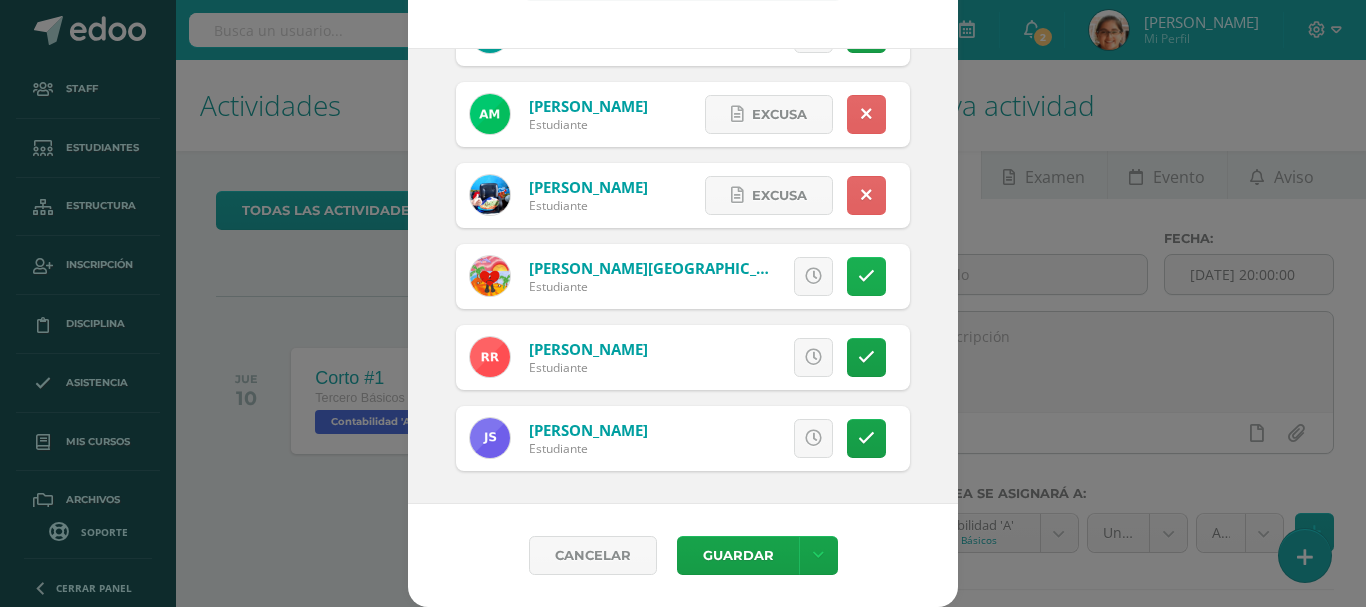 click at bounding box center (866, 276) 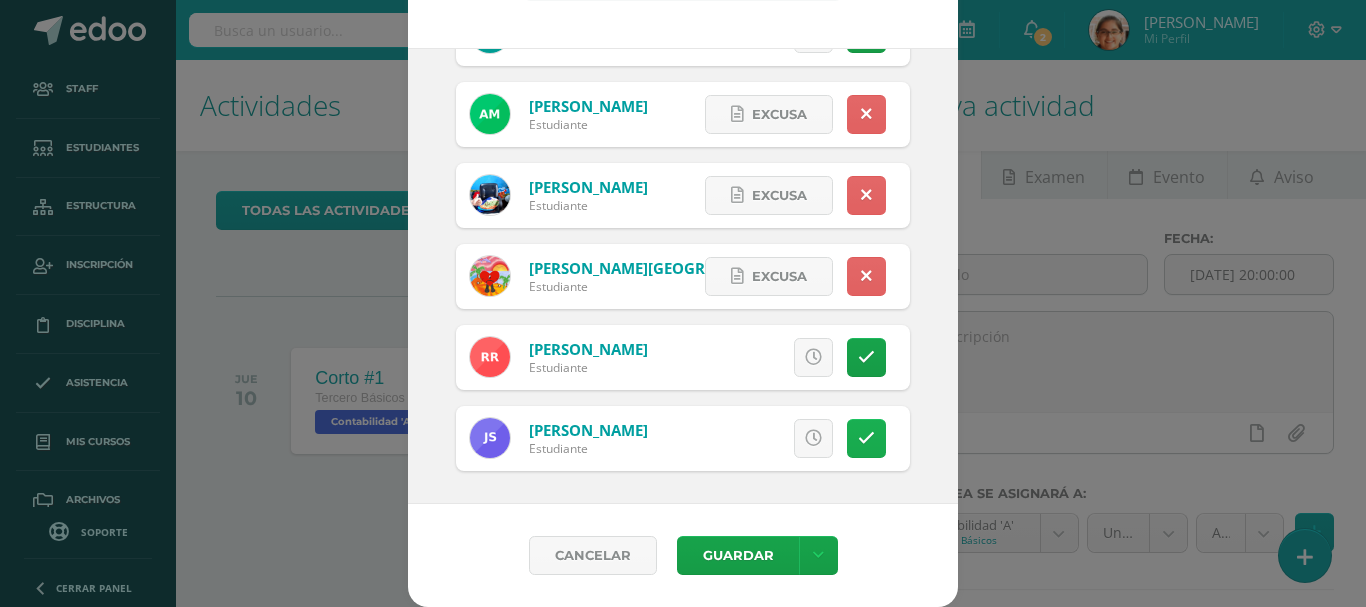 click at bounding box center [866, 438] 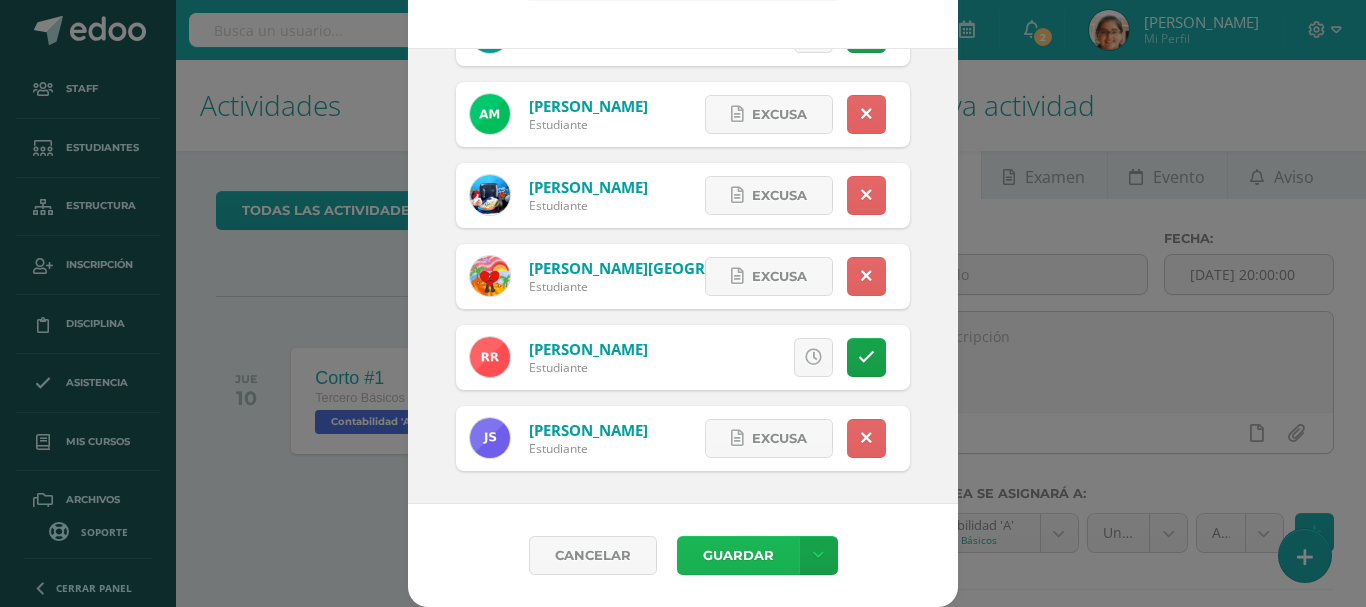 click on "Guardar" at bounding box center (738, 555) 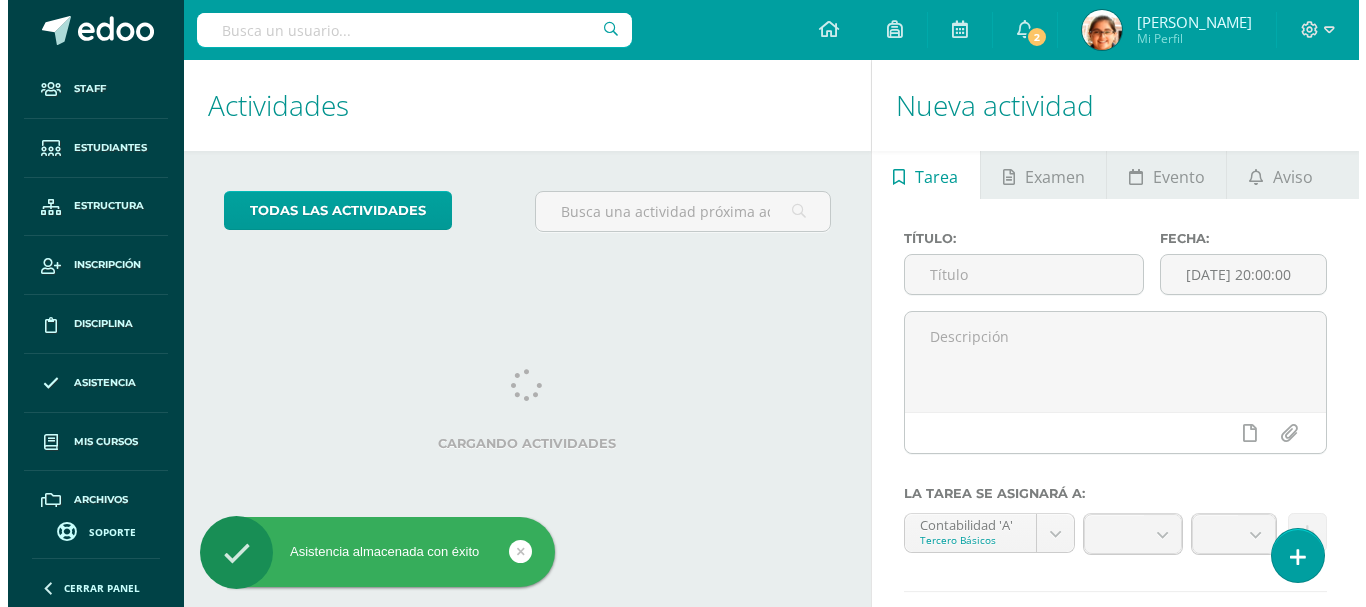scroll, scrollTop: 0, scrollLeft: 0, axis: both 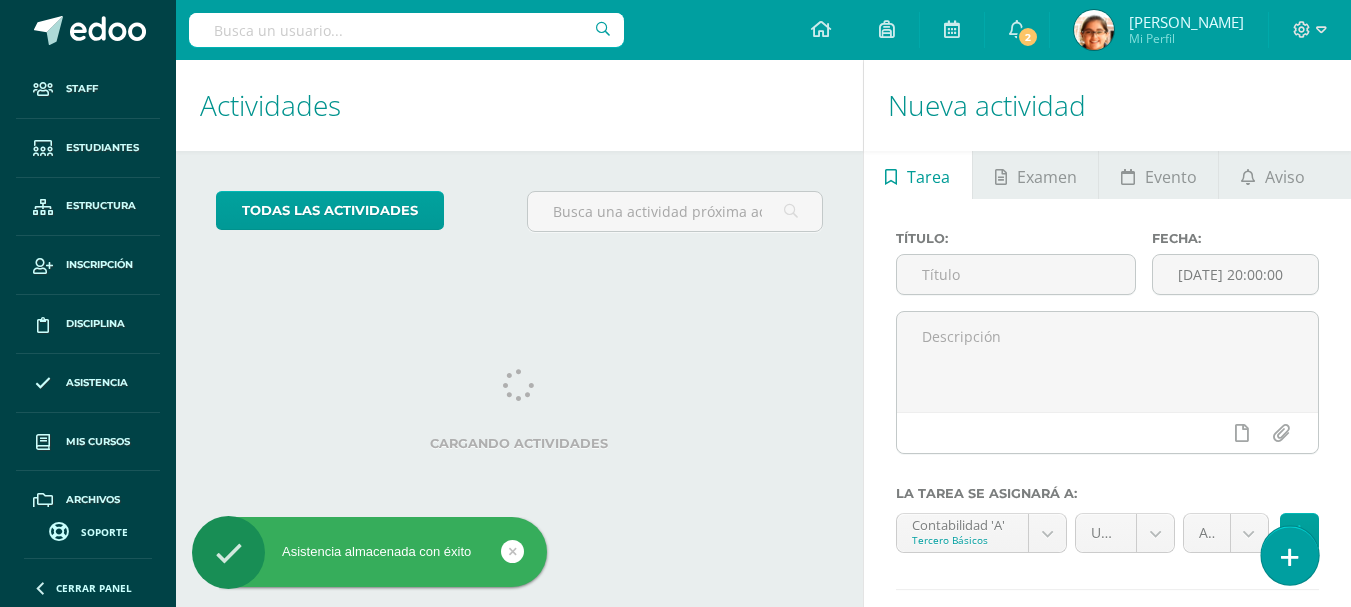 click at bounding box center [1289, 555] 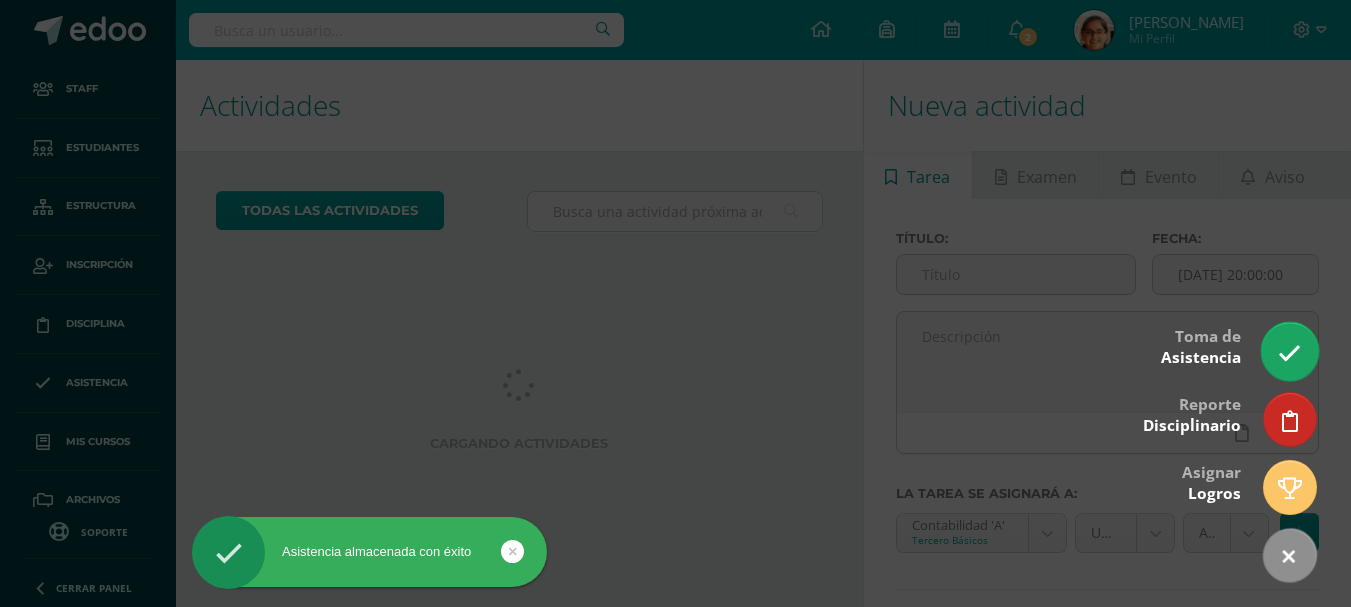 click at bounding box center (1289, 353) 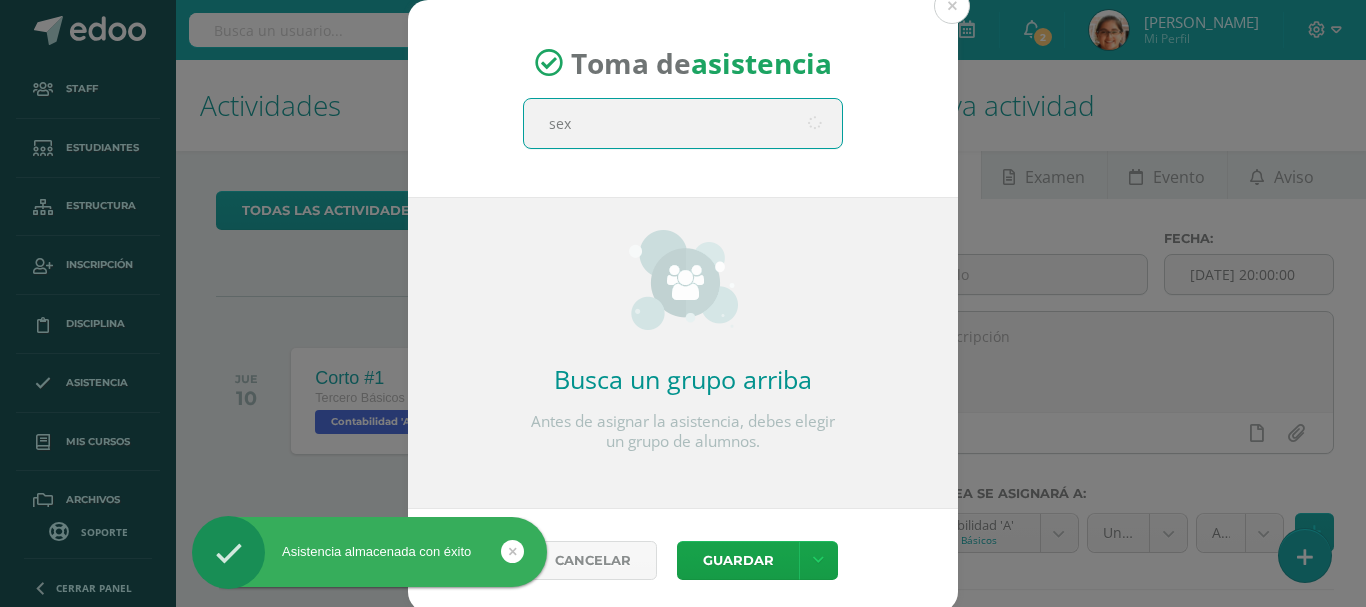 type on "sext" 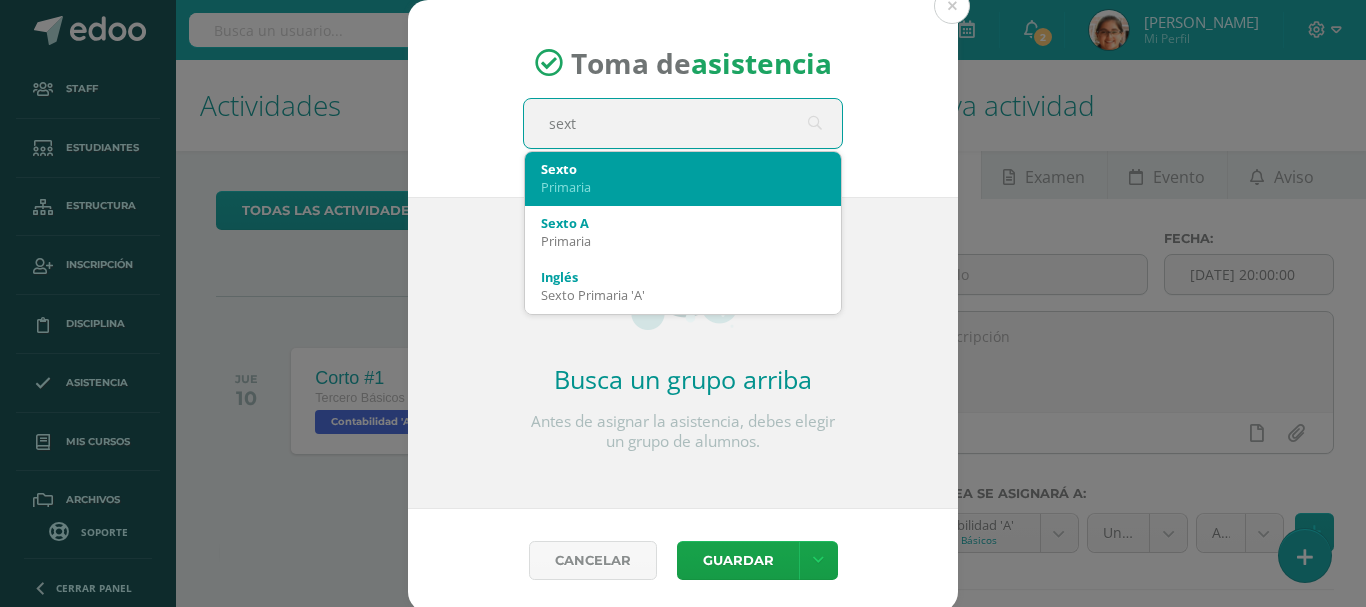 click on "Primaria" at bounding box center [683, 187] 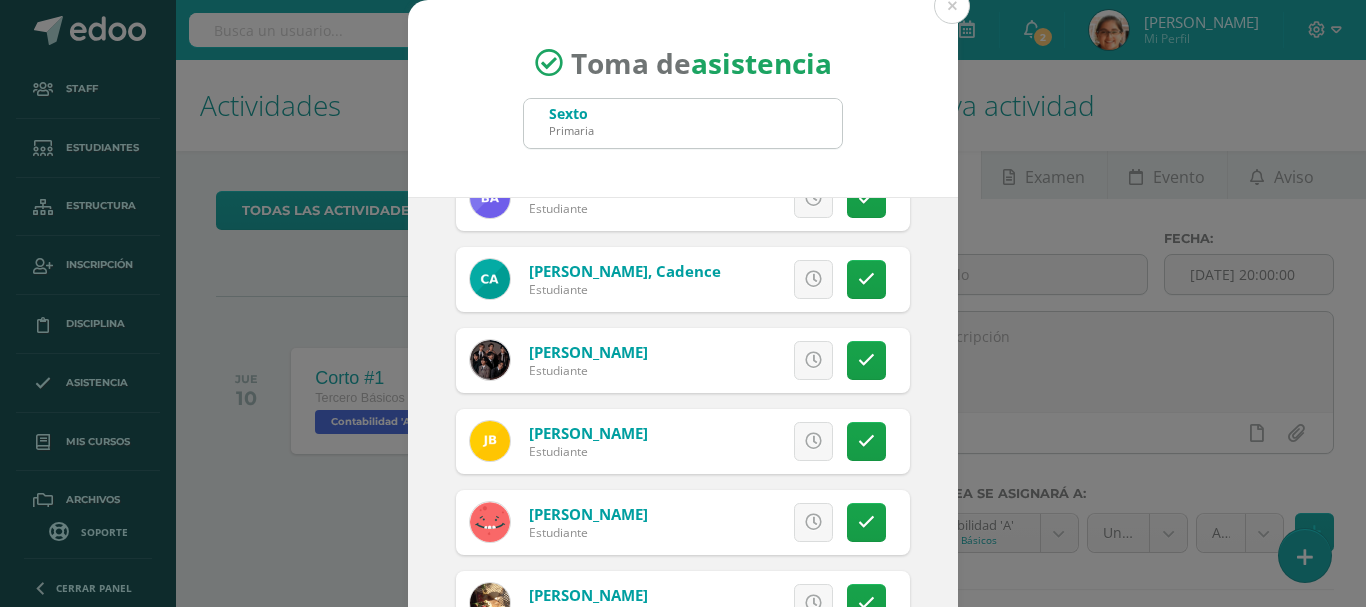 scroll, scrollTop: 167, scrollLeft: 0, axis: vertical 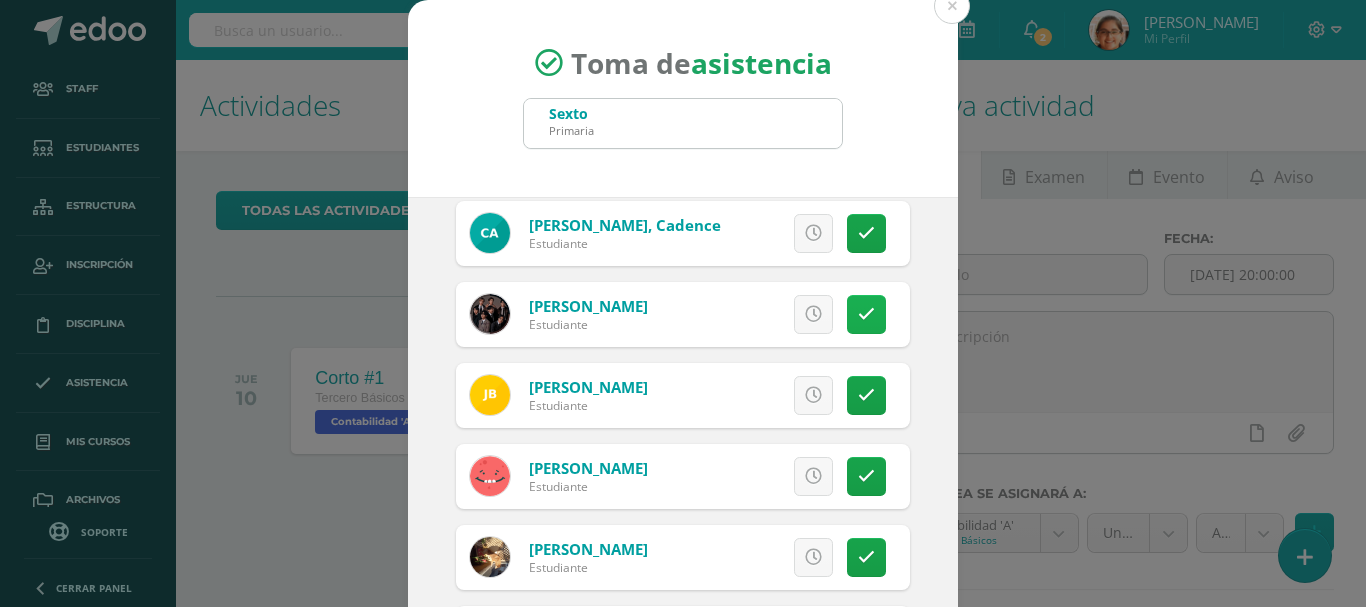 click at bounding box center [866, 314] 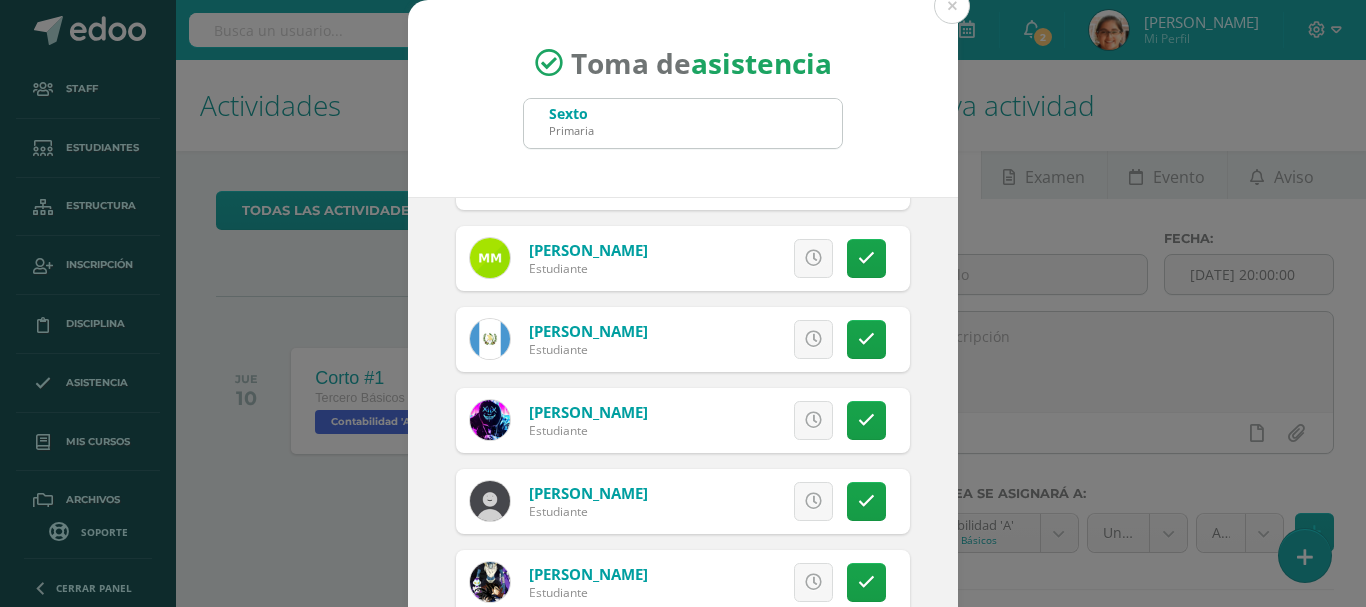 scroll, scrollTop: 1000, scrollLeft: 0, axis: vertical 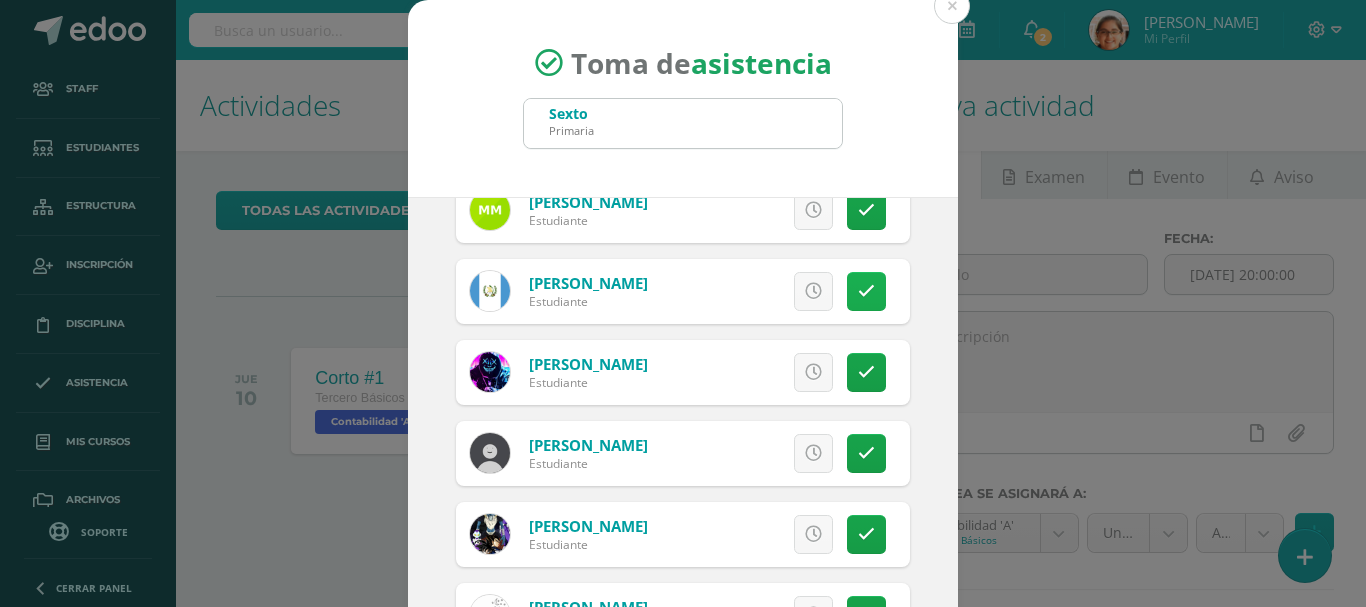 click at bounding box center (866, 291) 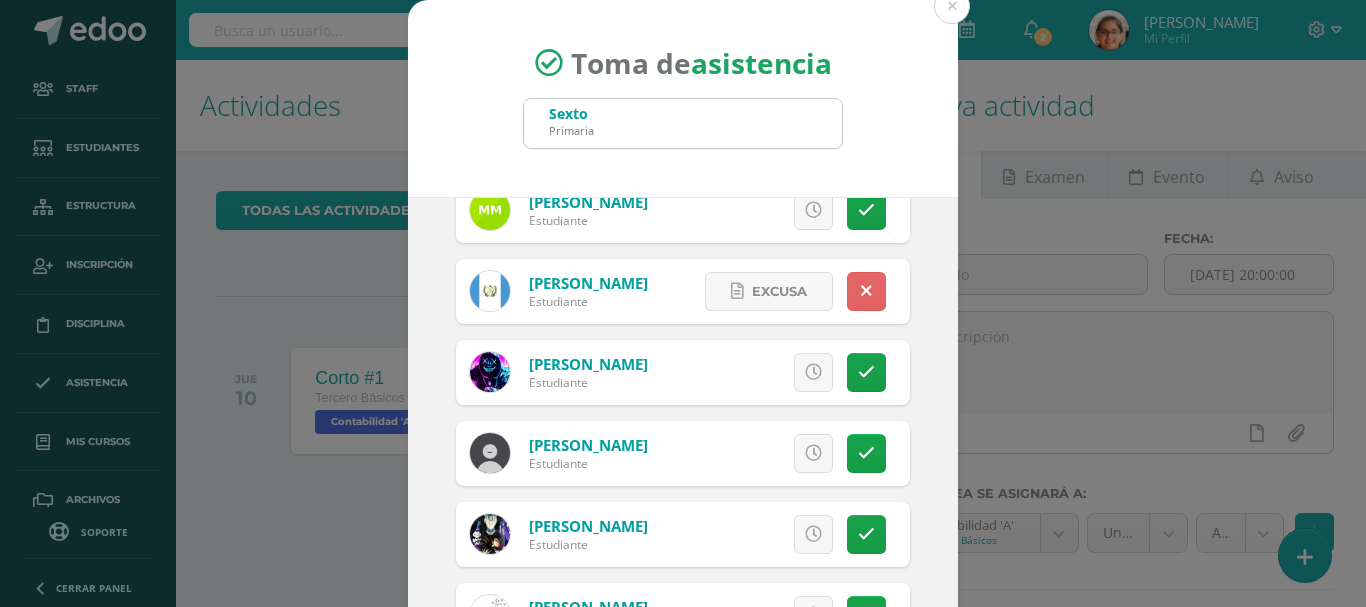 scroll, scrollTop: 149, scrollLeft: 0, axis: vertical 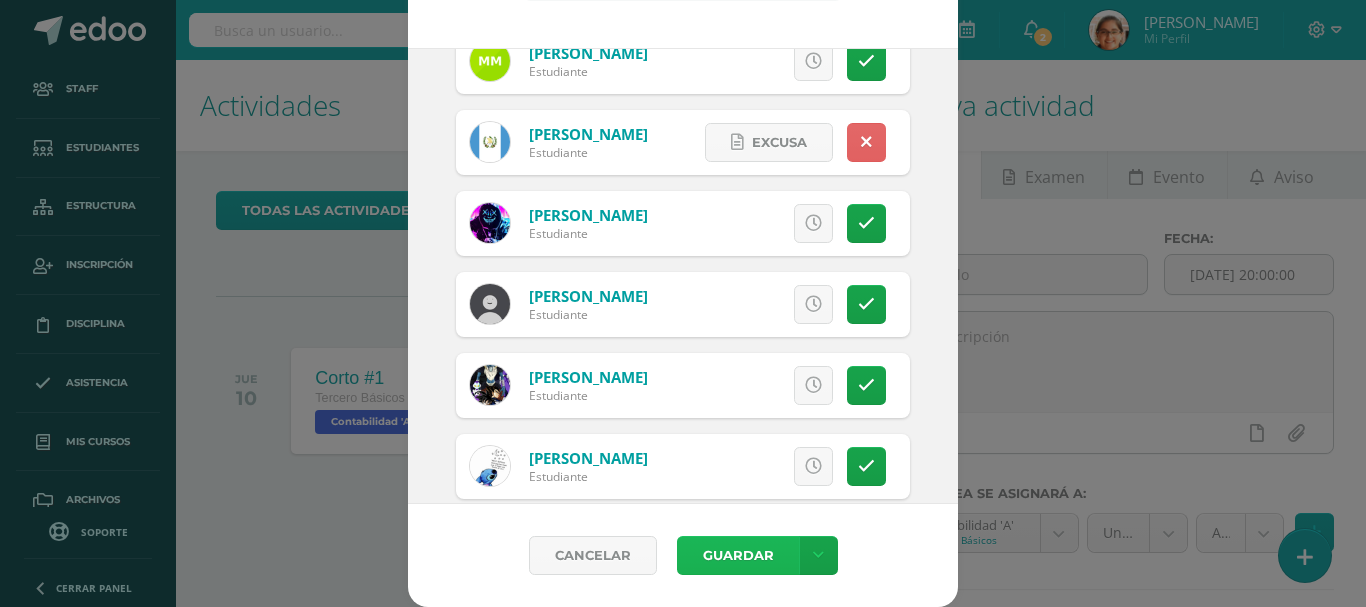 click on "Guardar" at bounding box center [738, 555] 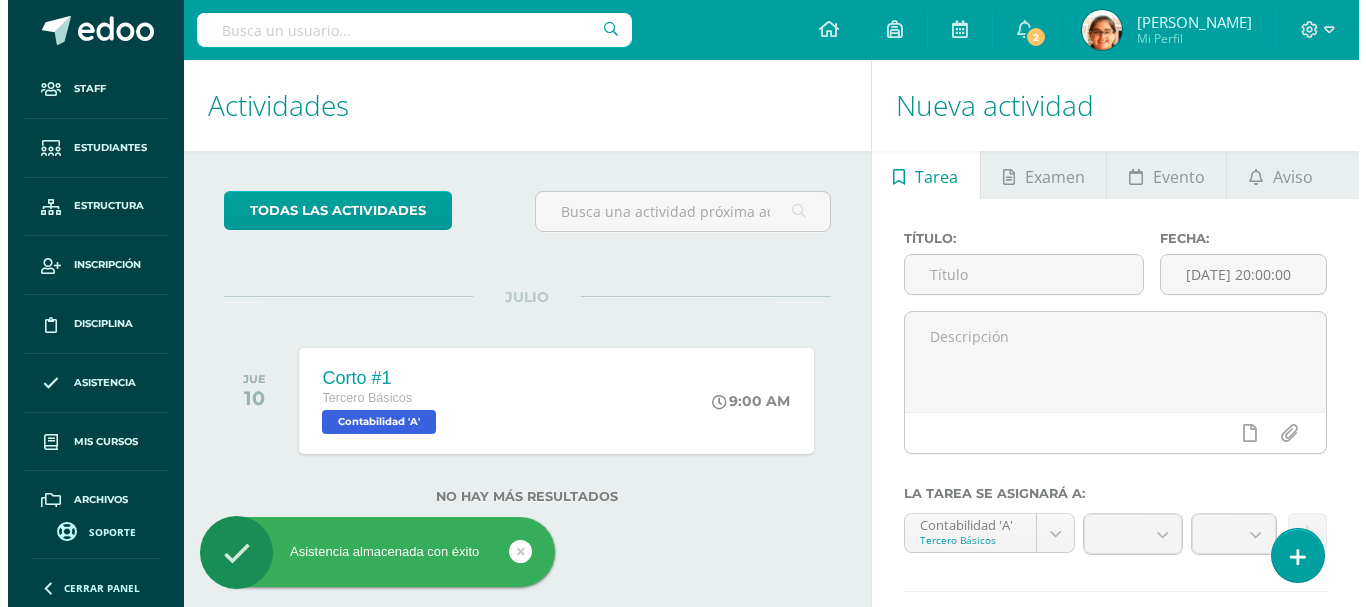 scroll, scrollTop: 0, scrollLeft: 0, axis: both 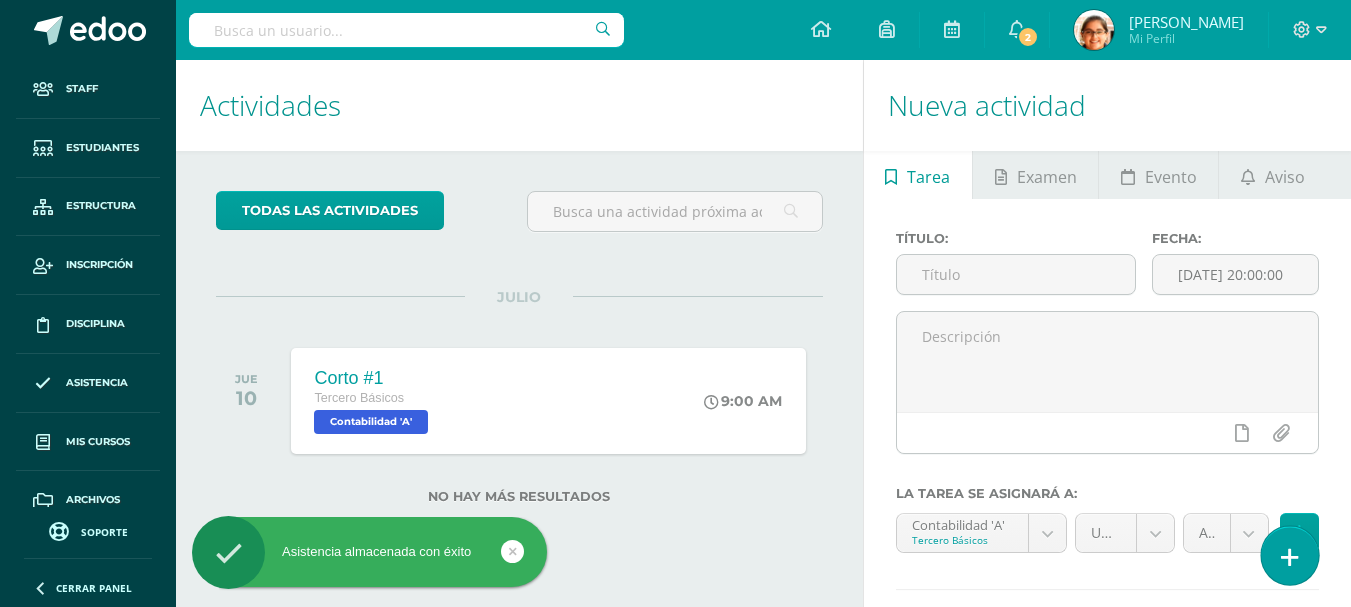 click at bounding box center [1290, 557] 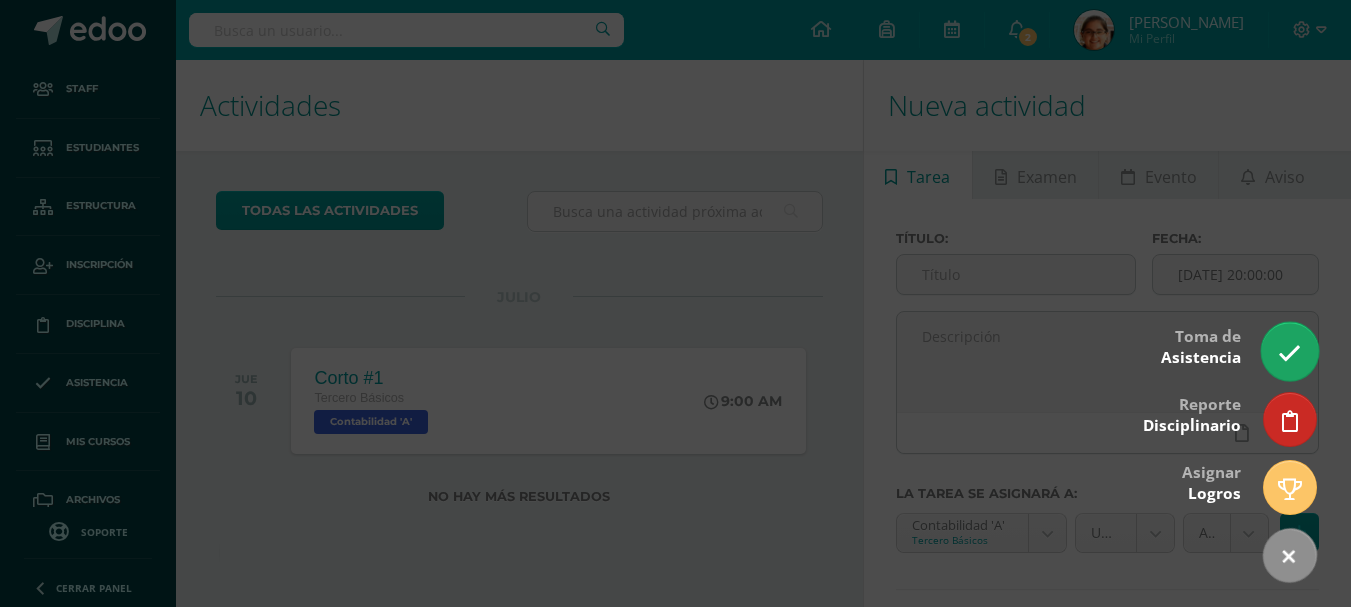 click at bounding box center [1289, 353] 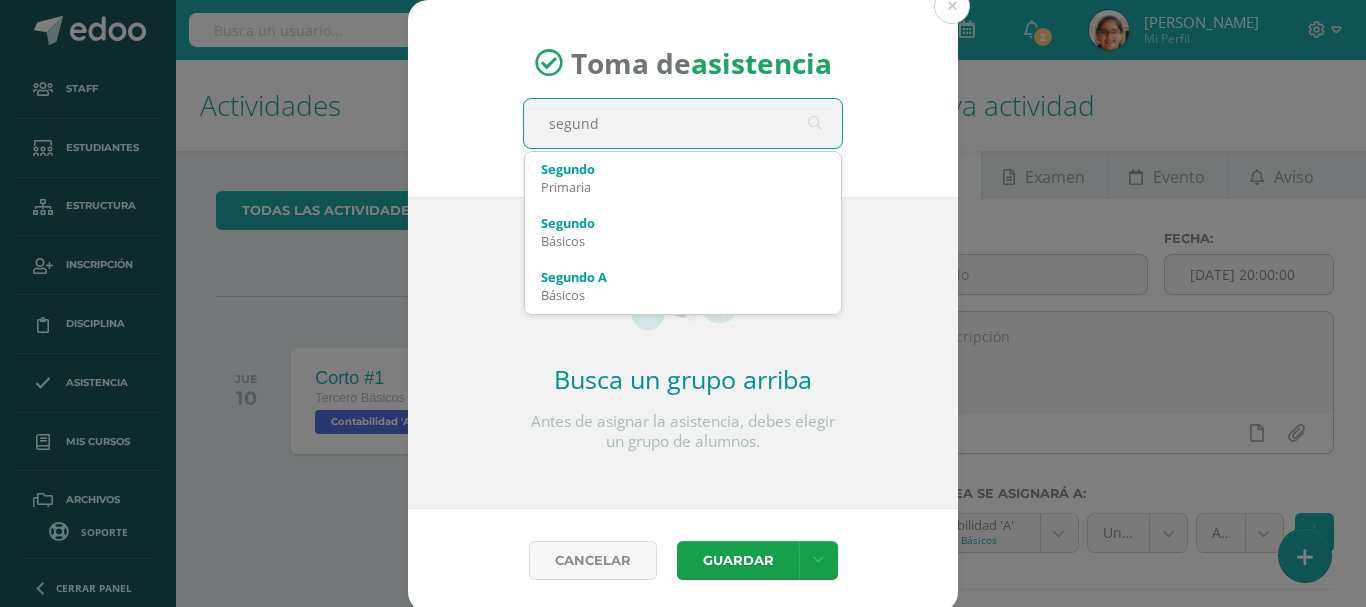 type on "segundo" 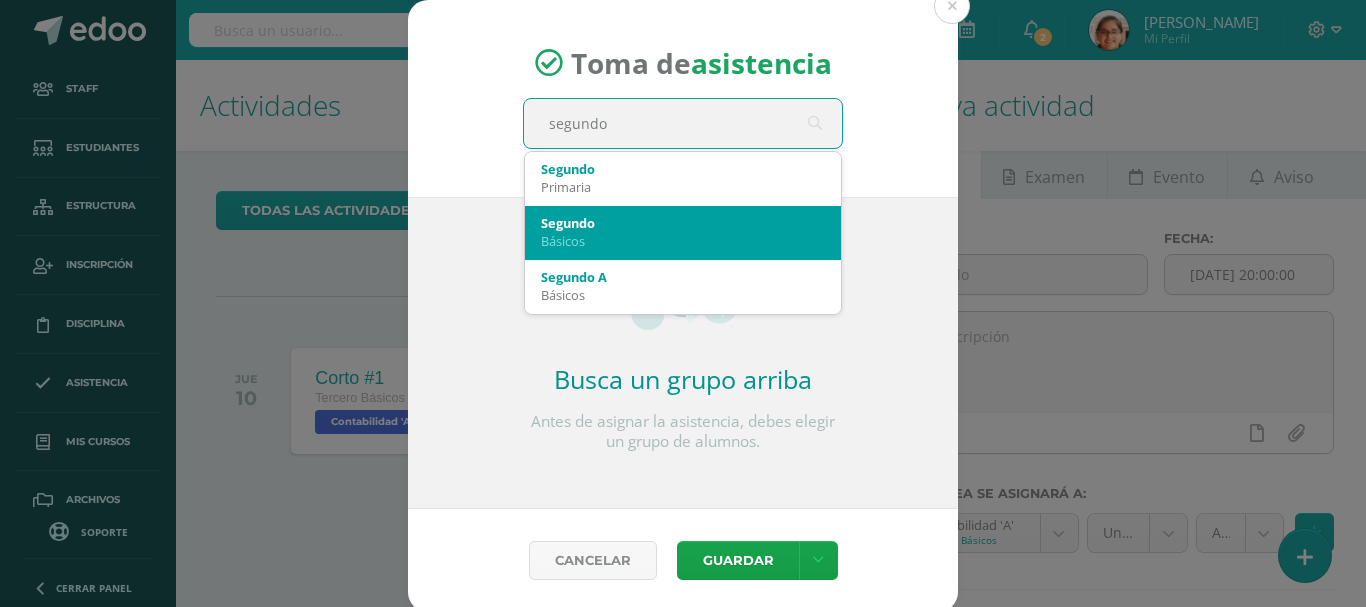 click on "Básicos" at bounding box center [683, 241] 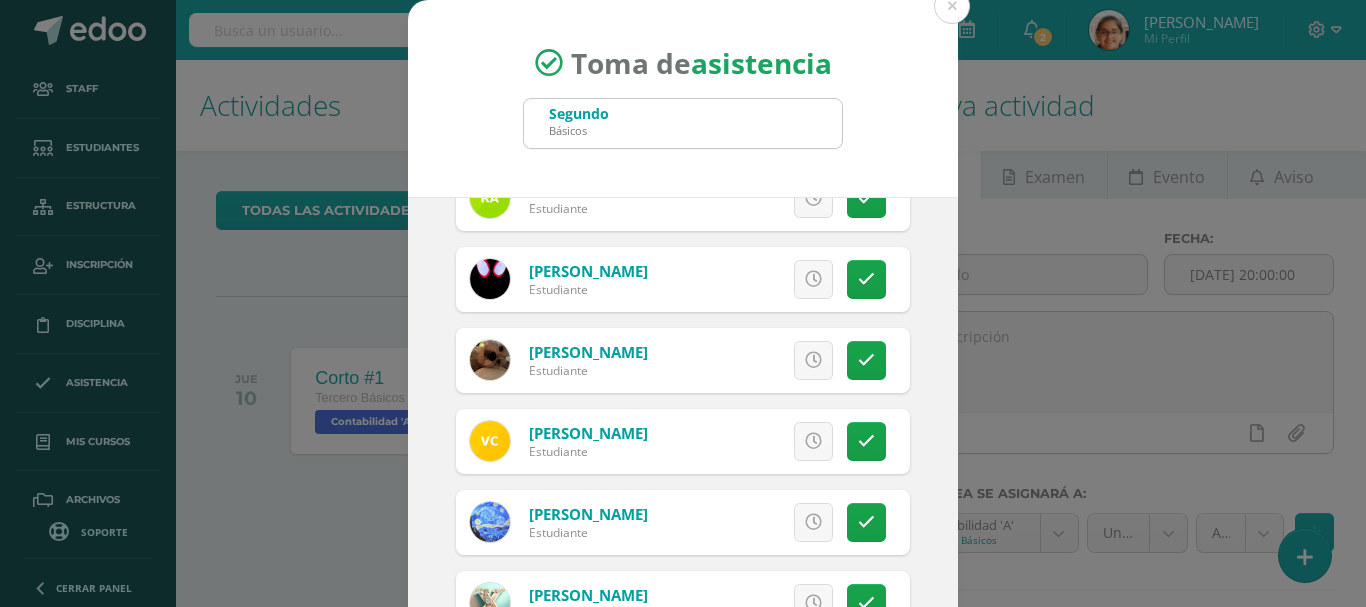 scroll, scrollTop: 500, scrollLeft: 0, axis: vertical 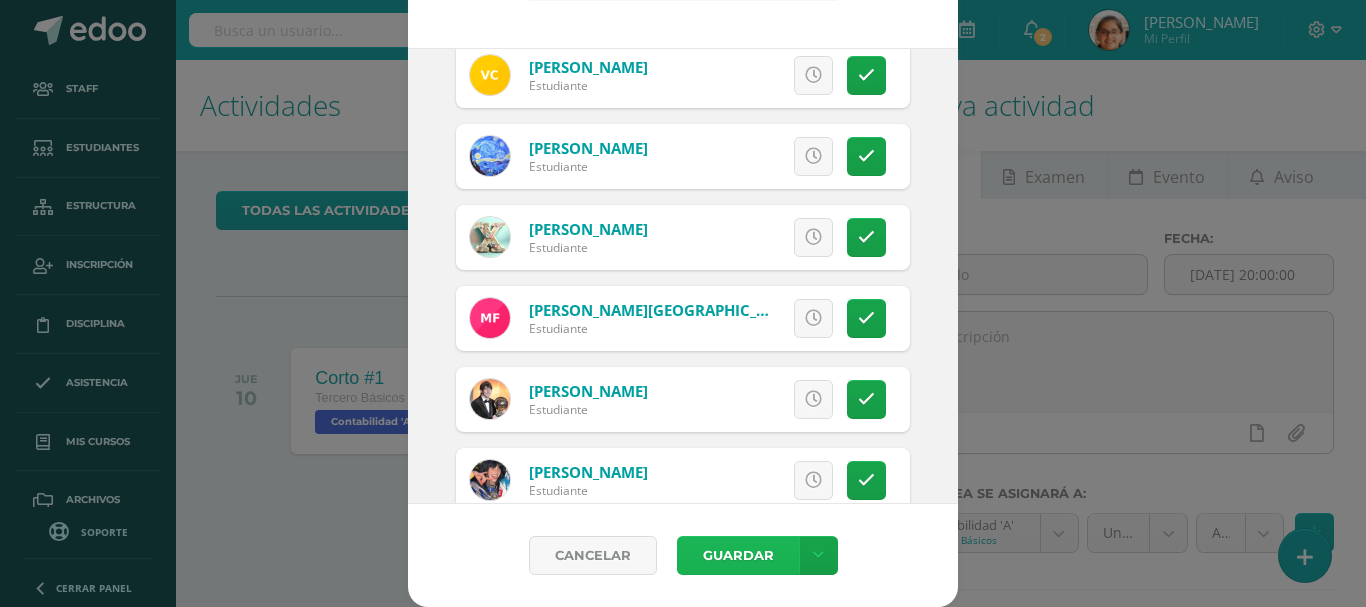 click on "Guardar" at bounding box center [738, 555] 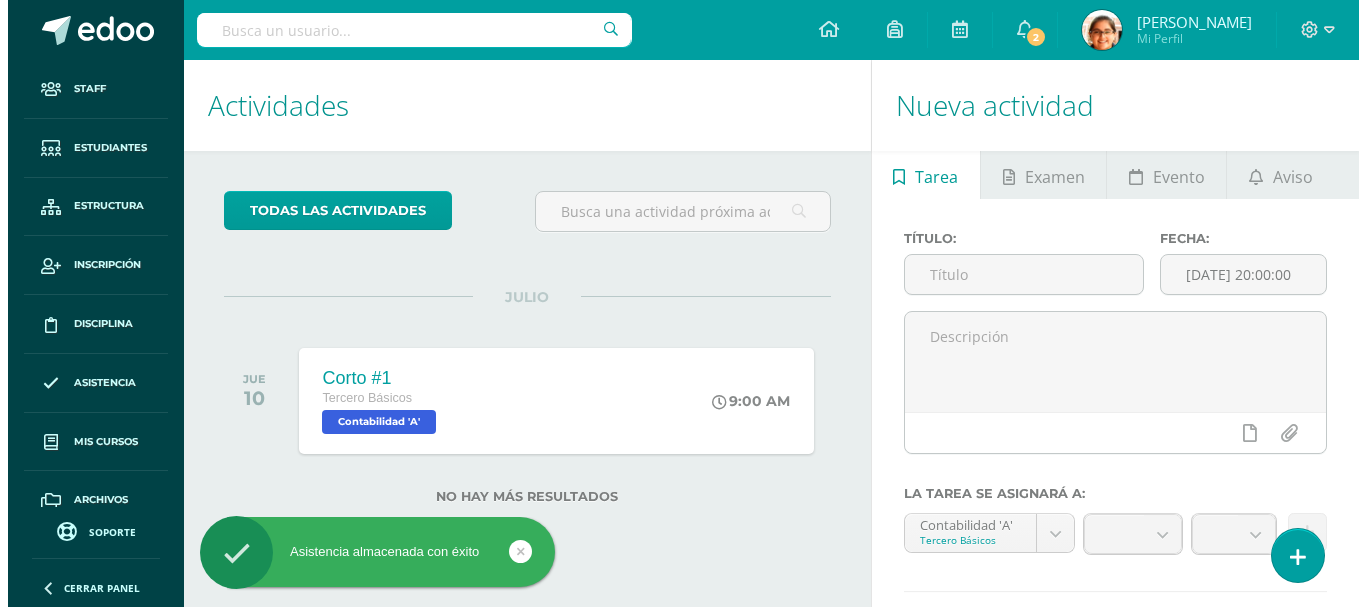 scroll, scrollTop: 0, scrollLeft: 0, axis: both 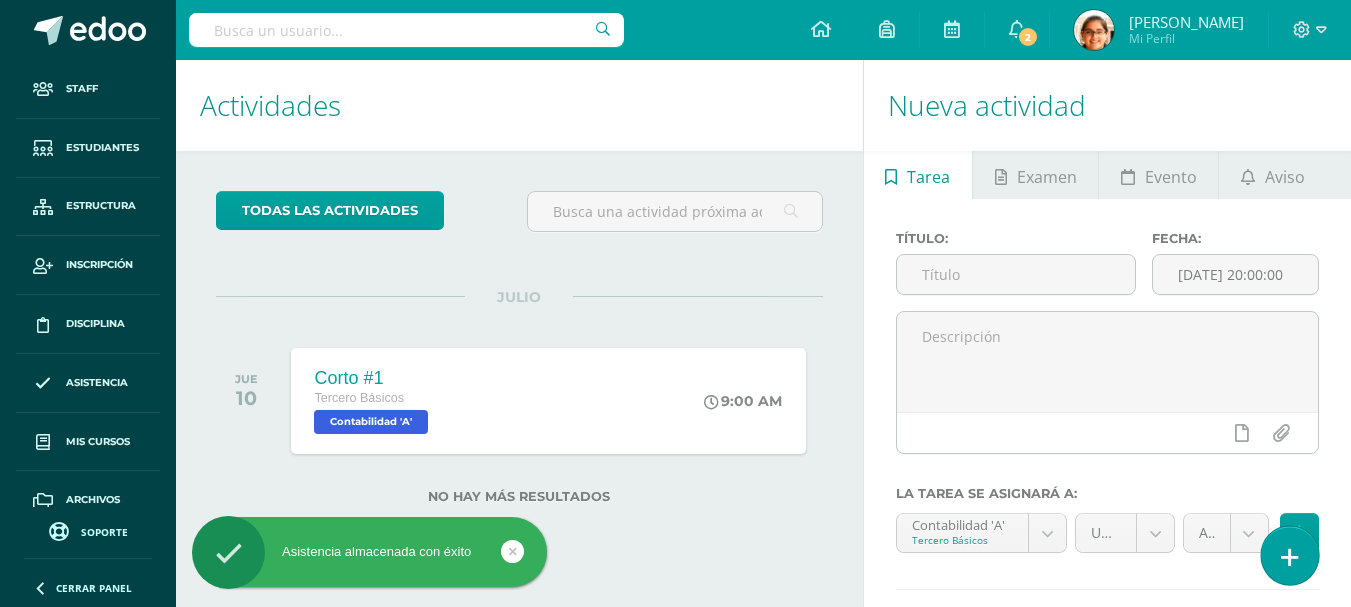 click at bounding box center (1290, 557) 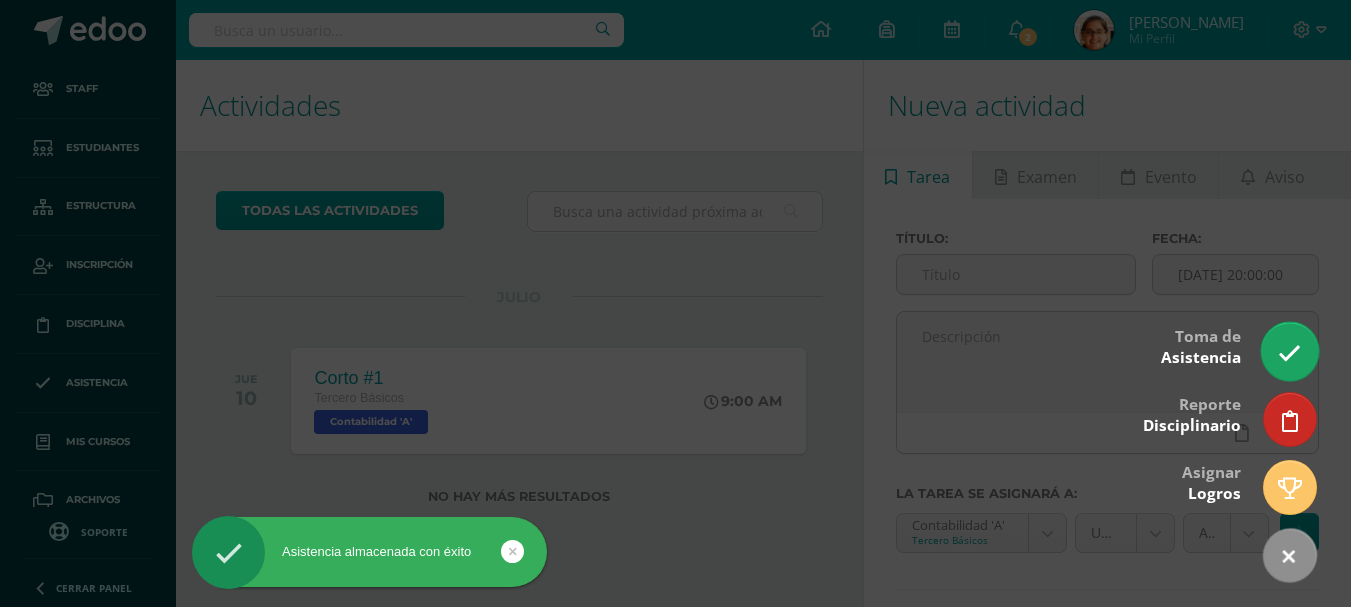 click at bounding box center [1289, 353] 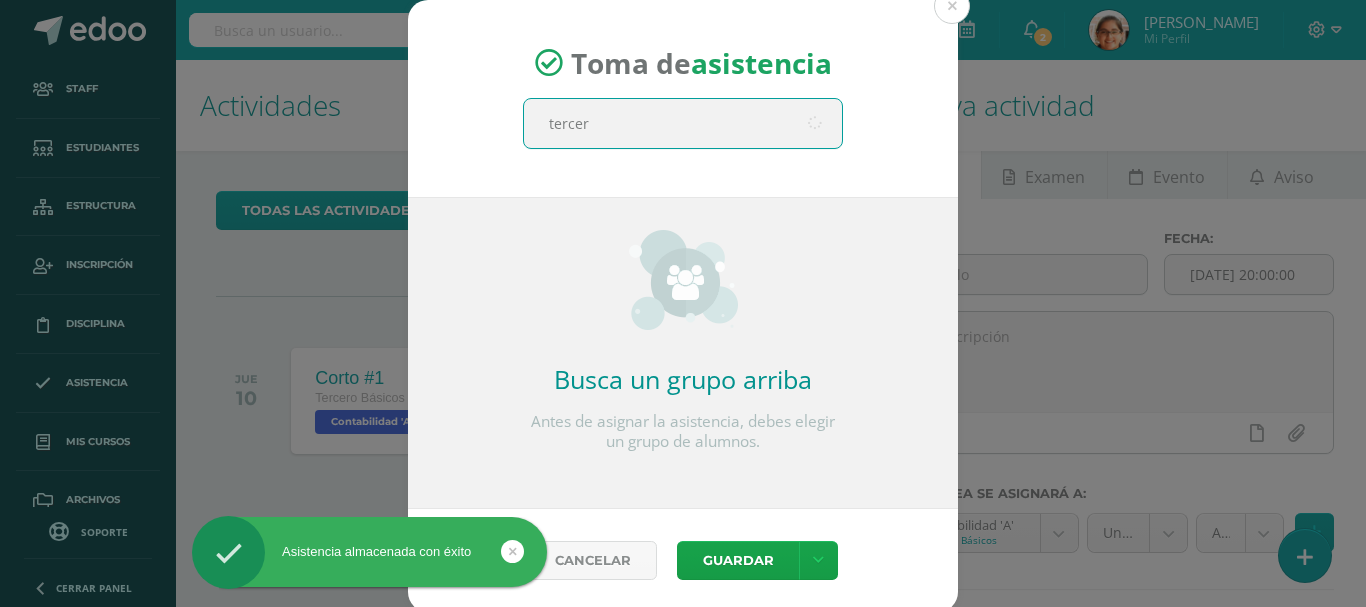 type on "tercero" 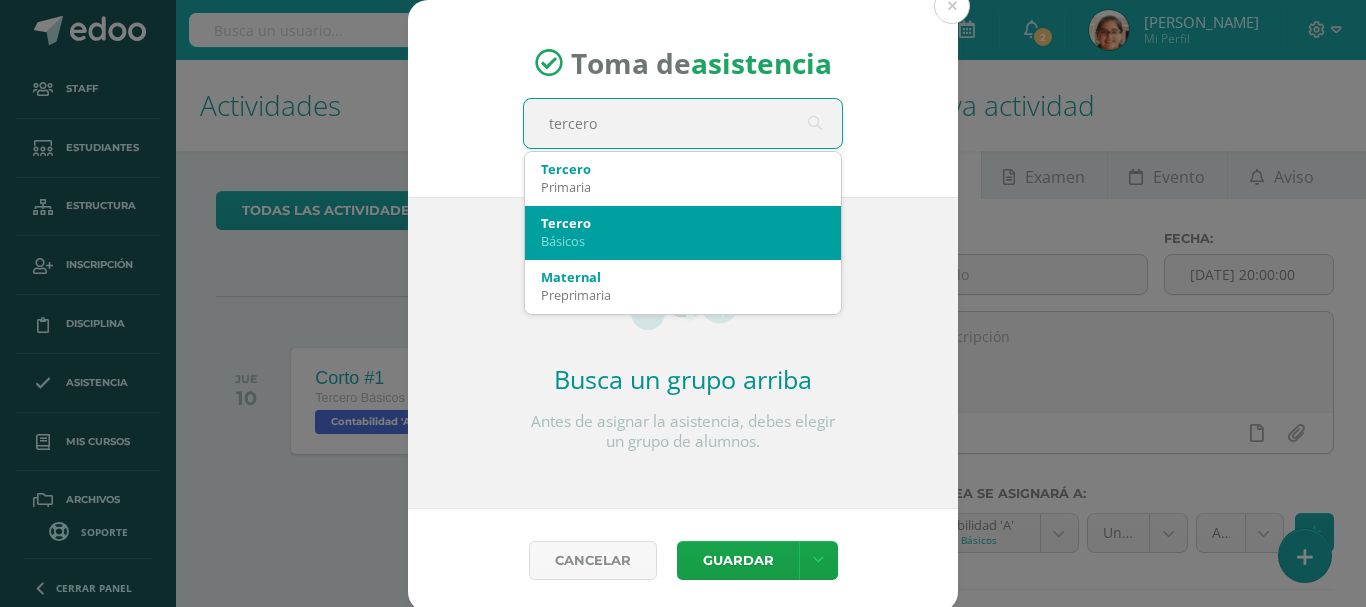 click on "Tercero" at bounding box center (683, 223) 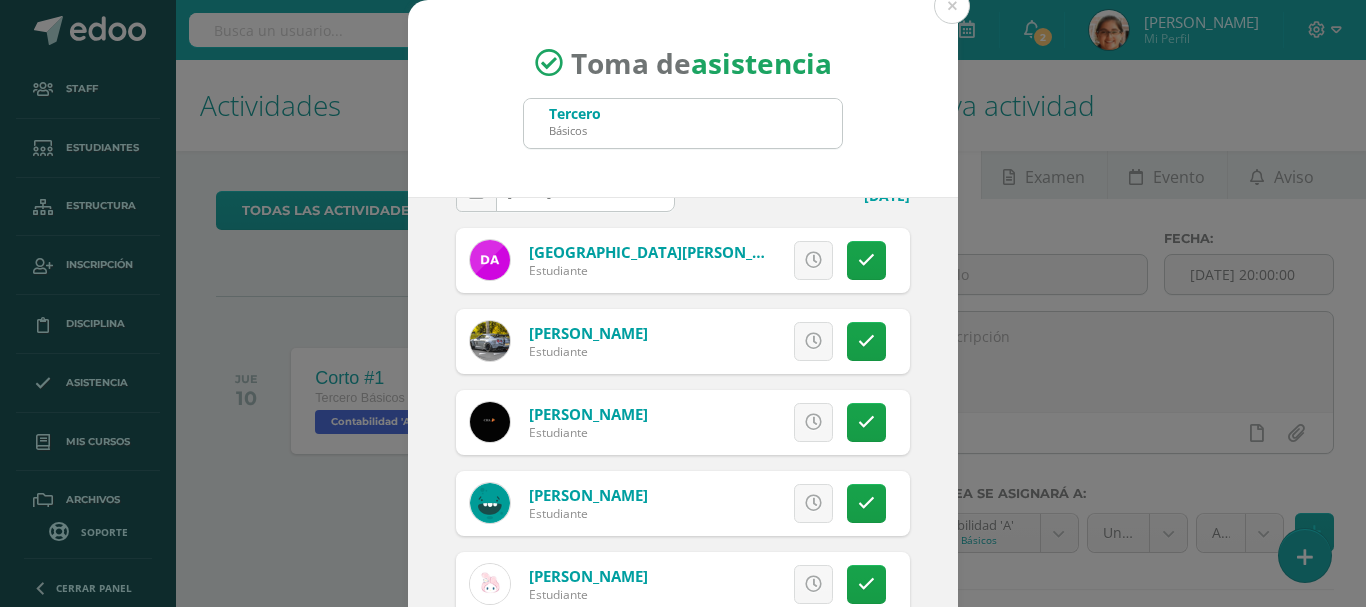 scroll, scrollTop: 0, scrollLeft: 0, axis: both 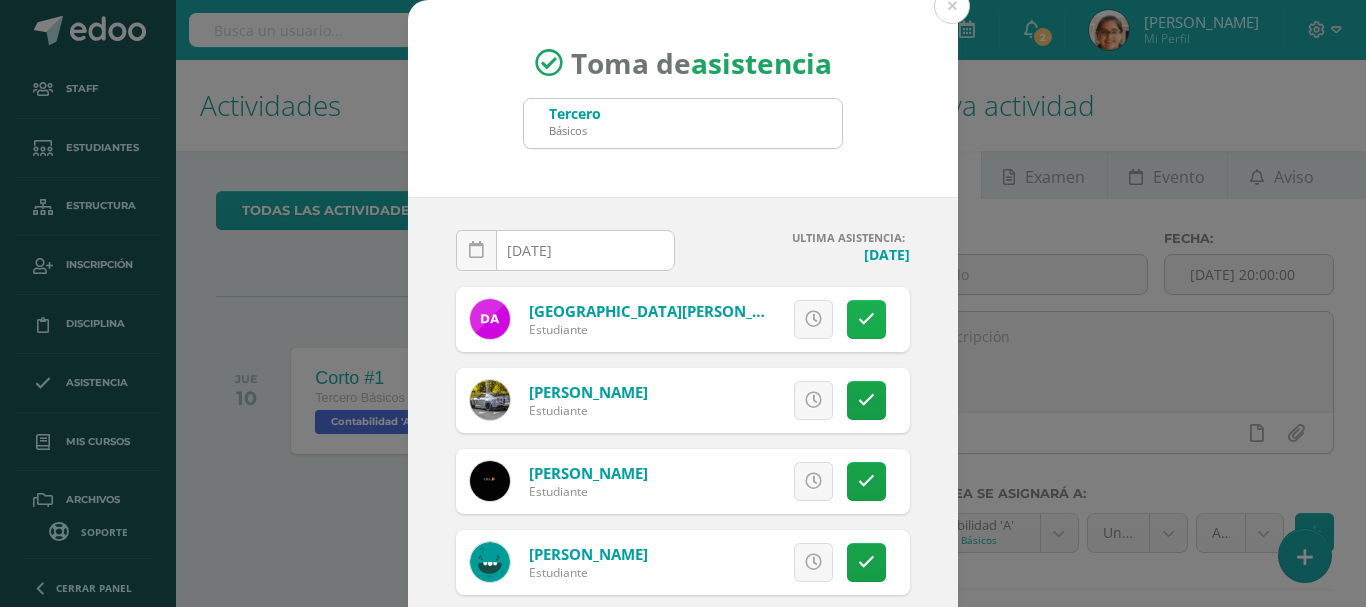 click at bounding box center [866, 319] 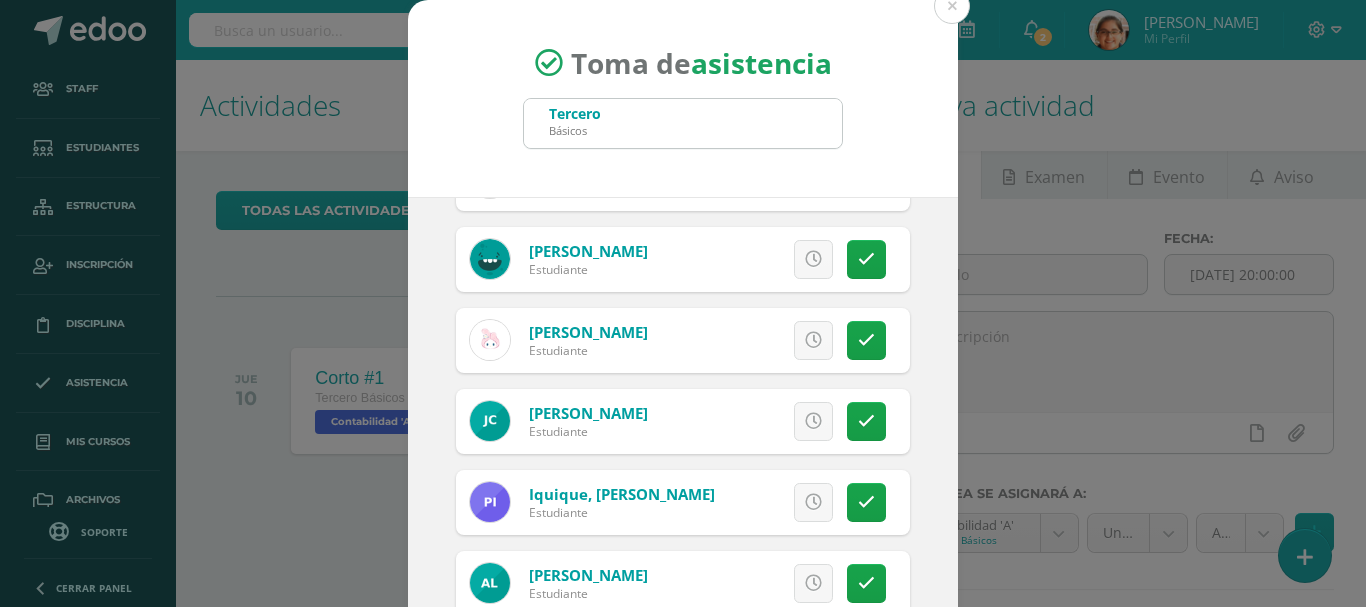 scroll, scrollTop: 667, scrollLeft: 0, axis: vertical 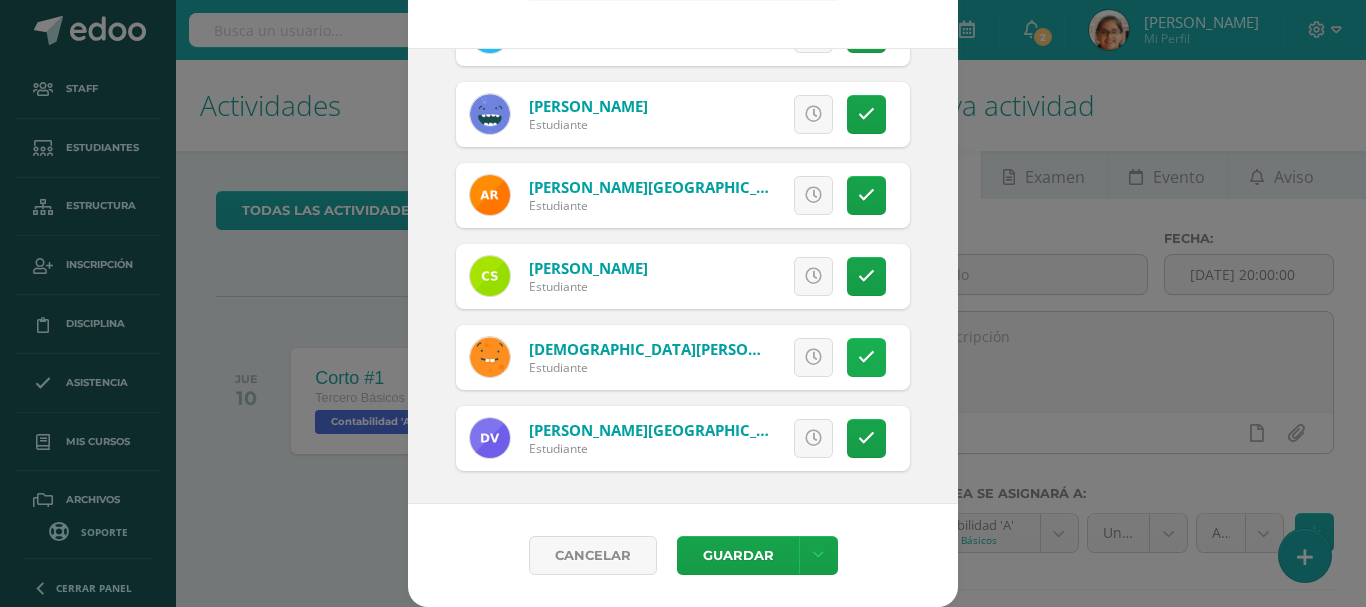 click at bounding box center [866, 357] 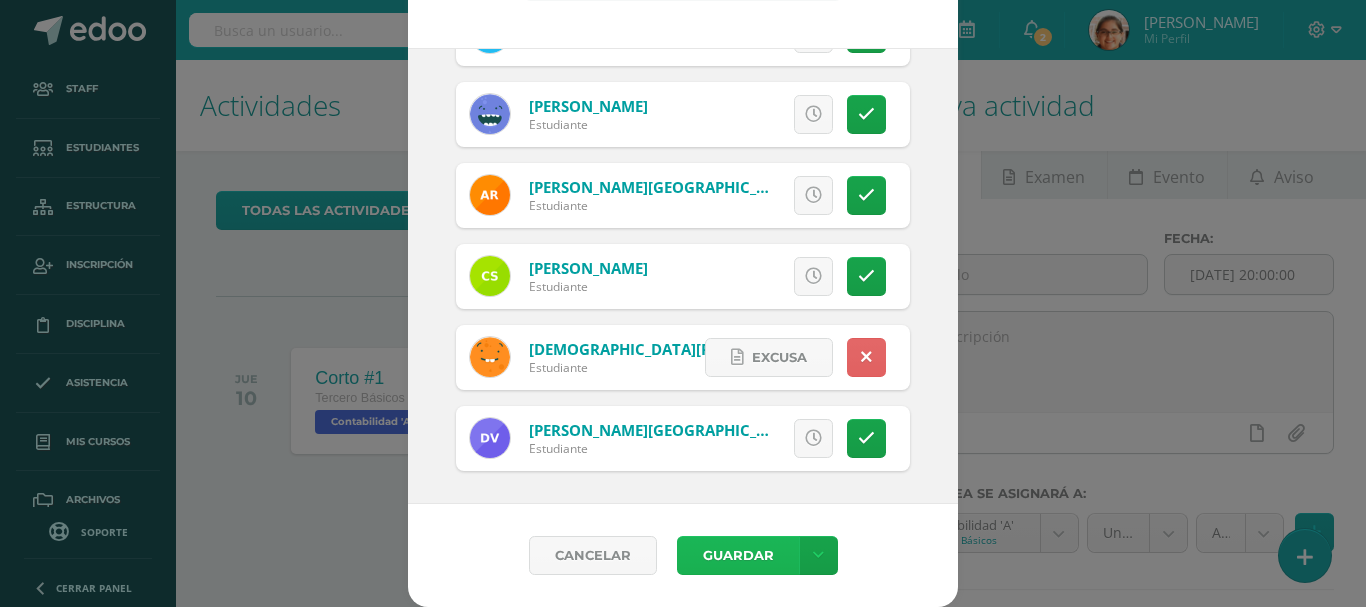 click on "Guardar" at bounding box center [738, 555] 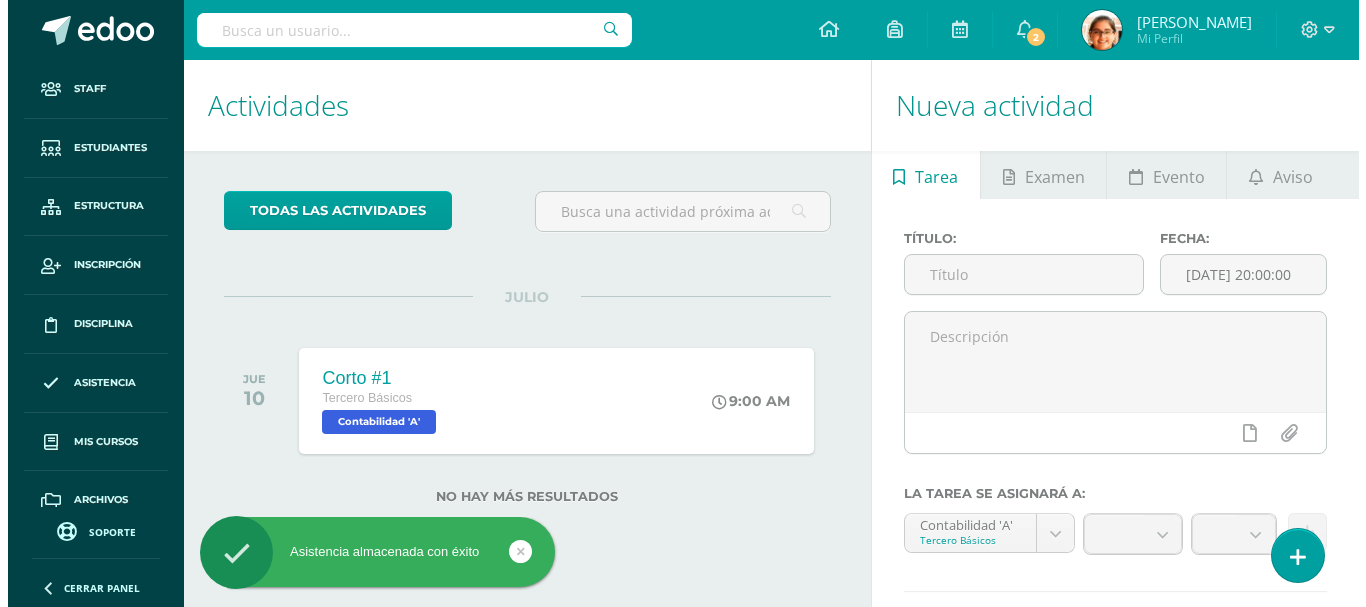 scroll, scrollTop: 0, scrollLeft: 0, axis: both 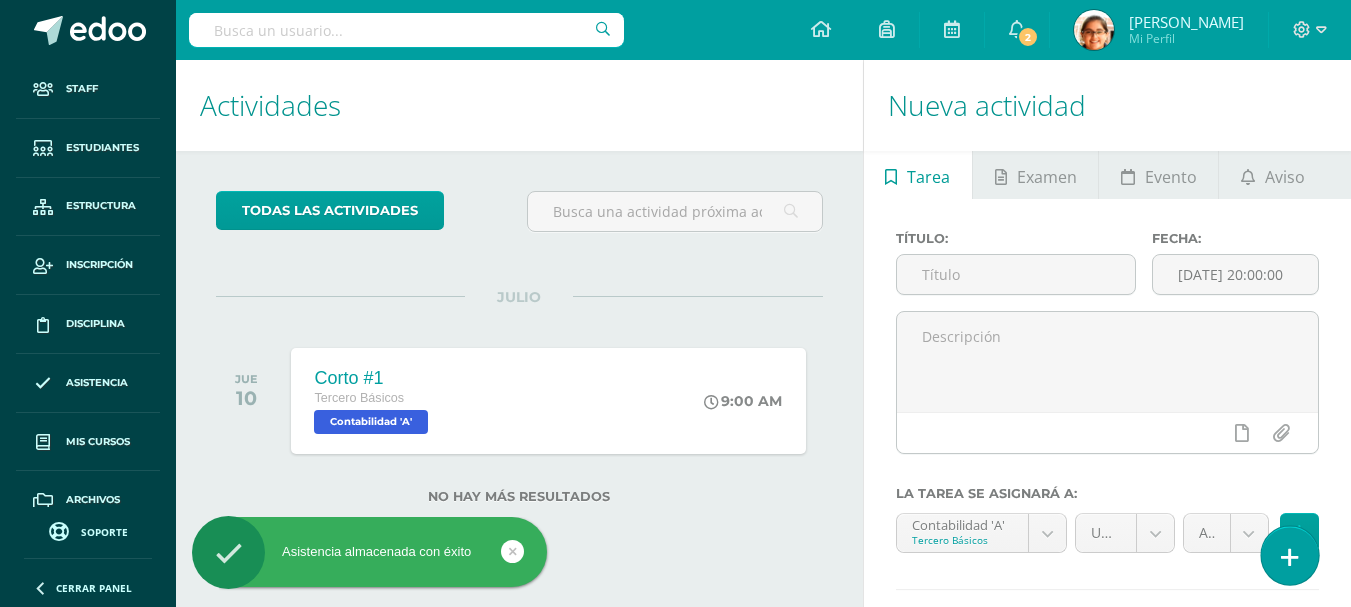 click at bounding box center [1289, 555] 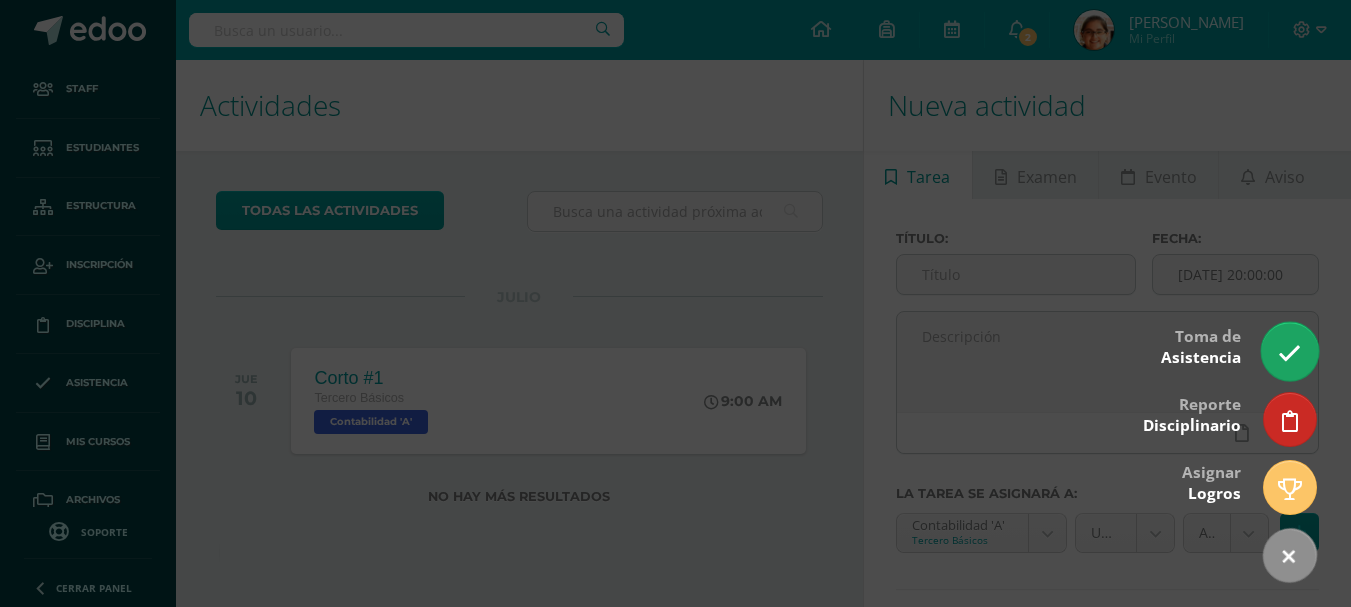 click at bounding box center (1289, 353) 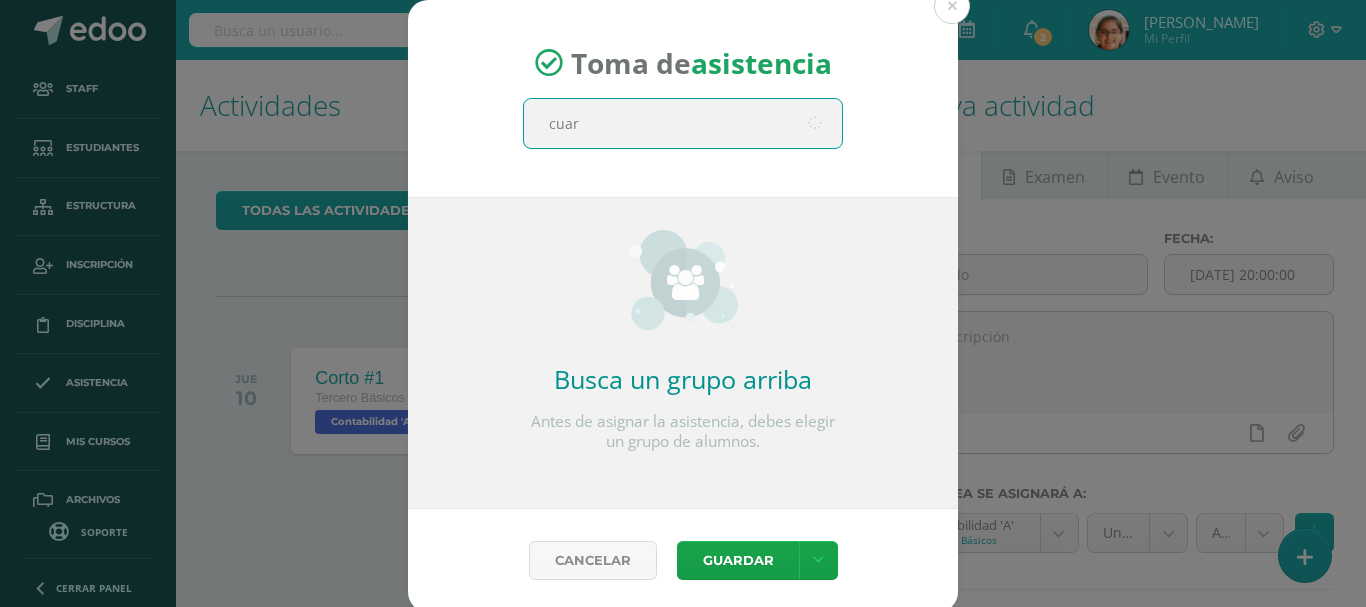 type on "cuart" 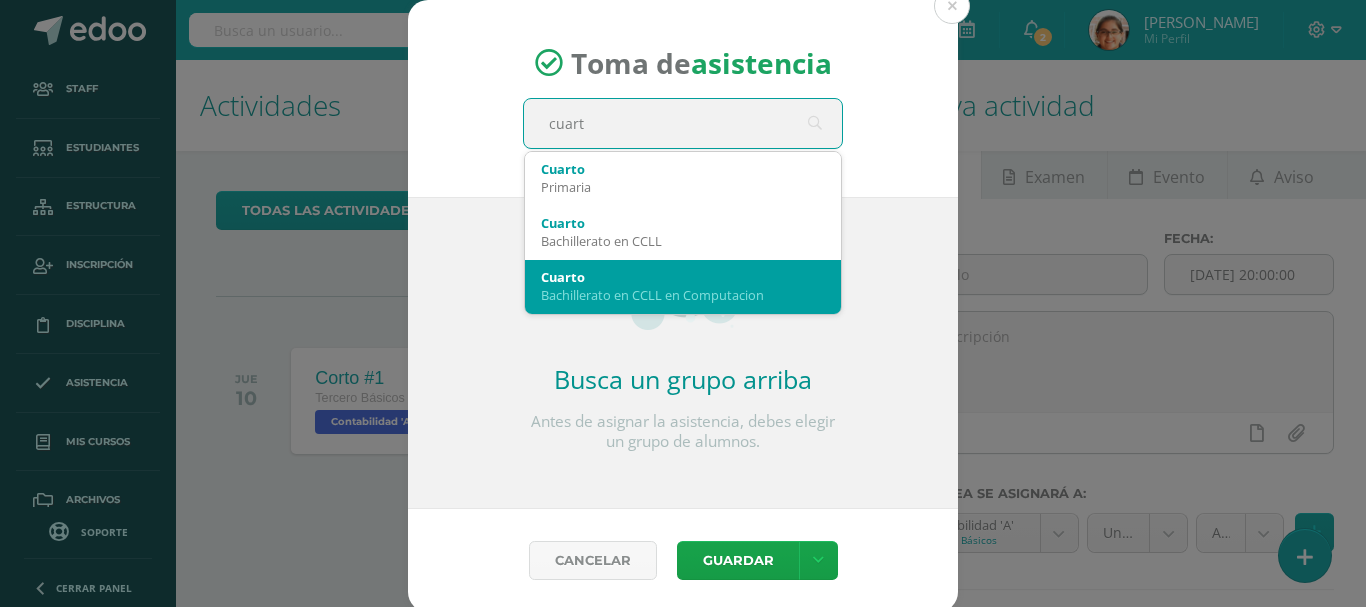 click on "Bachillerato en CCLL en Computacion" at bounding box center (683, 295) 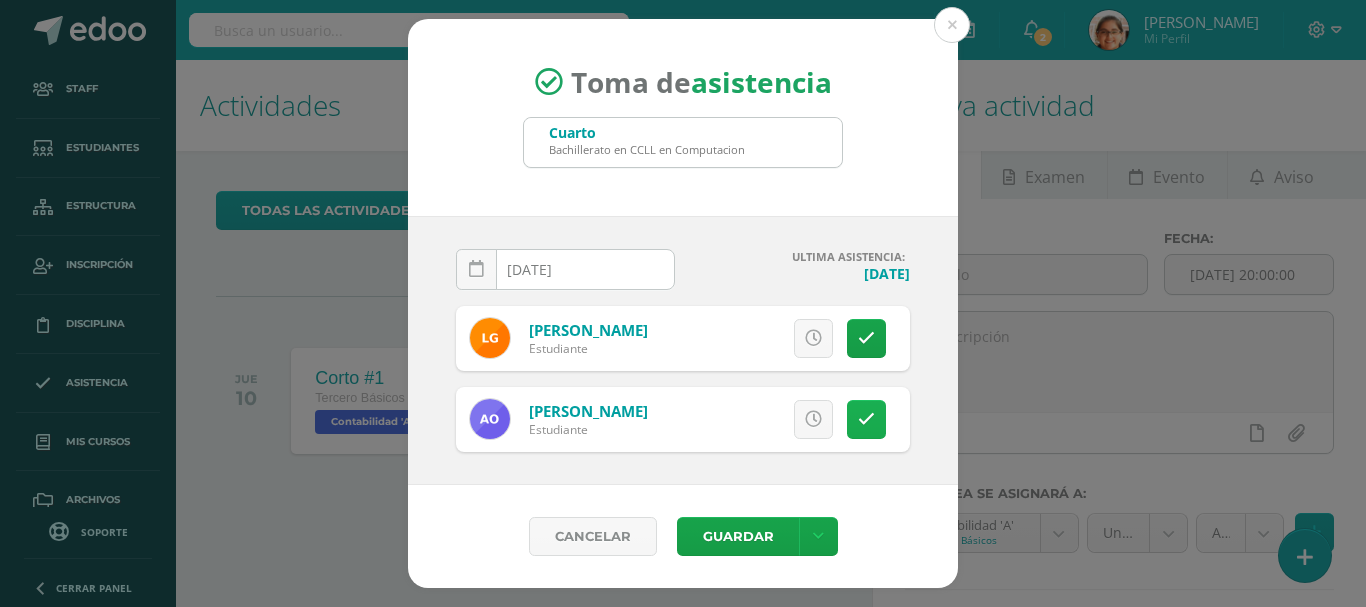 click at bounding box center (866, 419) 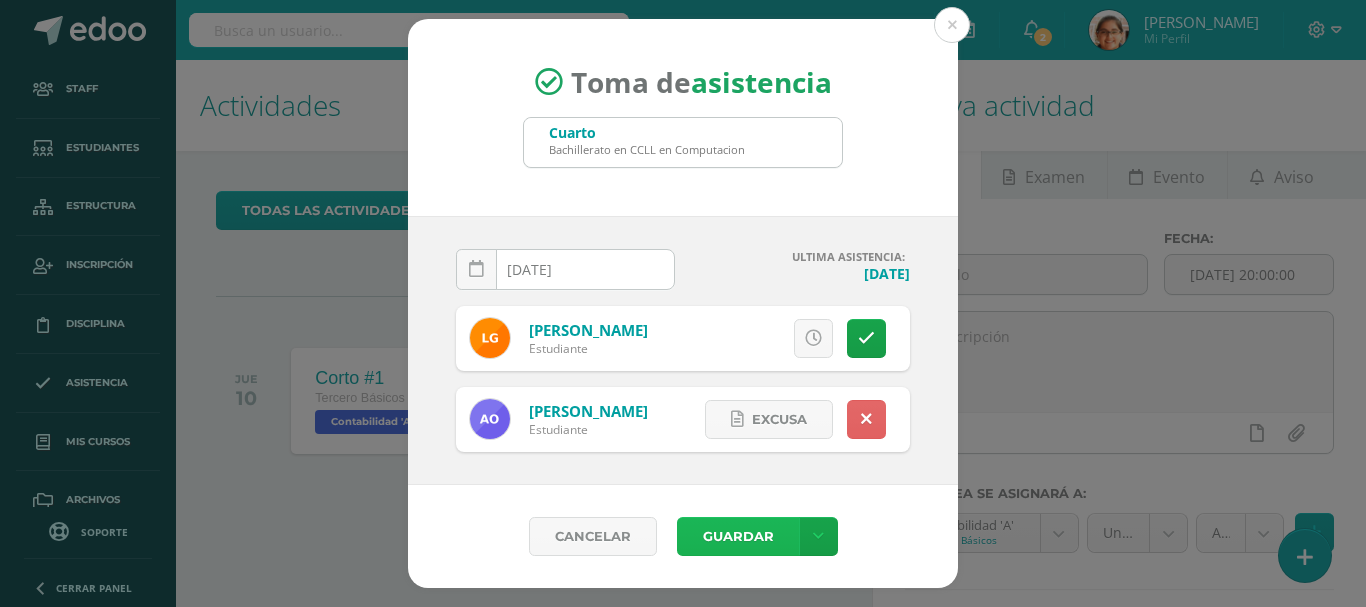click on "Guardar" at bounding box center (738, 536) 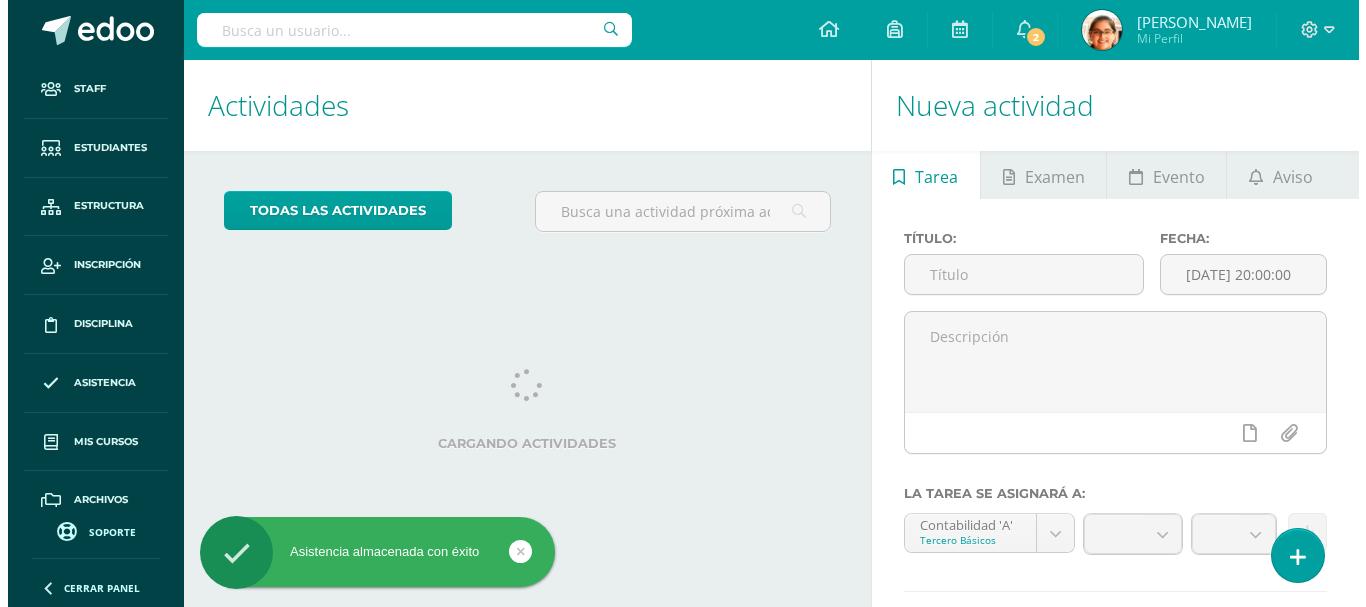 scroll, scrollTop: 0, scrollLeft: 0, axis: both 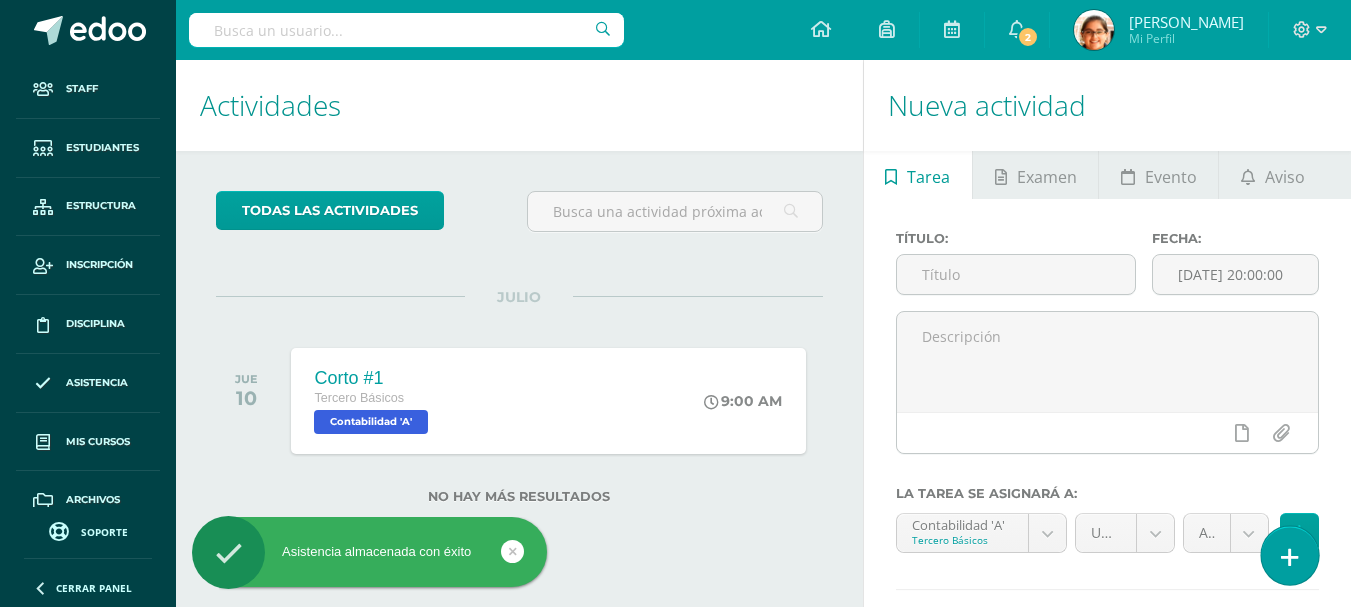 click at bounding box center (1289, 555) 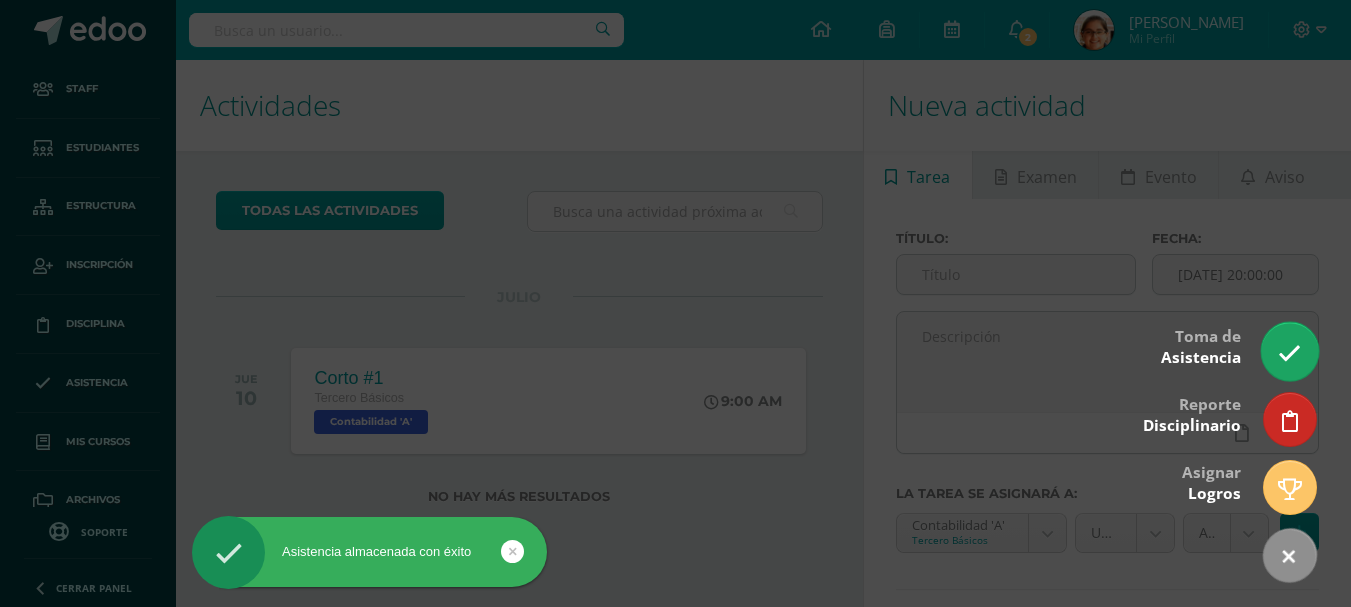 click at bounding box center [1289, 353] 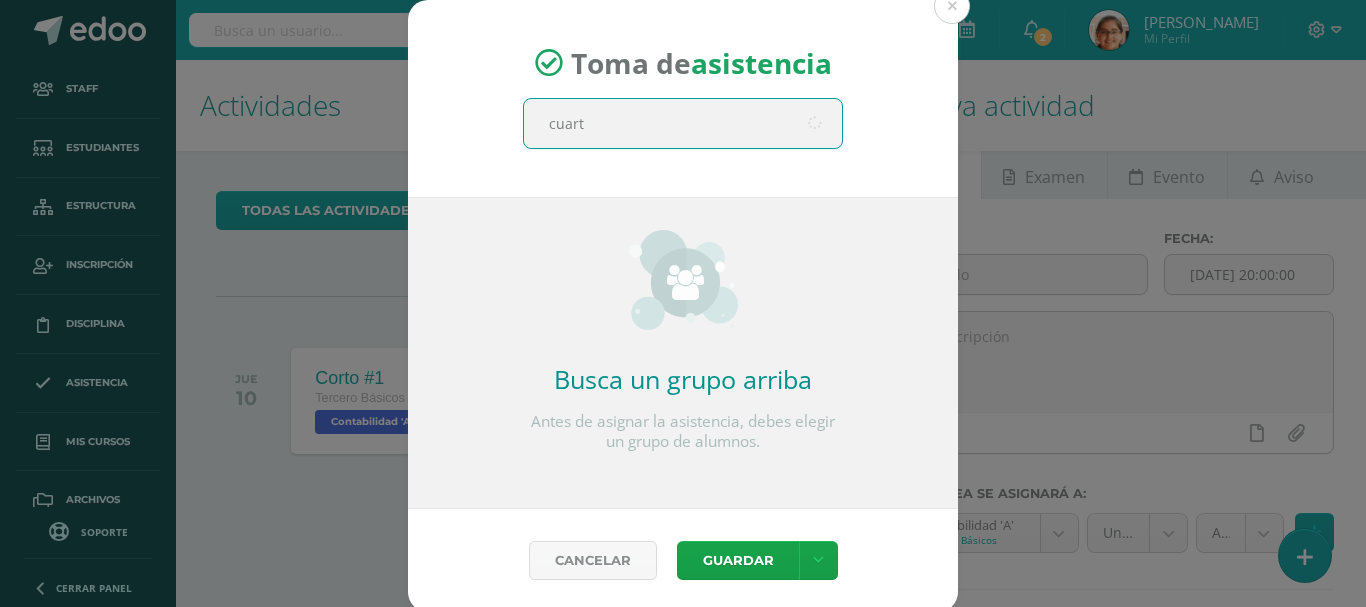 type on "cuarto" 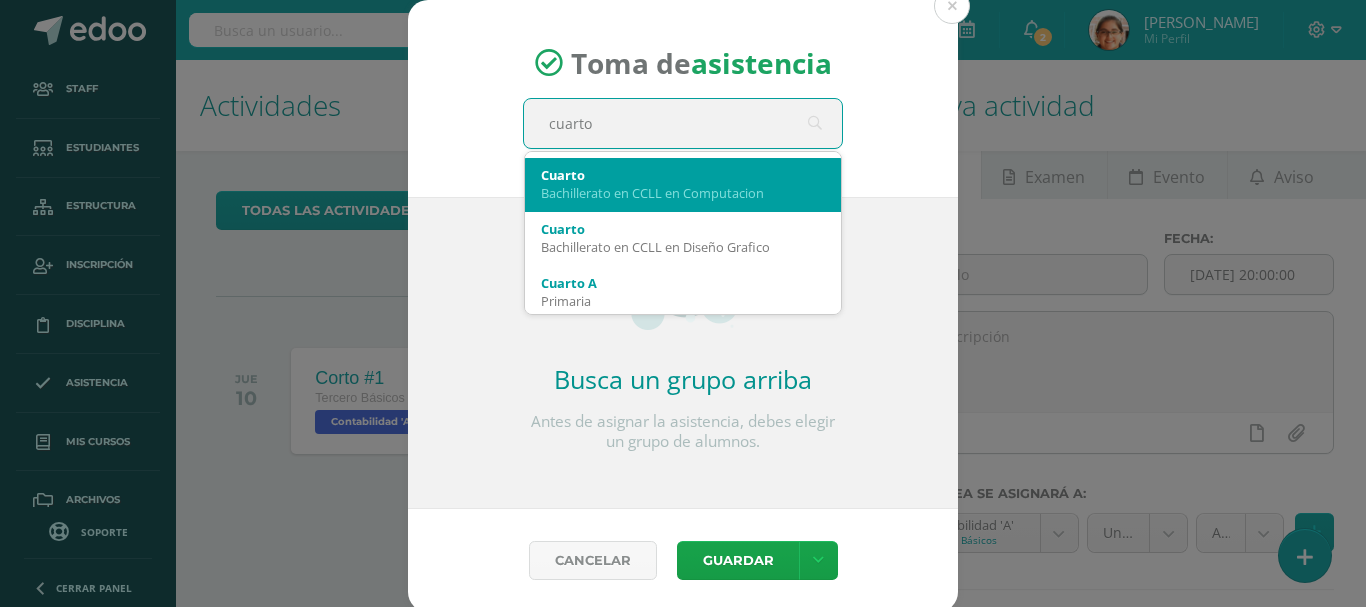 scroll, scrollTop: 167, scrollLeft: 0, axis: vertical 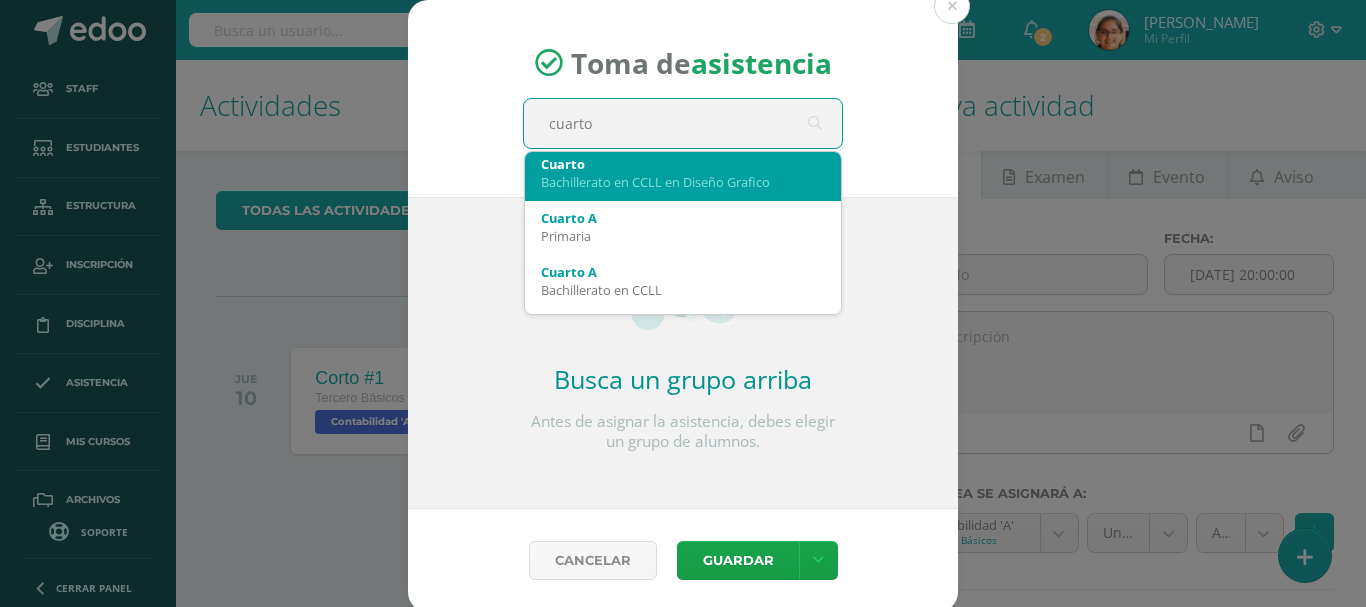 click on "Bachillerato en CCLL en Diseño Grafico" at bounding box center (683, 182) 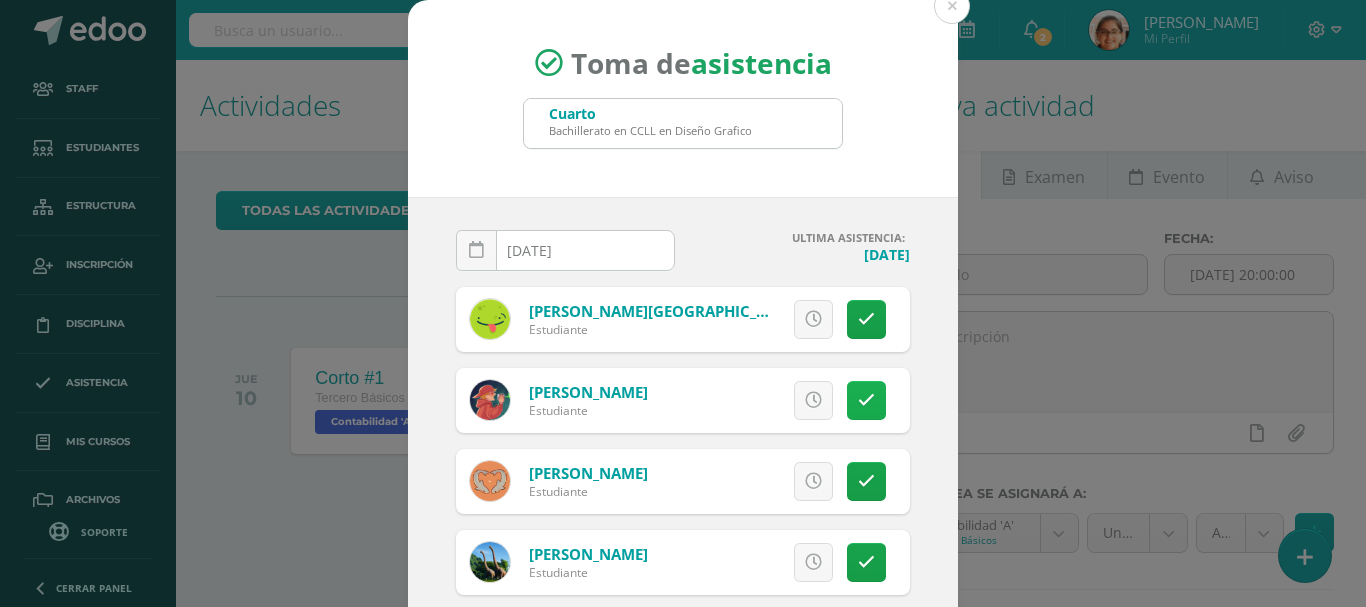 click at bounding box center [866, 400] 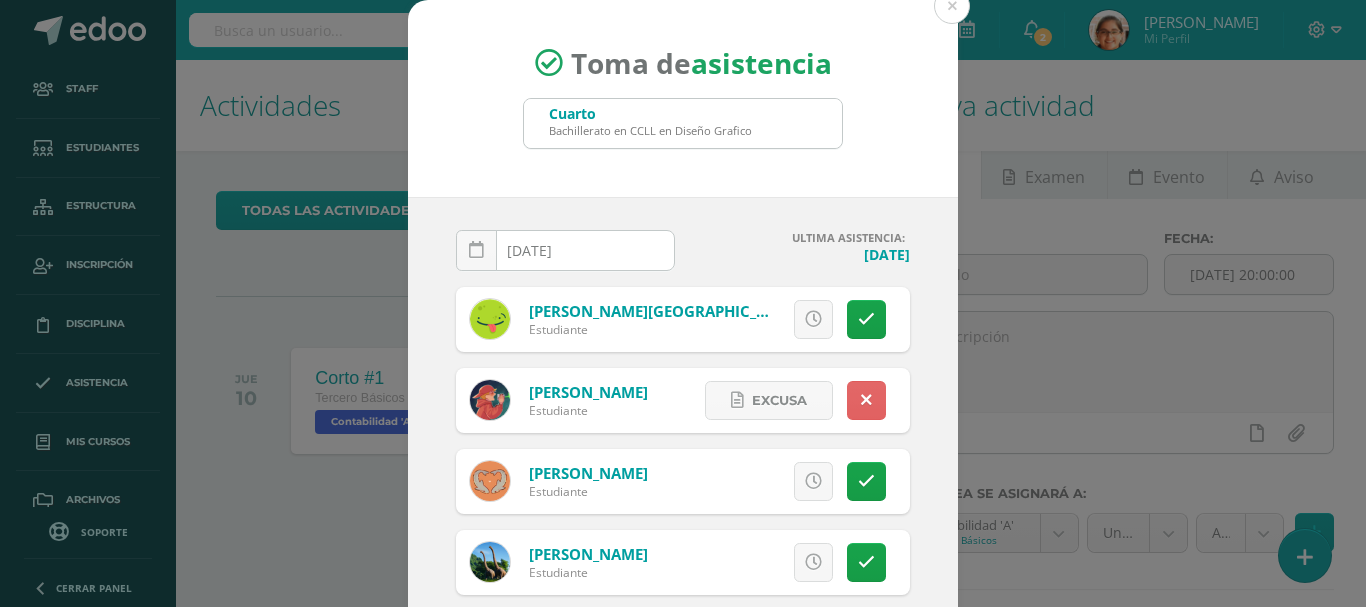 scroll, scrollTop: 299, scrollLeft: 0, axis: vertical 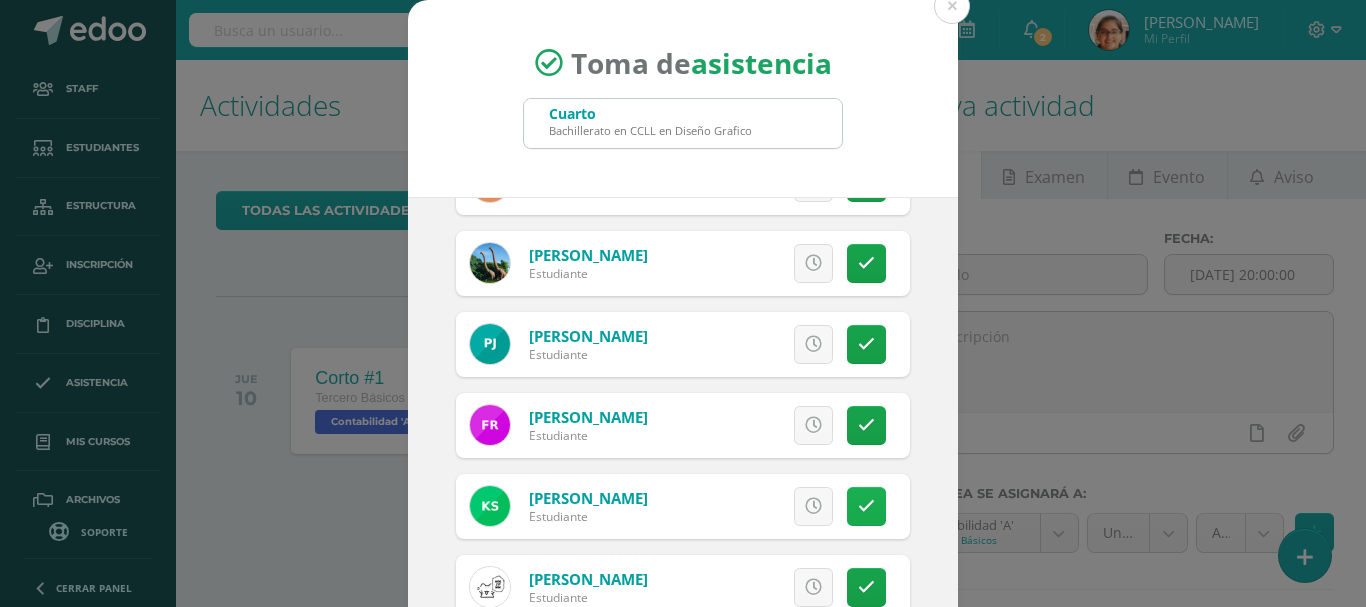 click at bounding box center (866, 506) 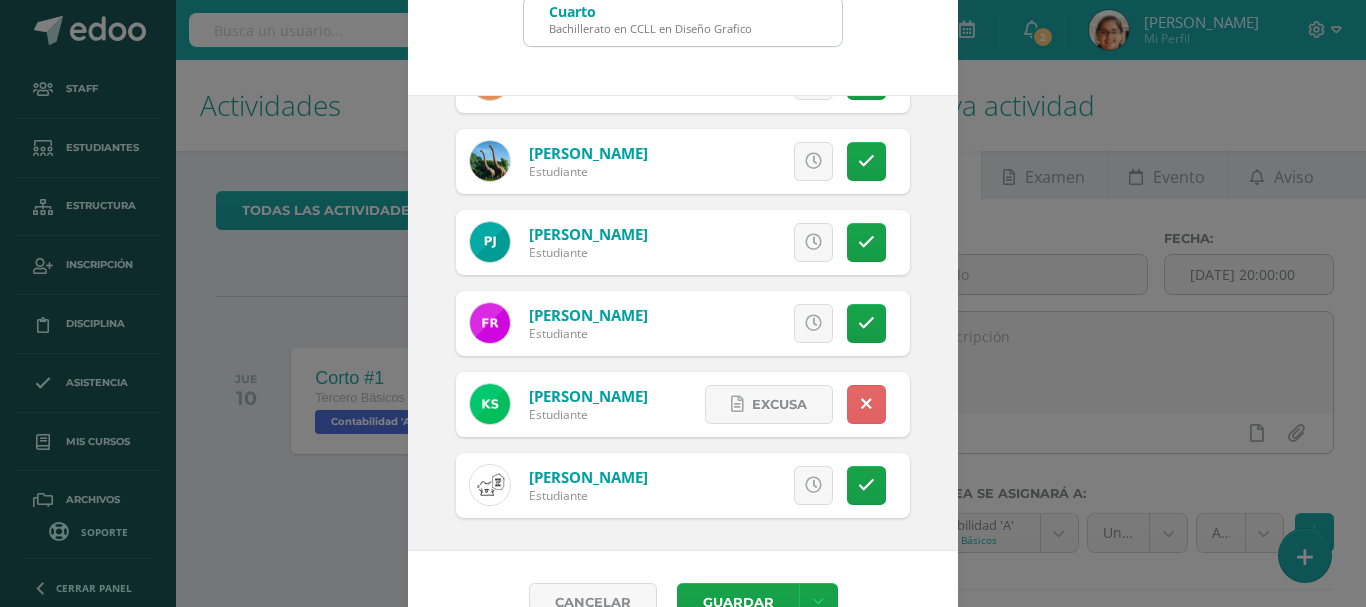scroll, scrollTop: 149, scrollLeft: 0, axis: vertical 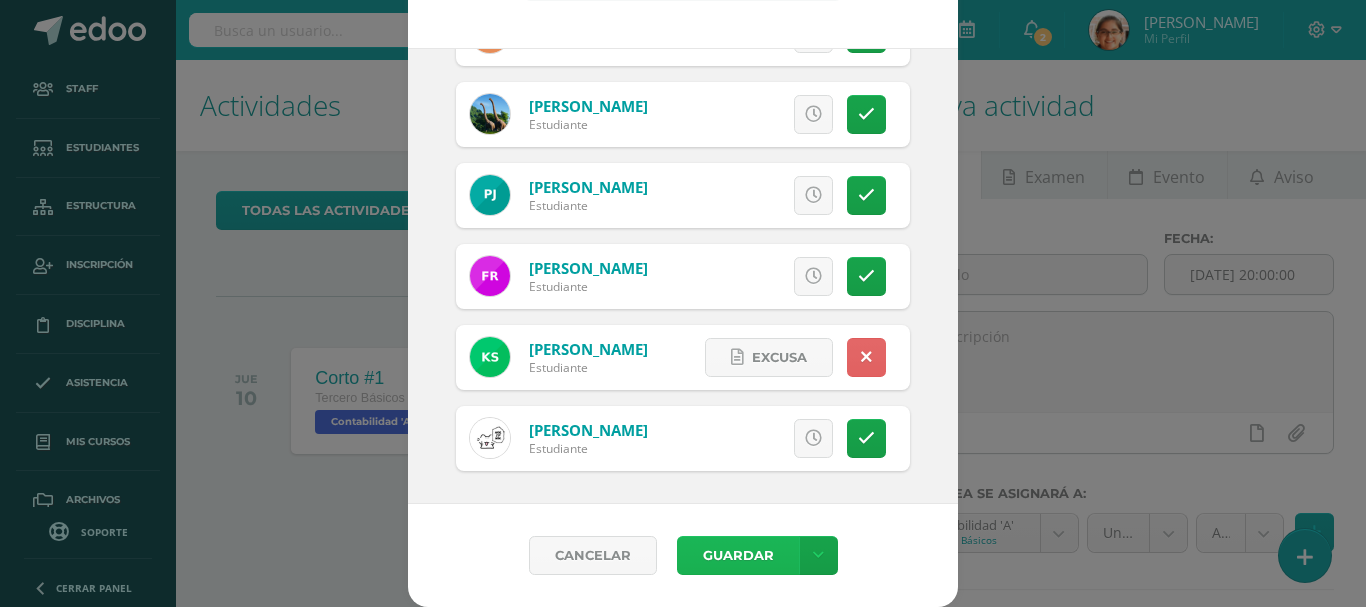 click on "Guardar" at bounding box center (738, 555) 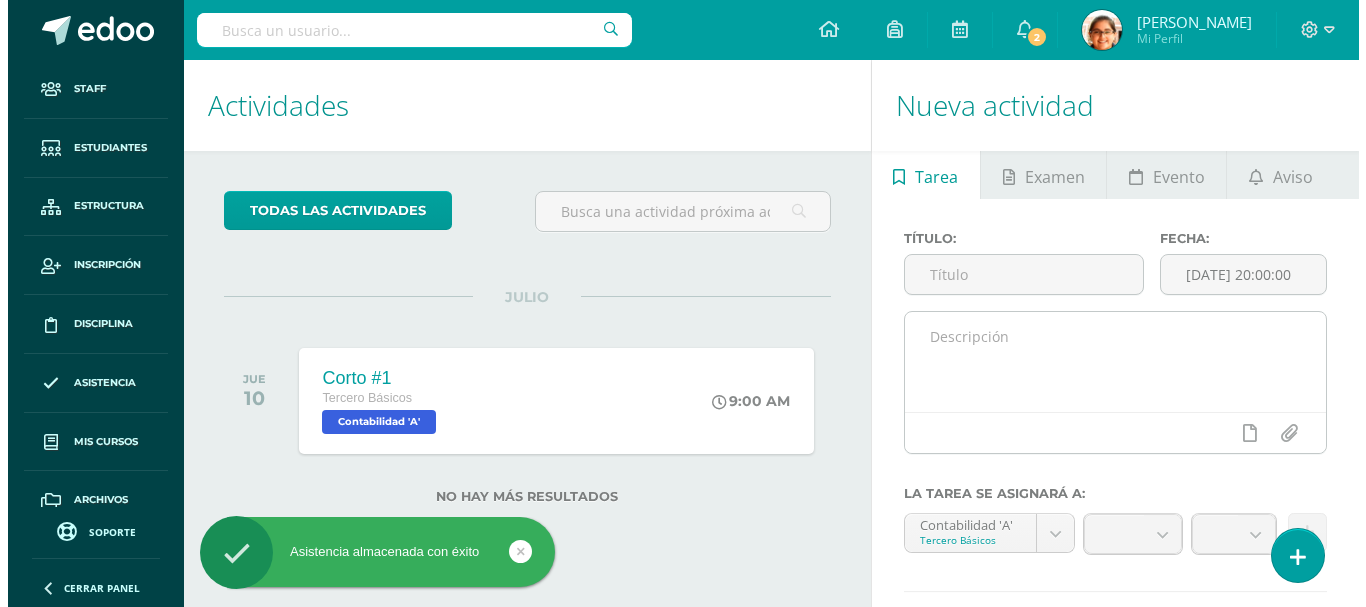 scroll, scrollTop: 0, scrollLeft: 0, axis: both 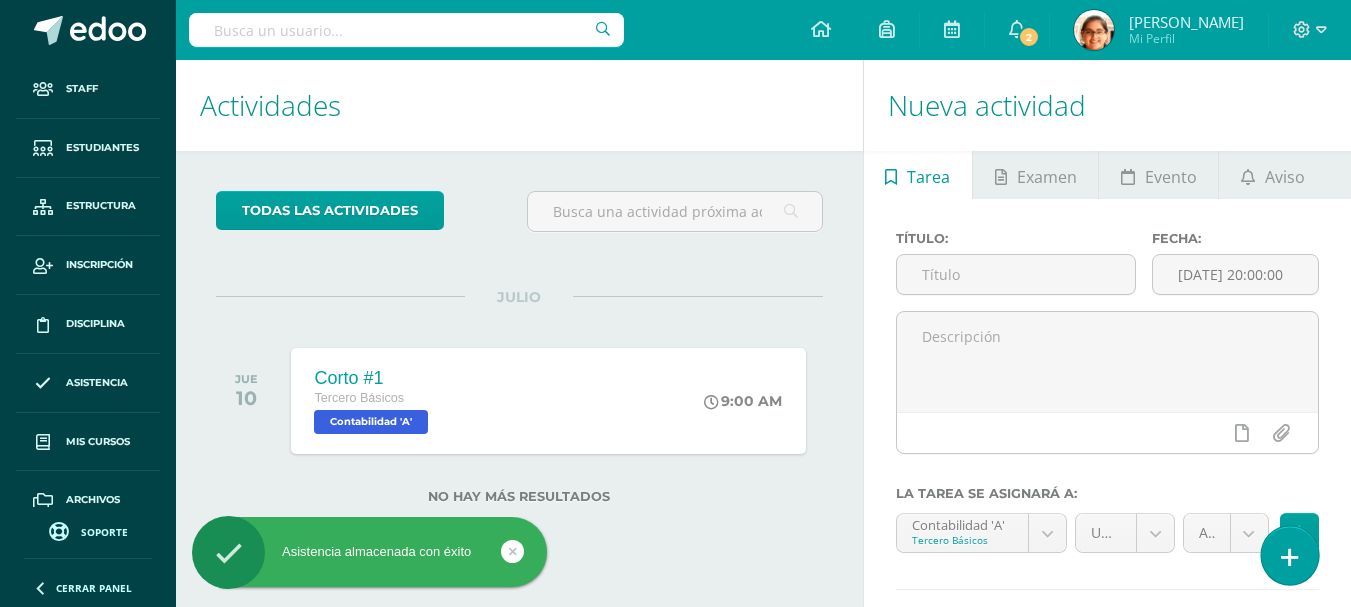 click at bounding box center [1289, 555] 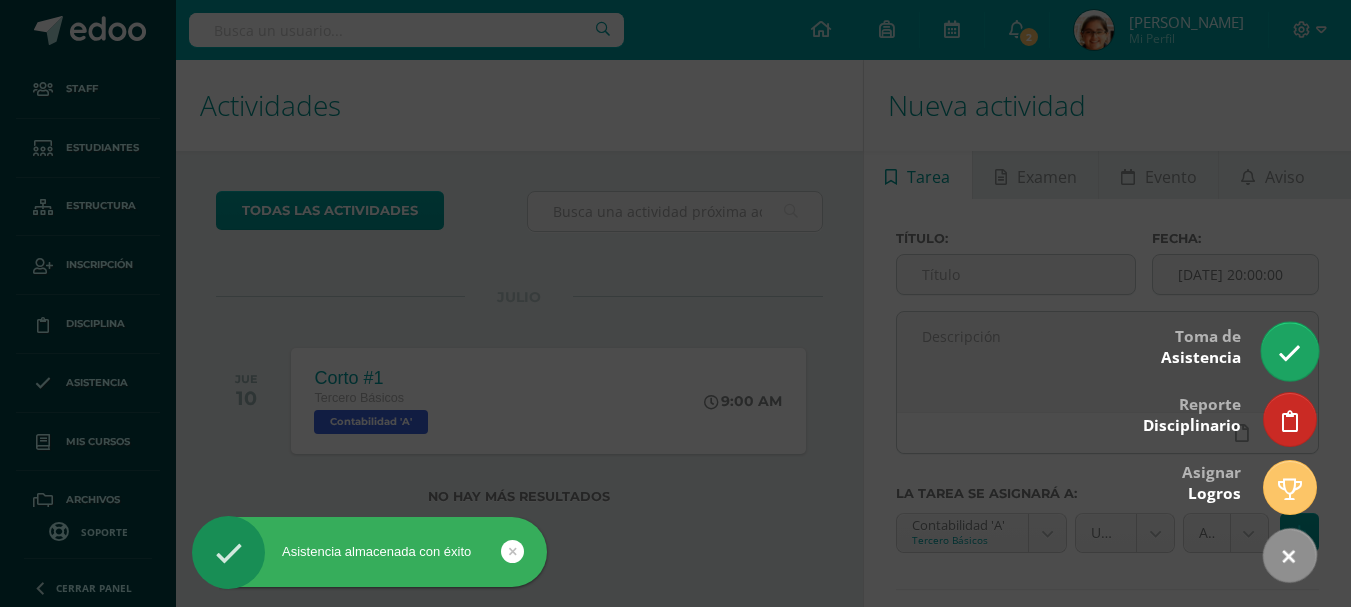 click at bounding box center [1289, 353] 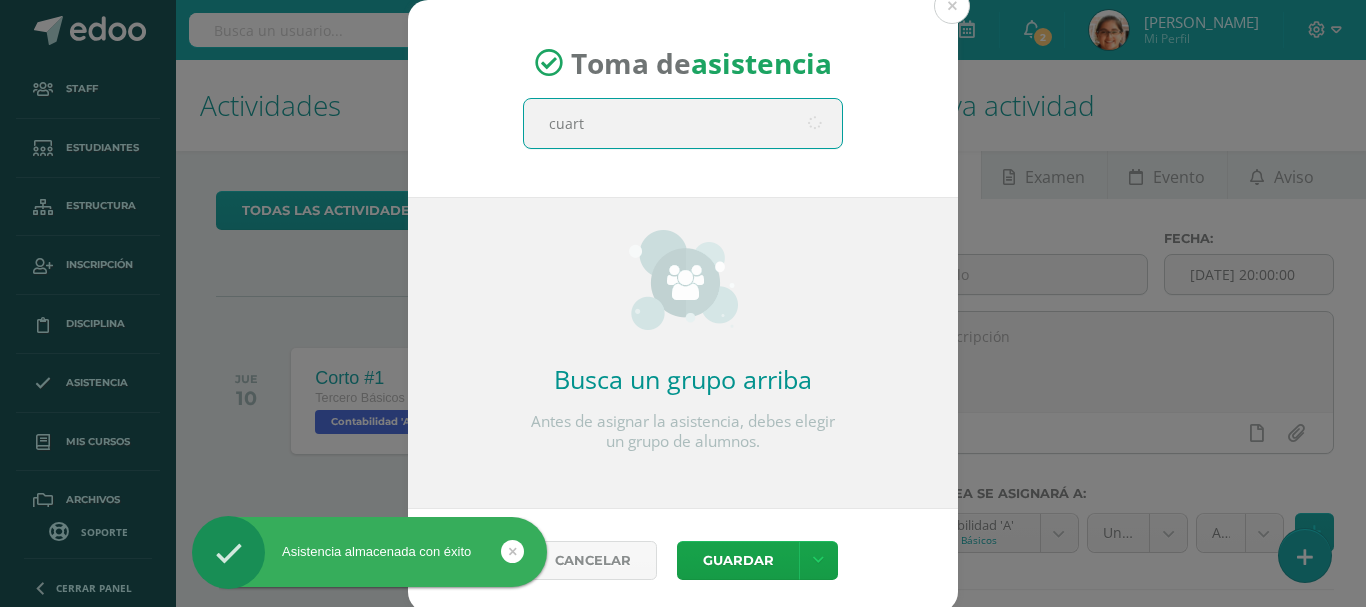 type on "cuarto" 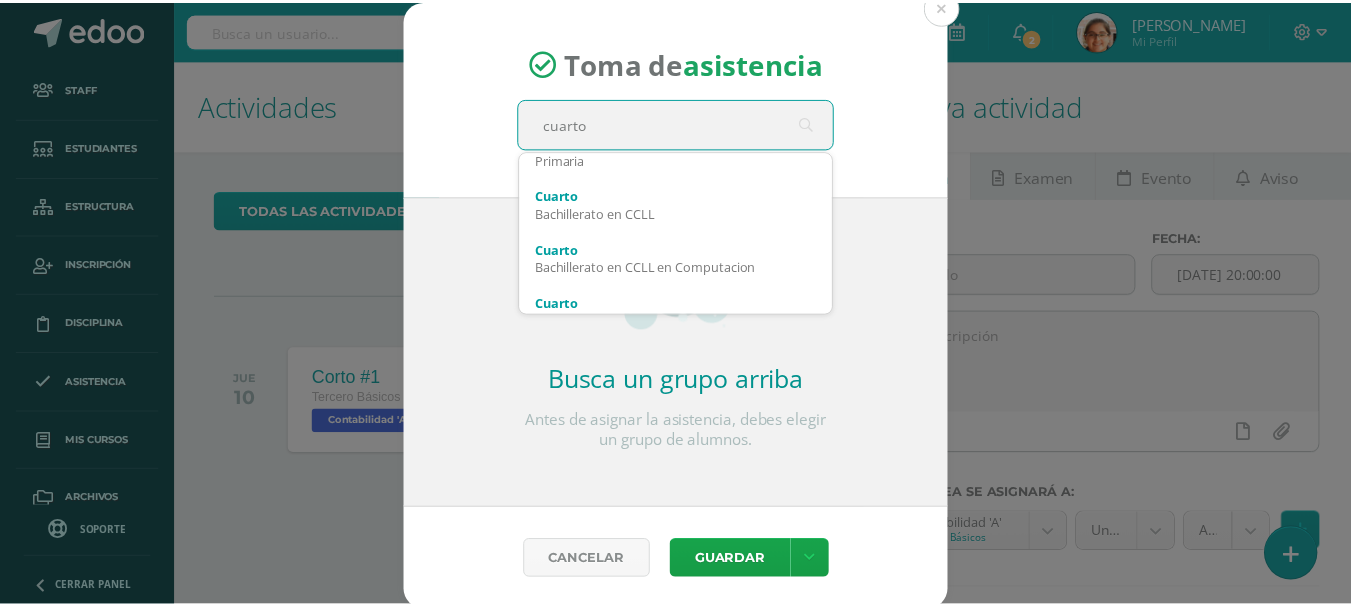 scroll, scrollTop: 40, scrollLeft: 0, axis: vertical 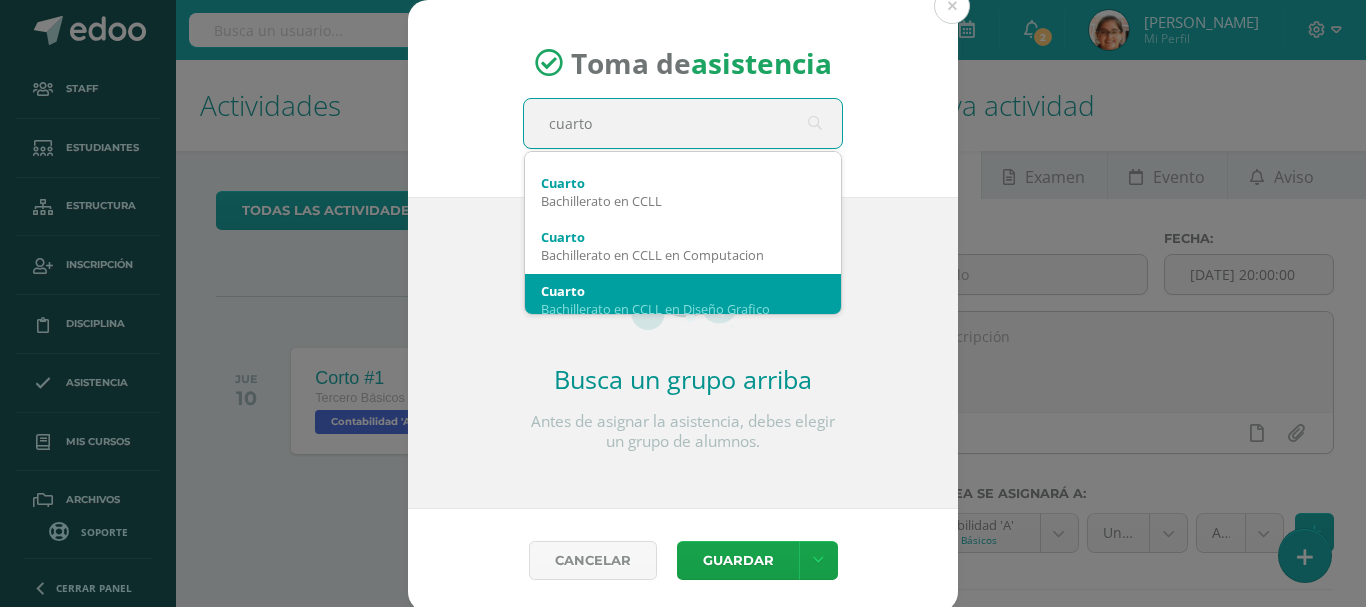 click on "Cuarto" at bounding box center (683, 291) 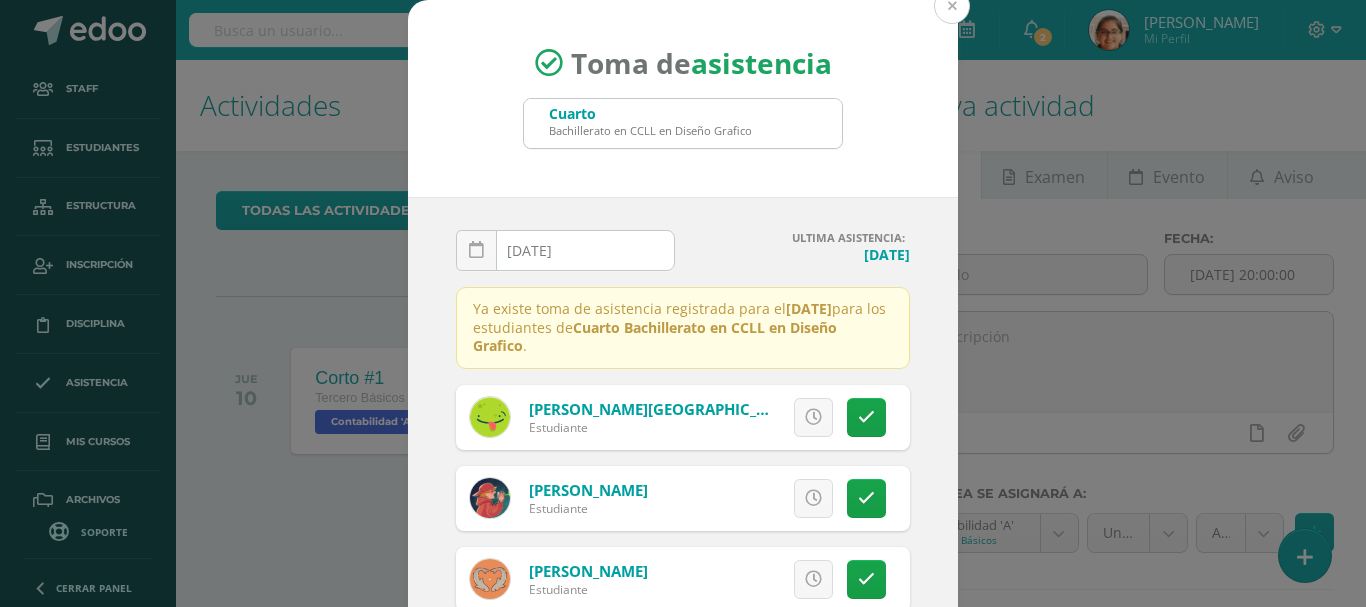 click at bounding box center [952, 6] 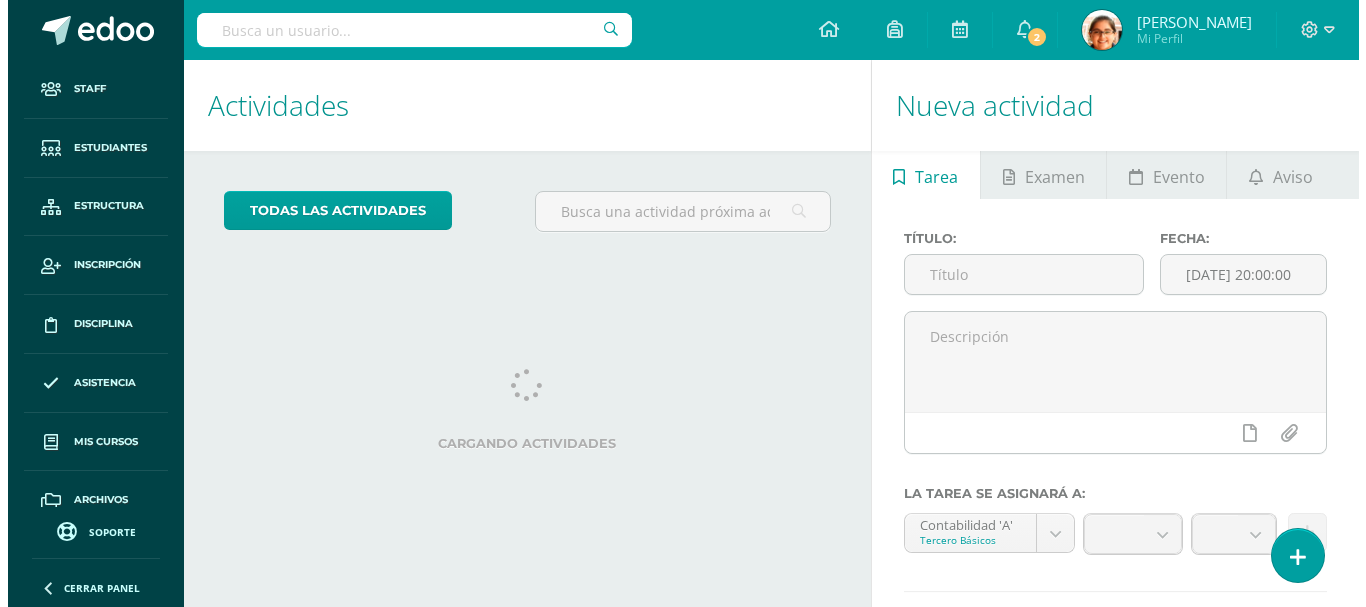 scroll, scrollTop: 0, scrollLeft: 0, axis: both 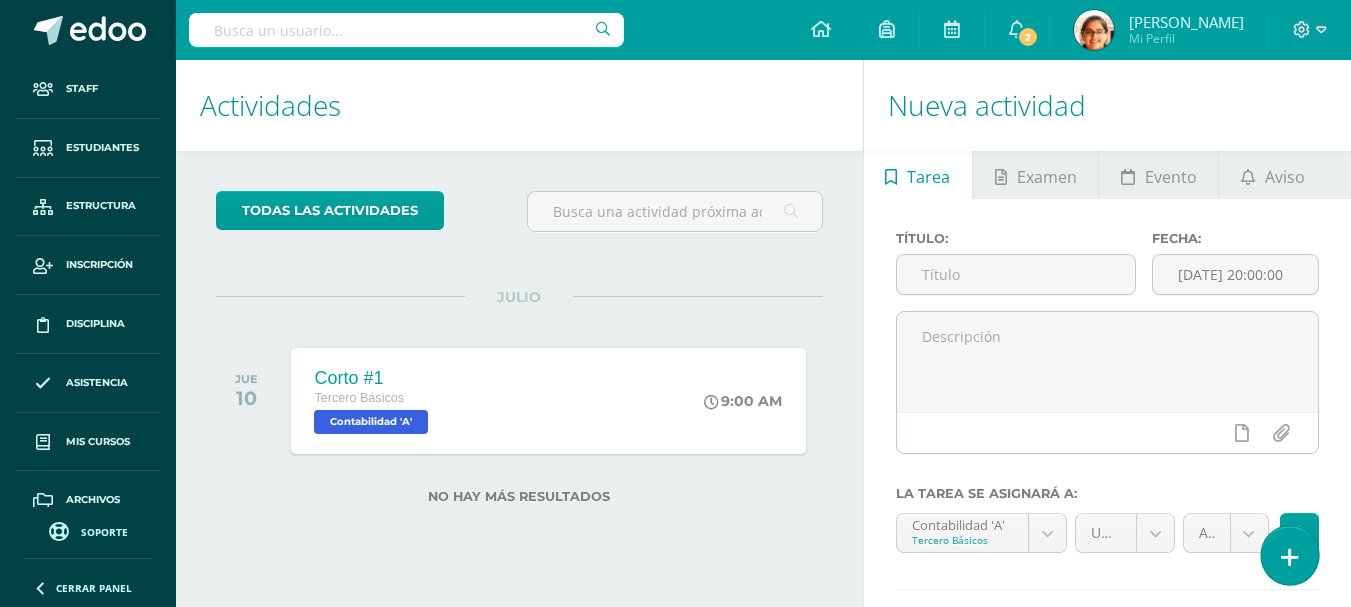 click at bounding box center (1289, 555) 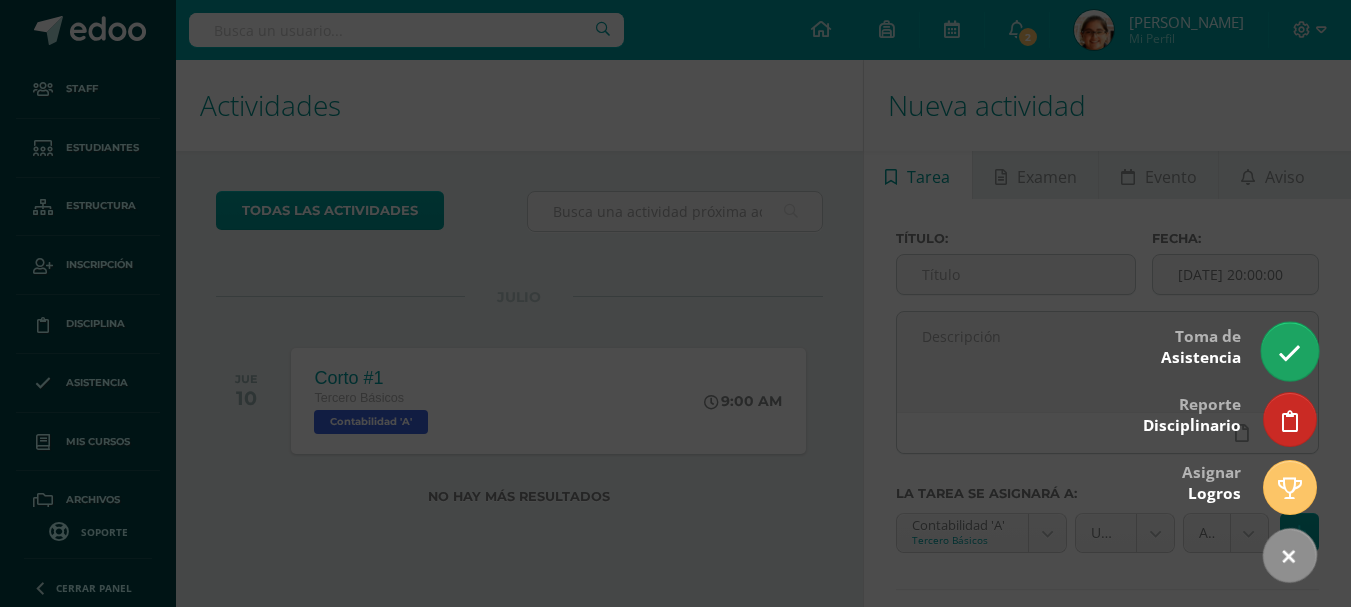 click at bounding box center (1289, 353) 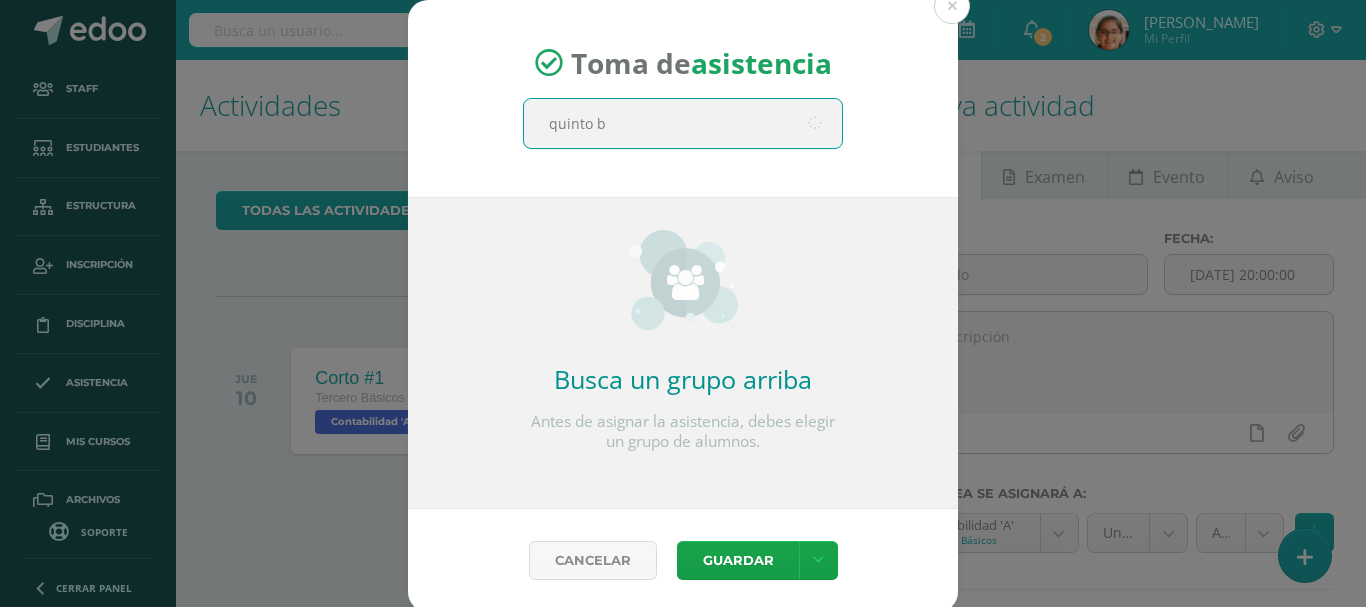 type on "quinto ba" 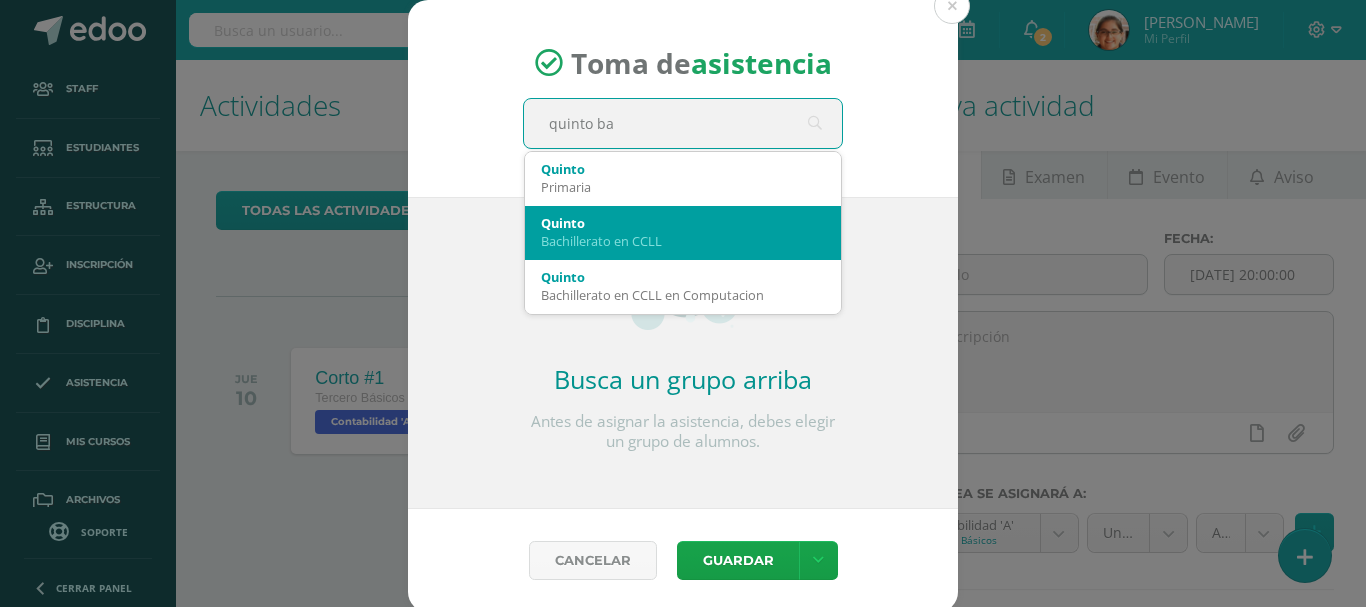 click on "Quinto Bachillerato en CCLL" at bounding box center (683, 232) 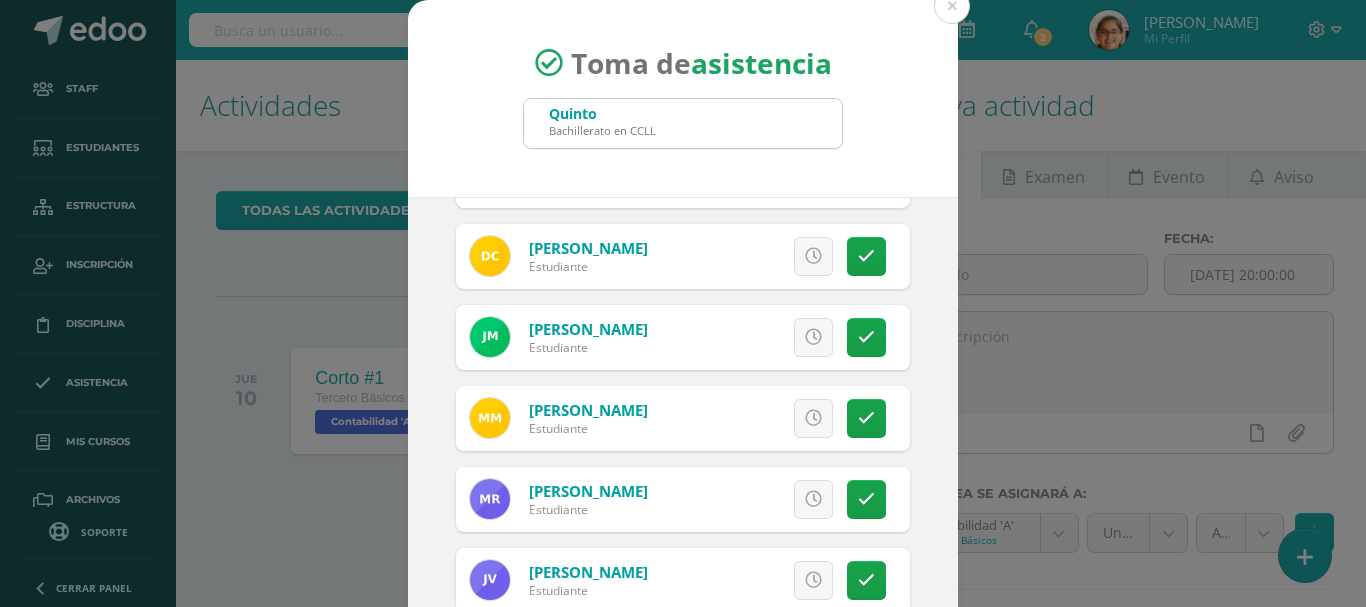 scroll, scrollTop: 322, scrollLeft: 0, axis: vertical 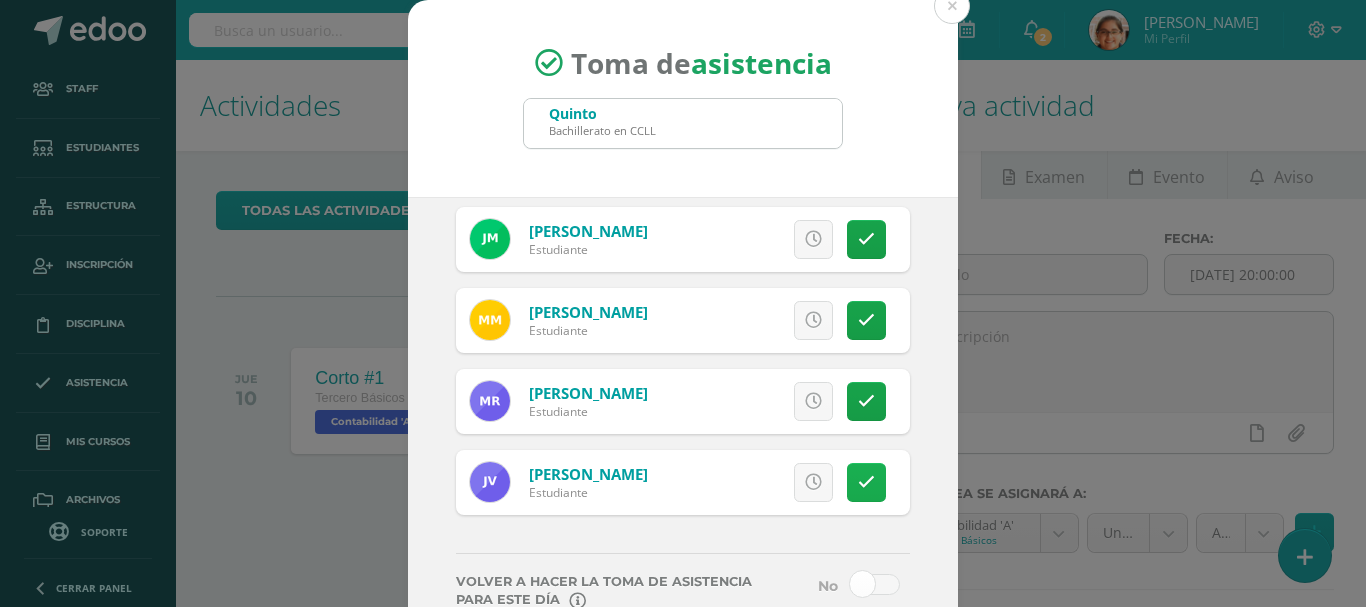 click at bounding box center (866, 482) 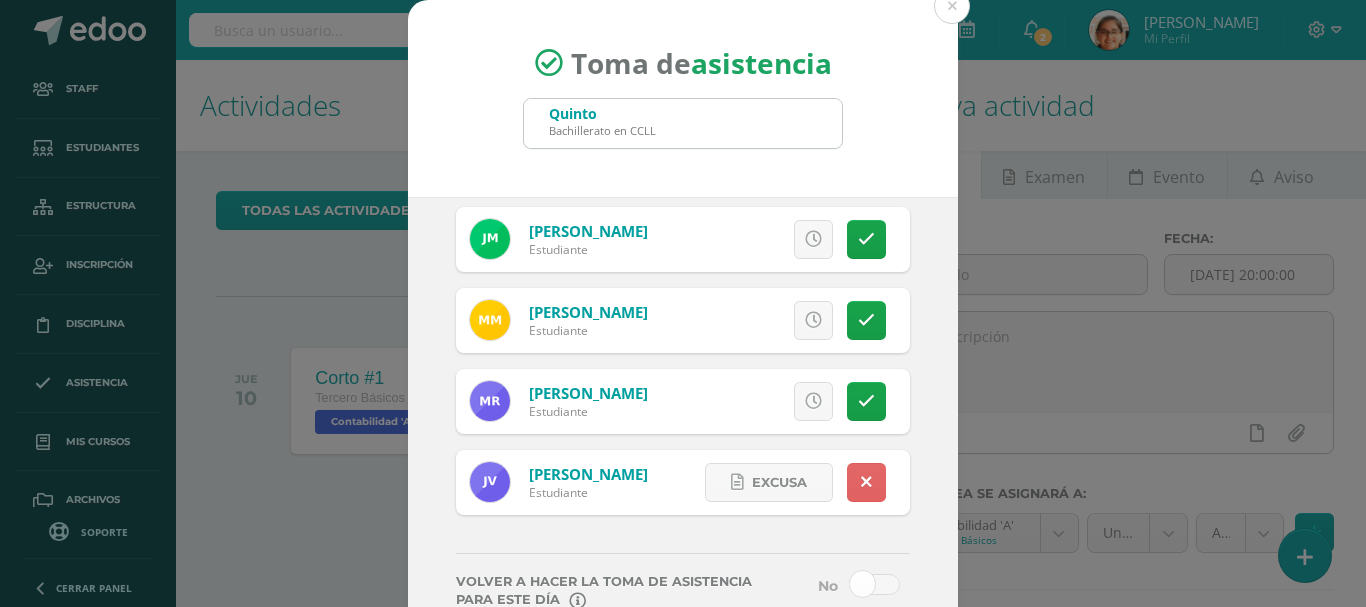 scroll, scrollTop: 149, scrollLeft: 0, axis: vertical 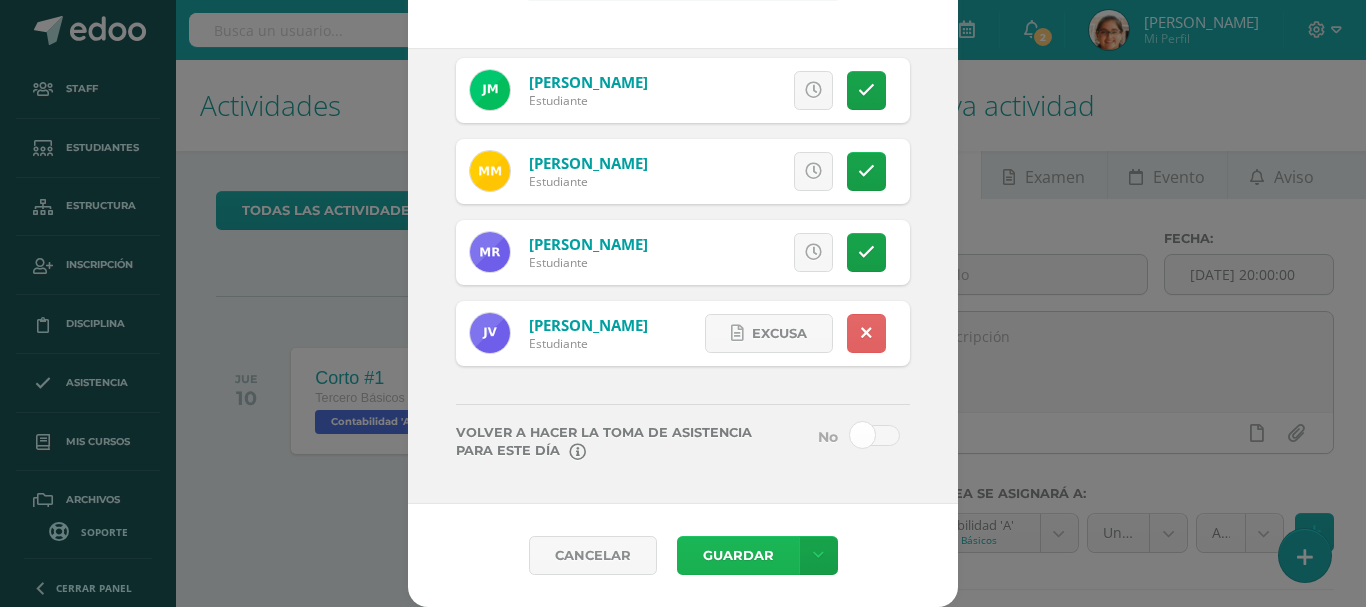 click on "Guardar" at bounding box center (738, 555) 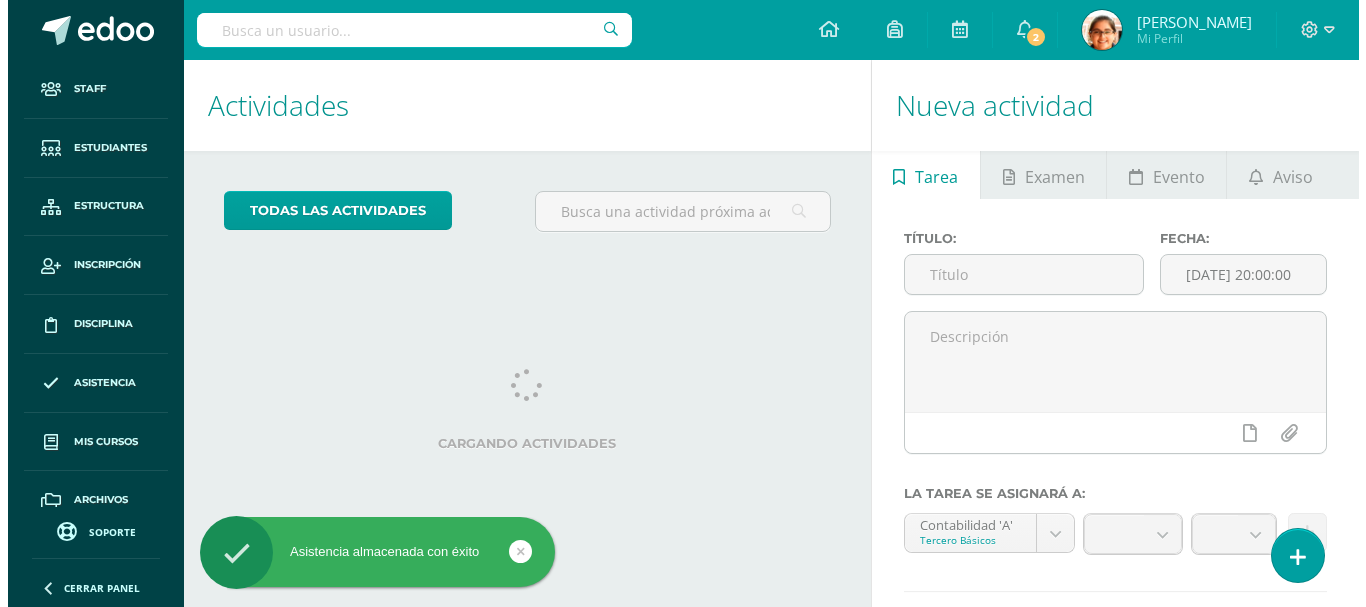 scroll, scrollTop: 0, scrollLeft: 0, axis: both 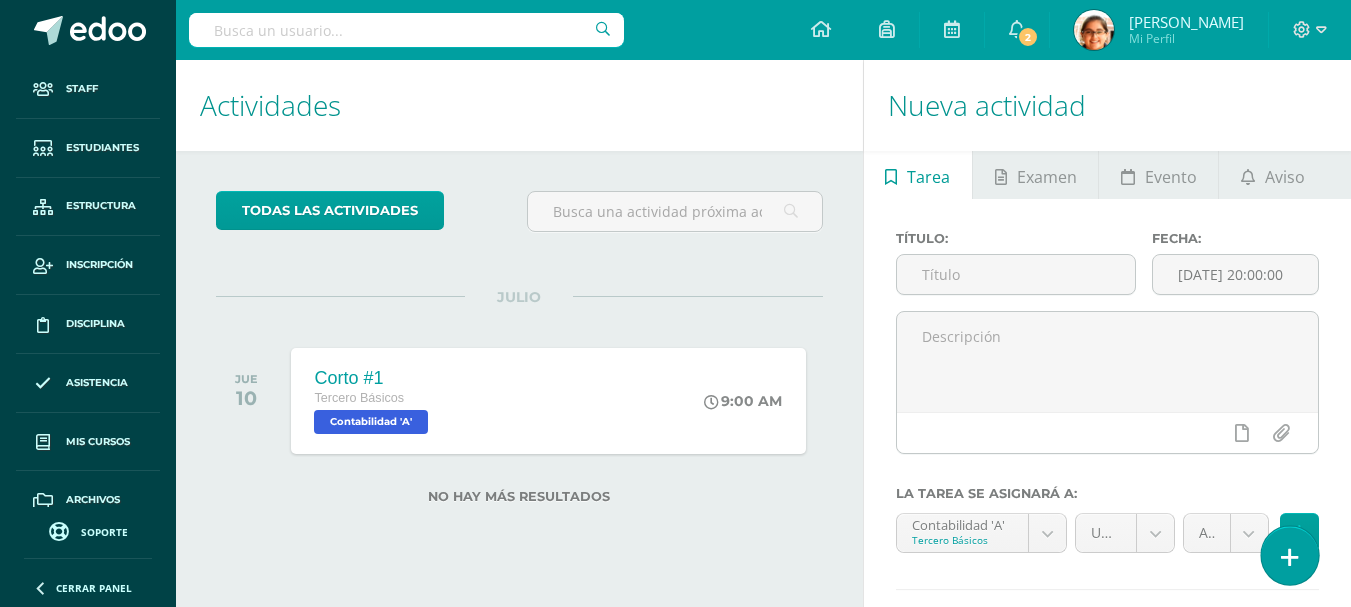 click at bounding box center [1289, 555] 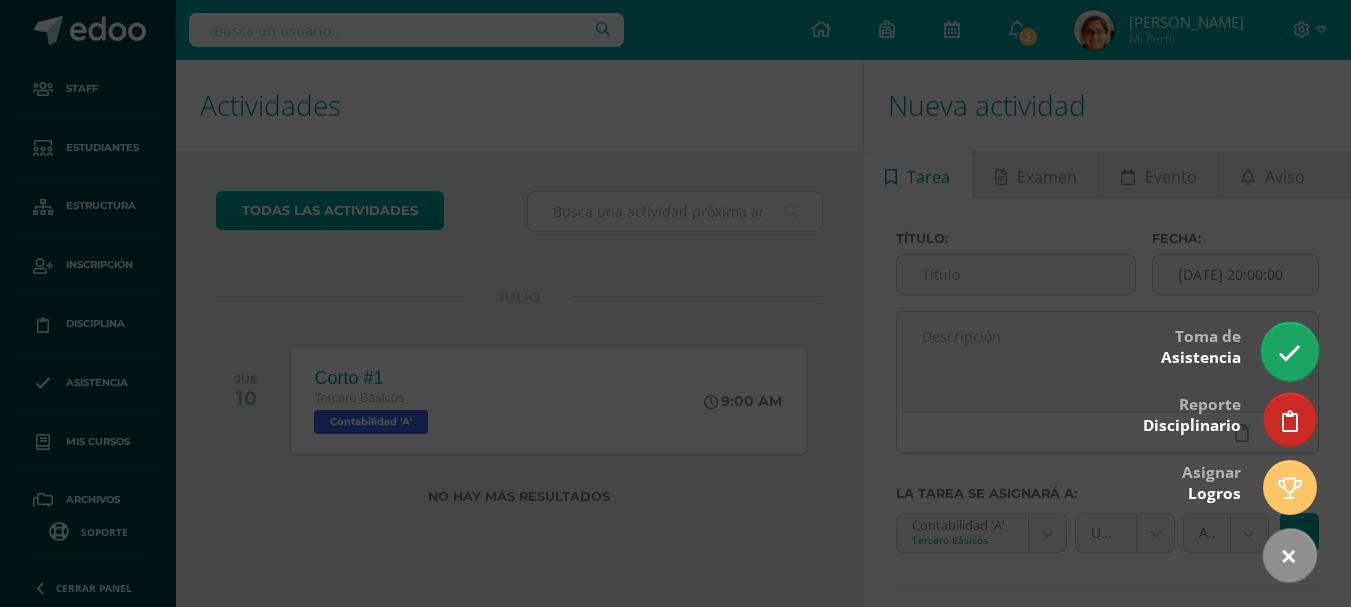 click at bounding box center [1289, 351] 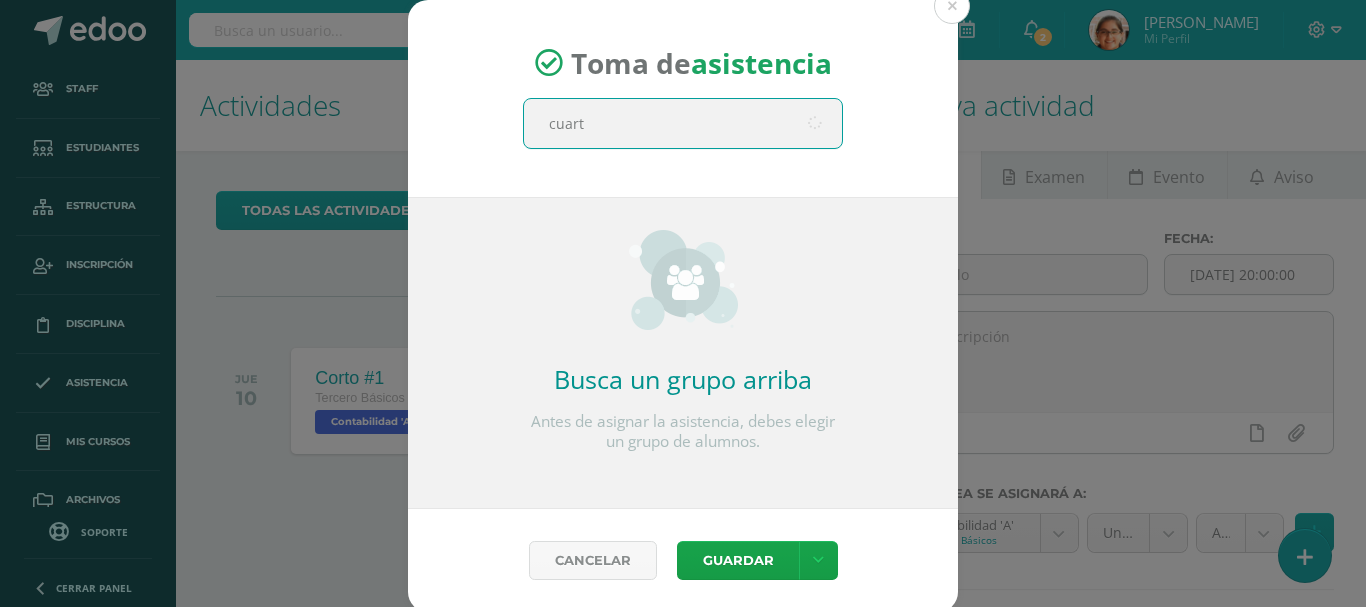 type on "cuarto" 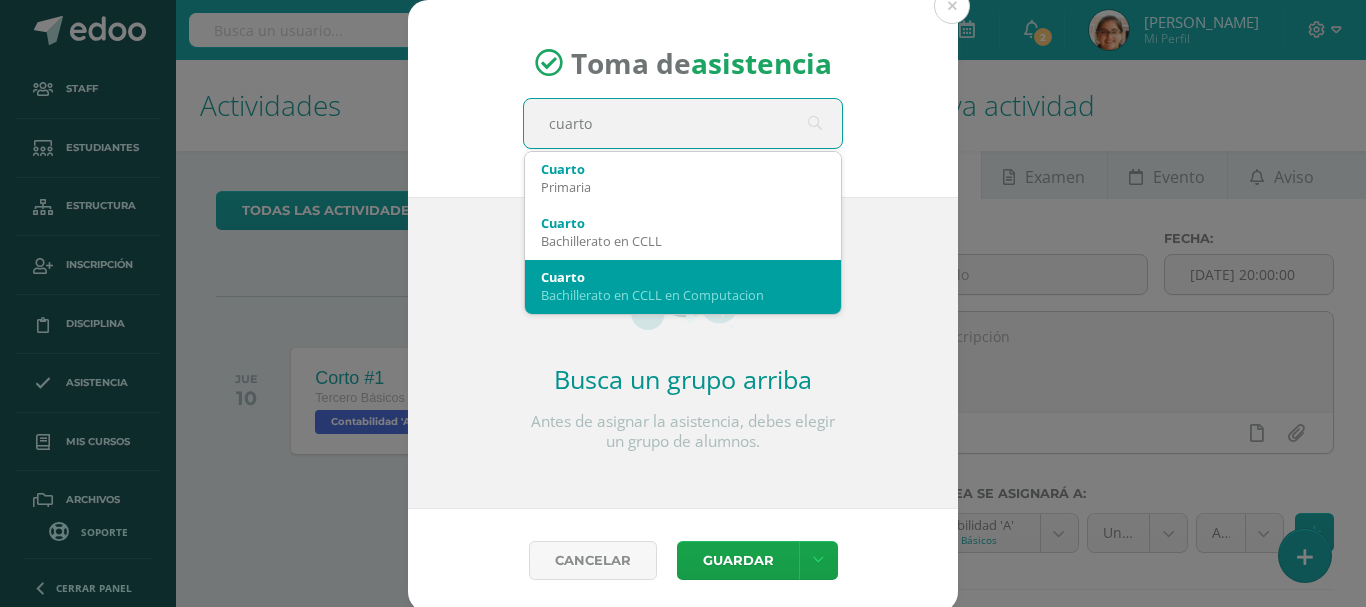 click on "Bachillerato en CCLL en Computacion" at bounding box center (683, 295) 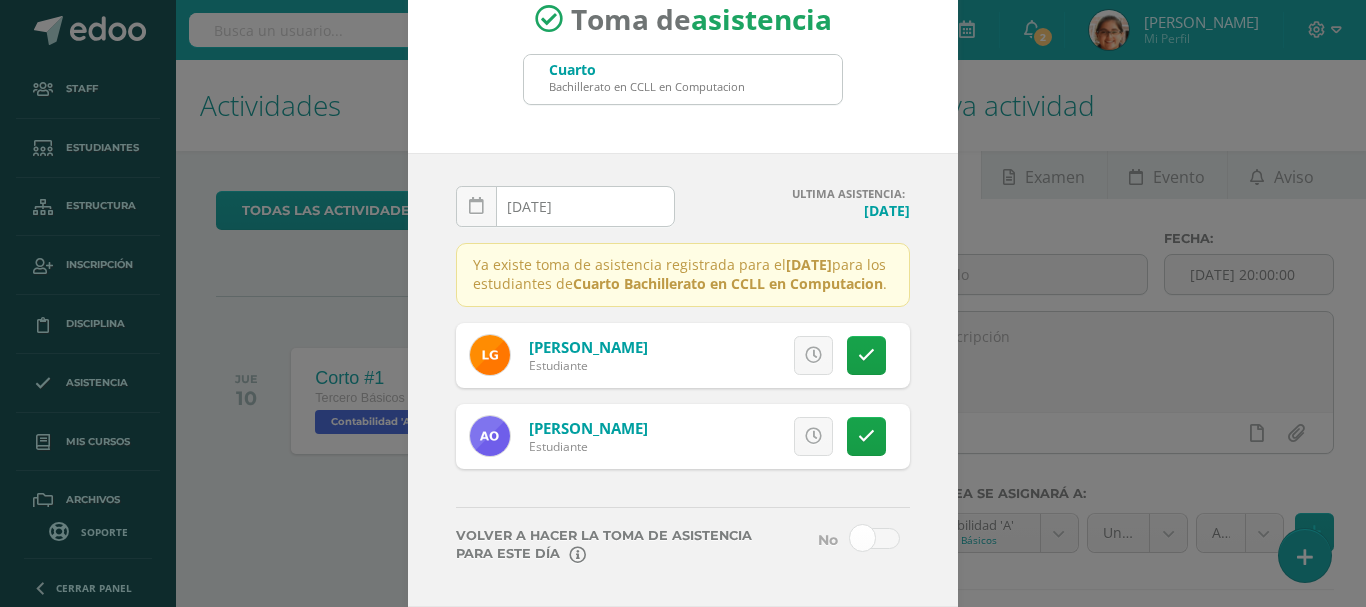scroll, scrollTop: 0, scrollLeft: 0, axis: both 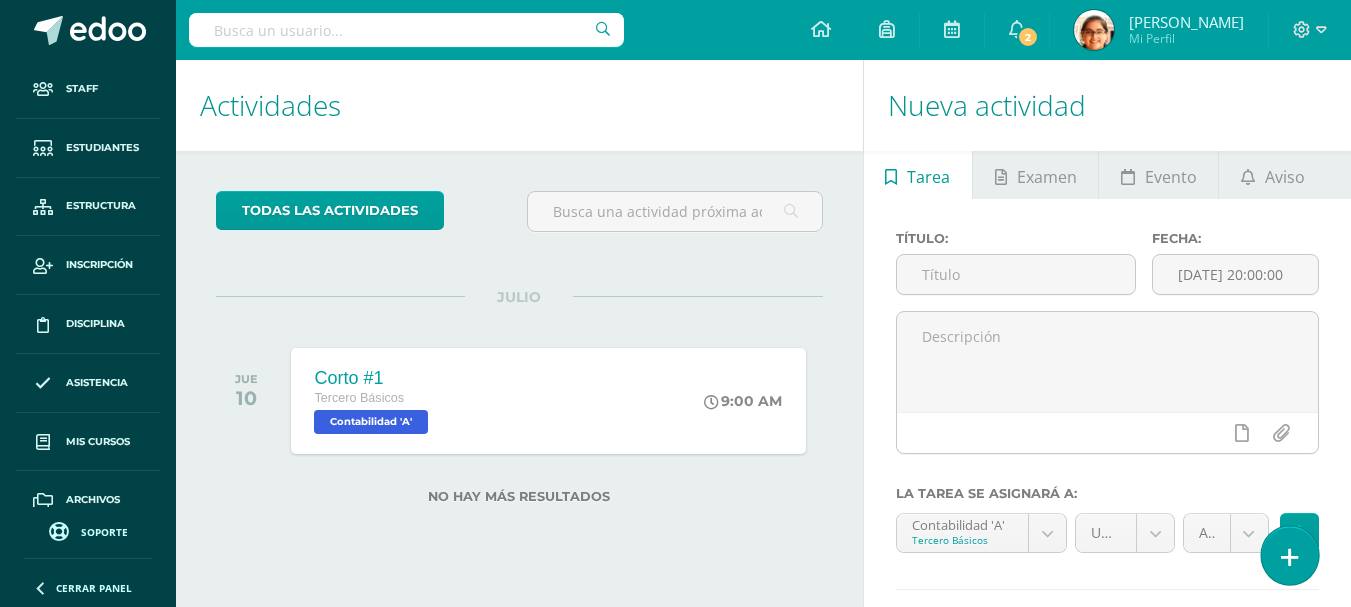 click at bounding box center (1290, 557) 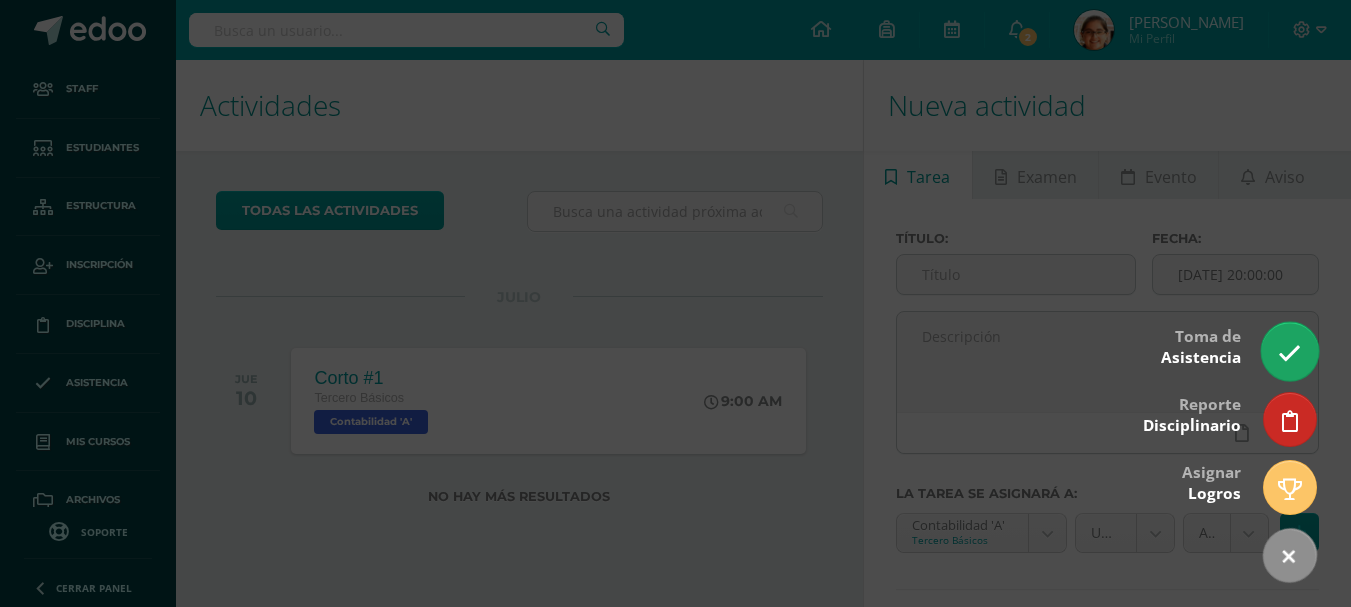click at bounding box center (1289, 353) 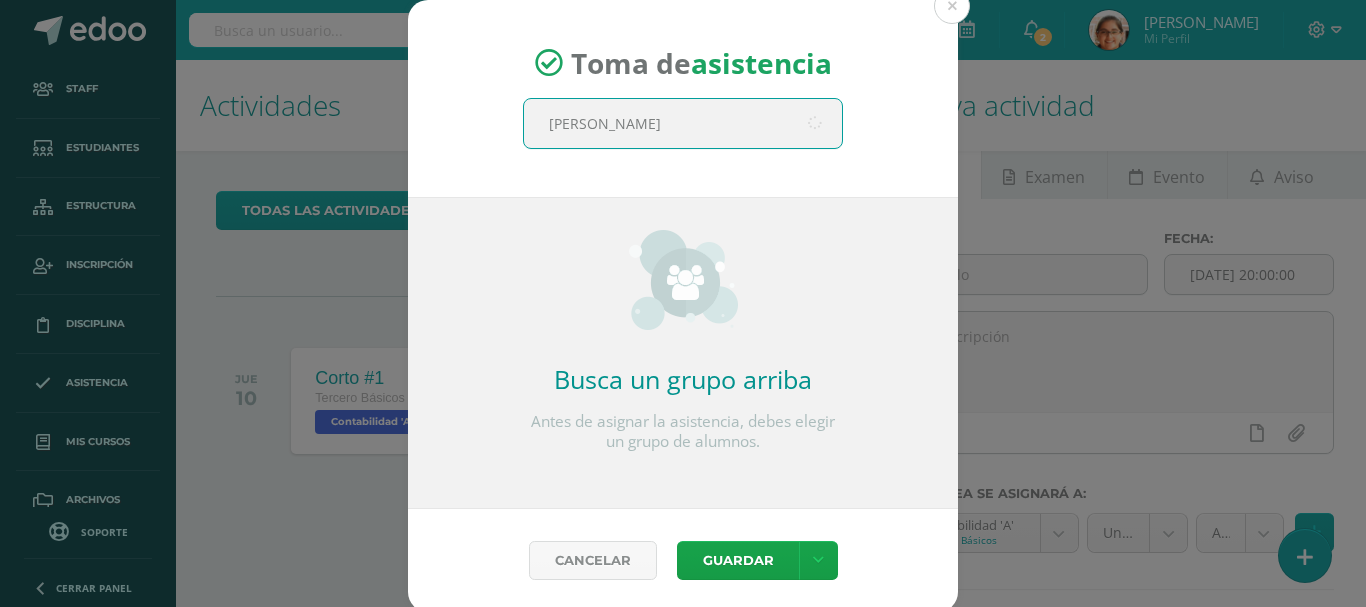 type on "quinto" 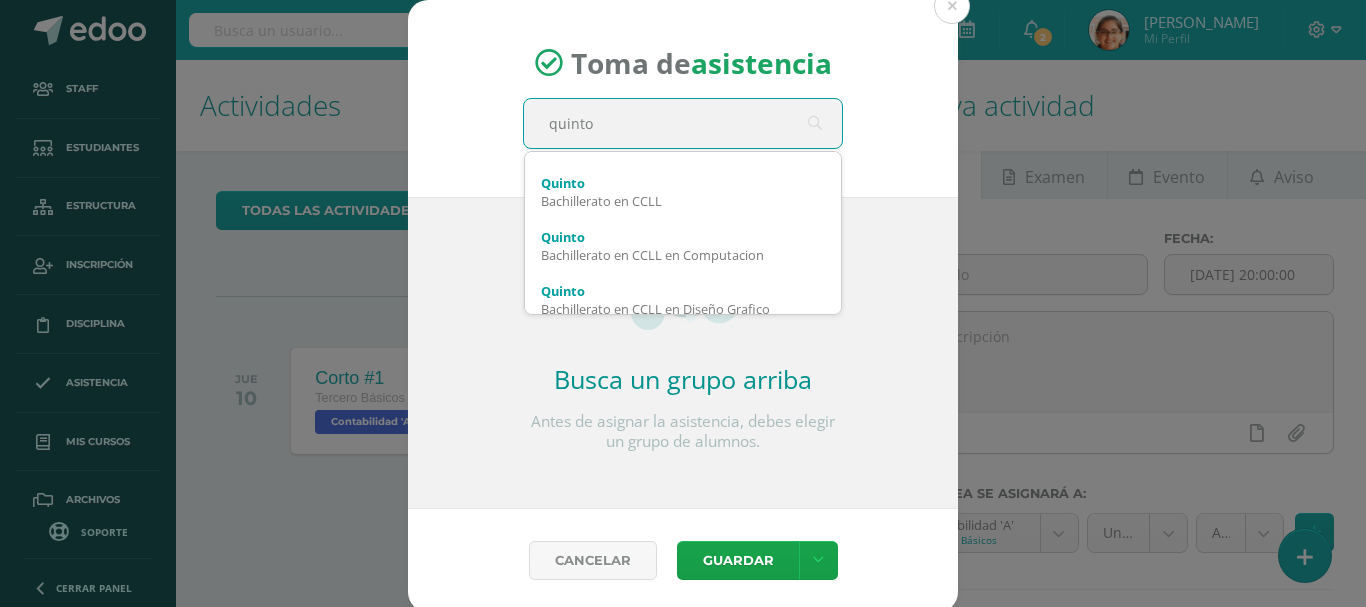 scroll, scrollTop: 80, scrollLeft: 0, axis: vertical 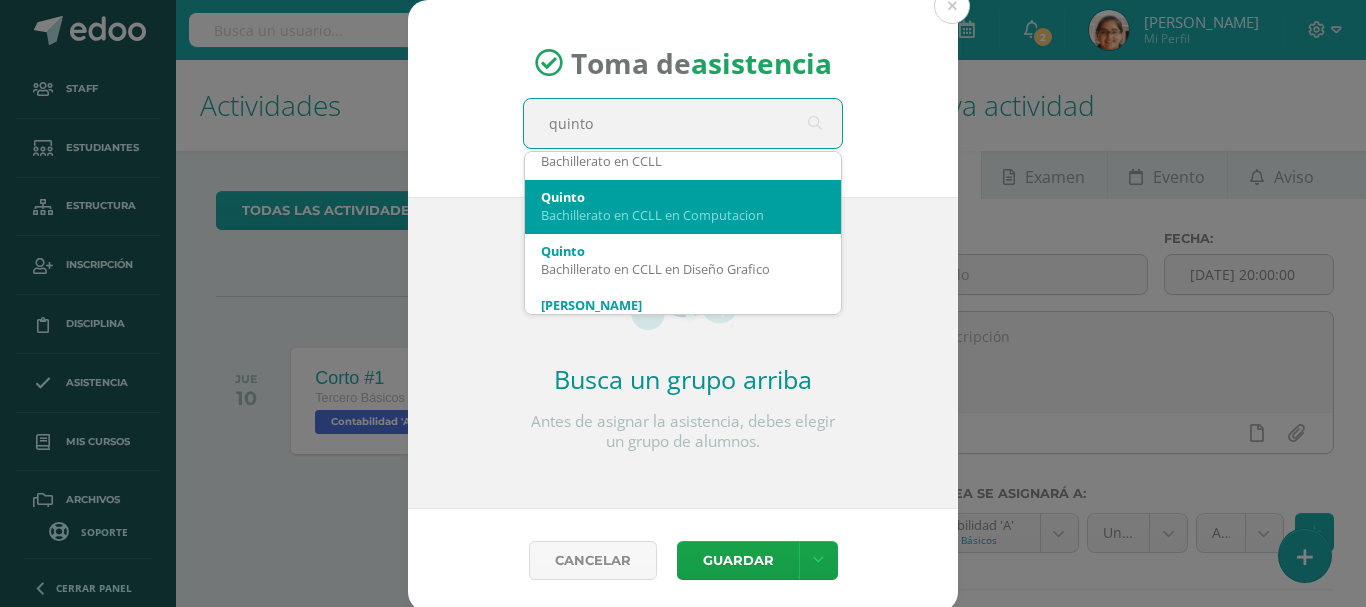 click on "Bachillerato en CCLL en Computacion" at bounding box center (683, 215) 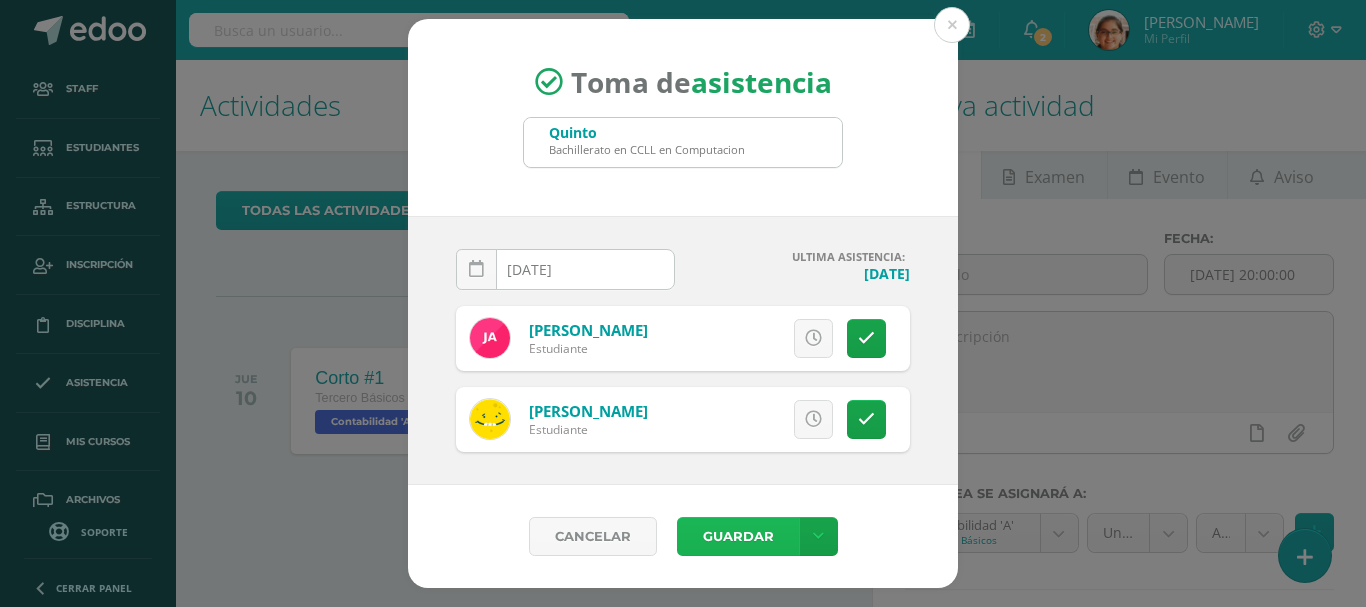 click on "Guardar" at bounding box center (738, 536) 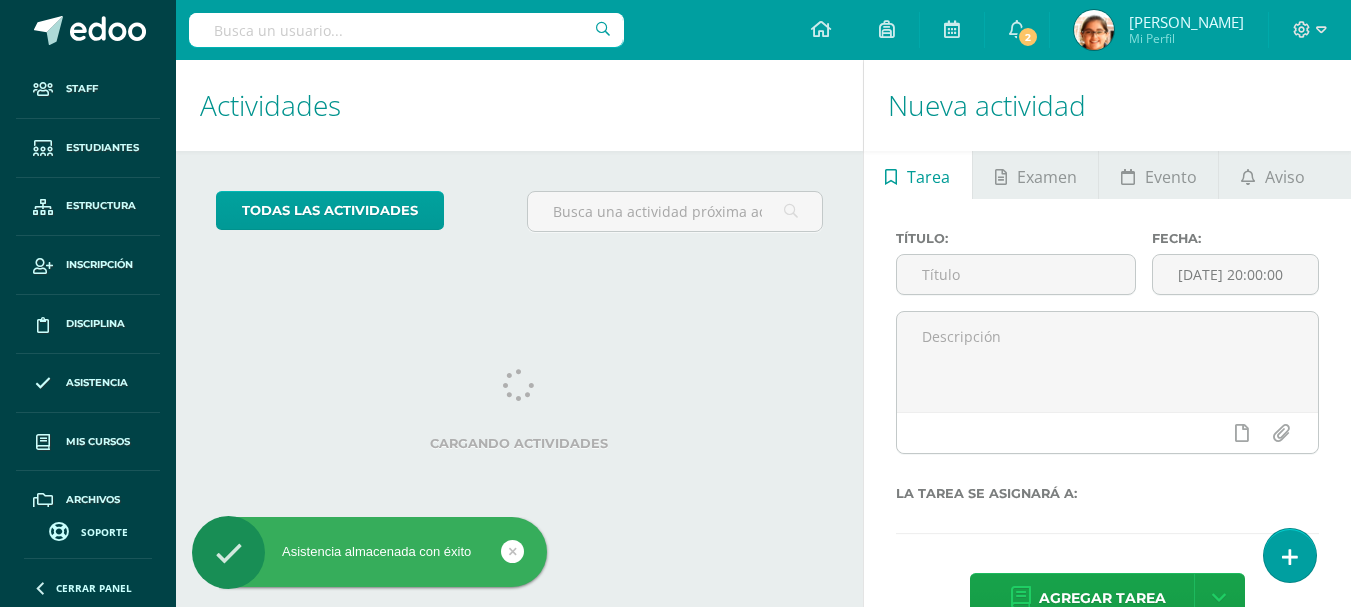 scroll, scrollTop: 0, scrollLeft: 0, axis: both 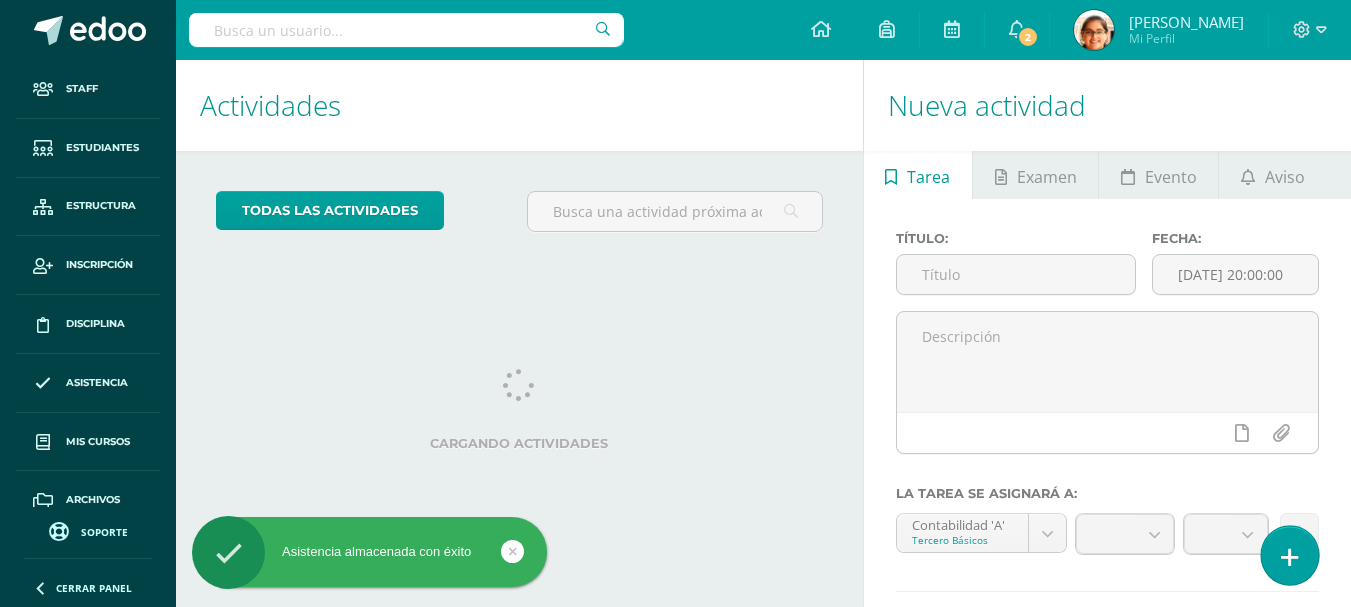 click at bounding box center (1289, 555) 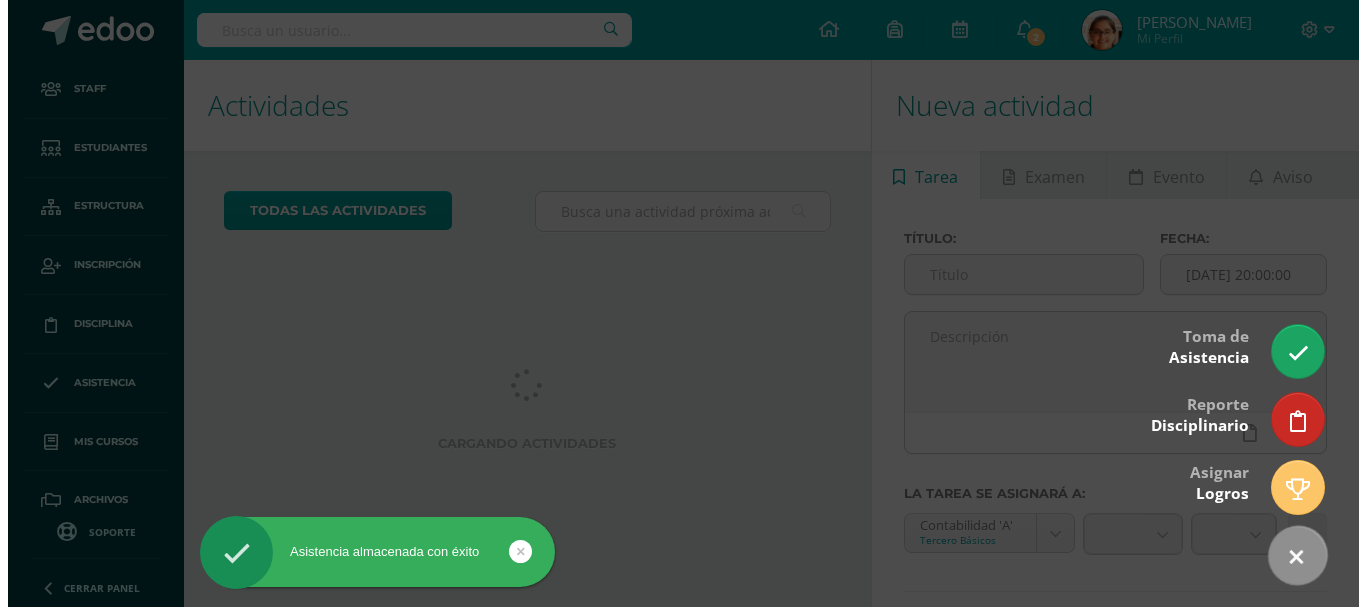 scroll, scrollTop: 0, scrollLeft: 0, axis: both 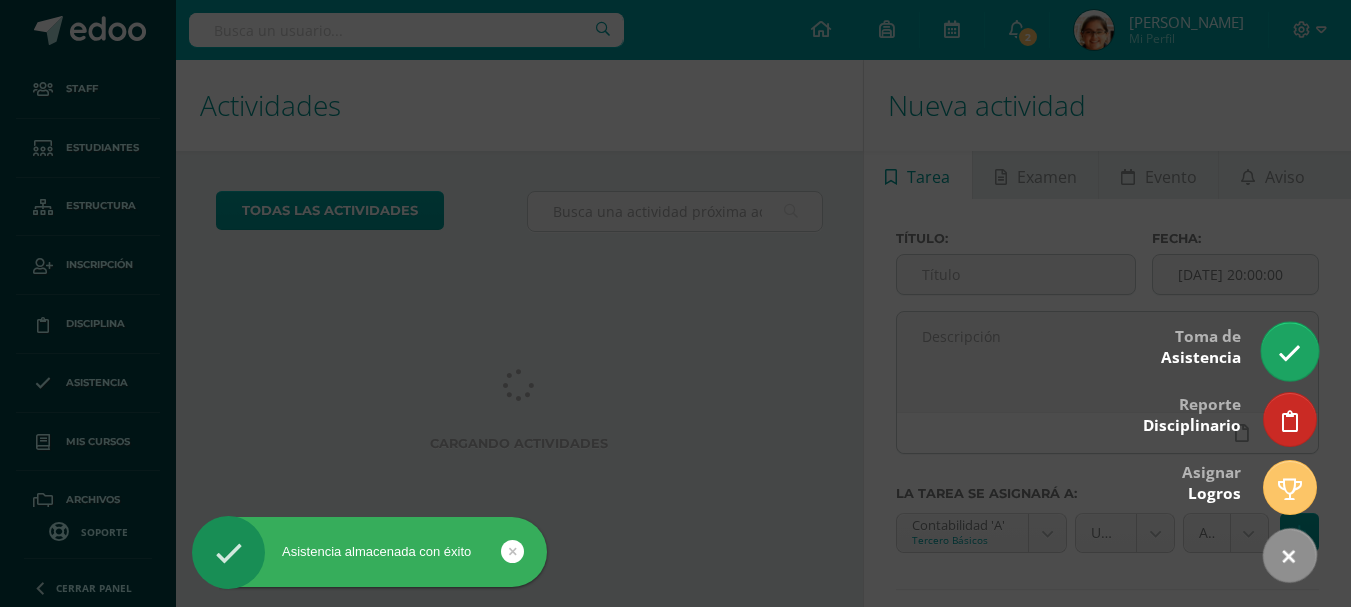 click at bounding box center (1289, 353) 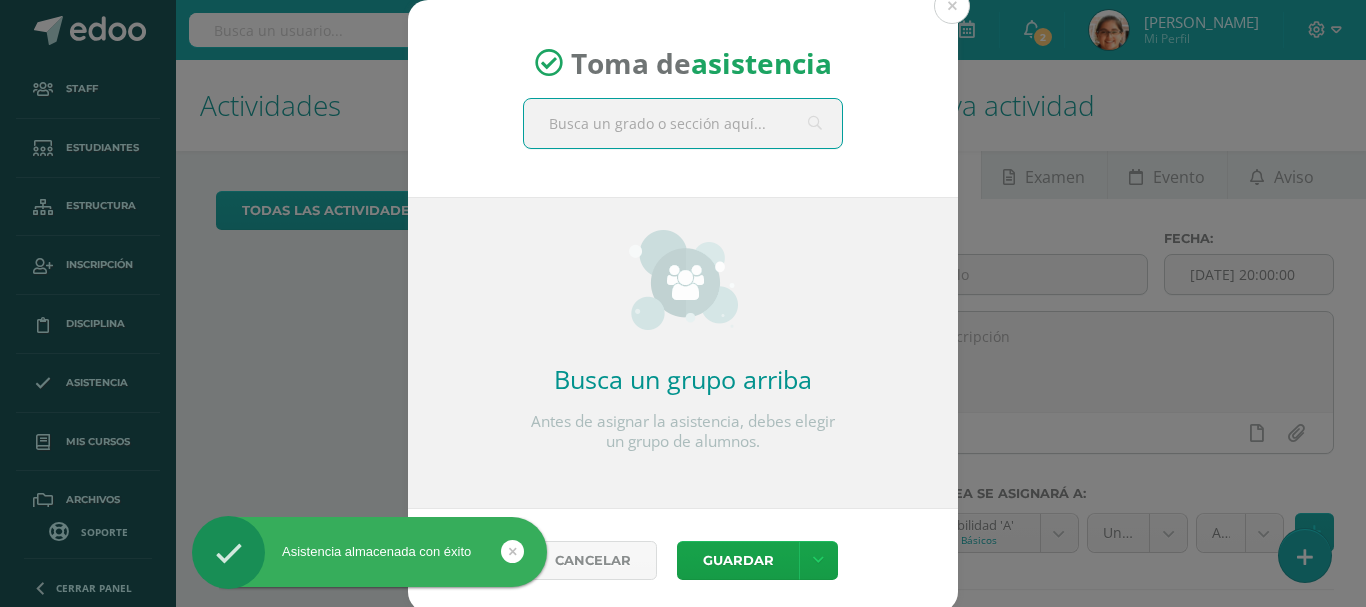 type on "w" 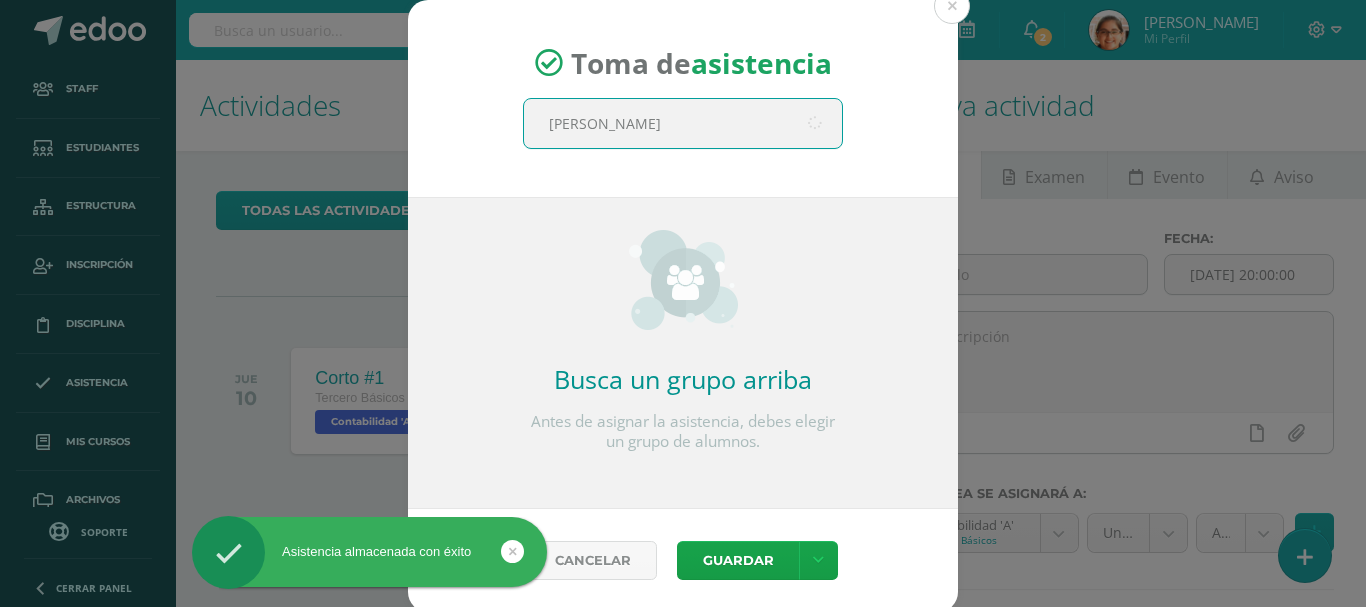type on "quinto" 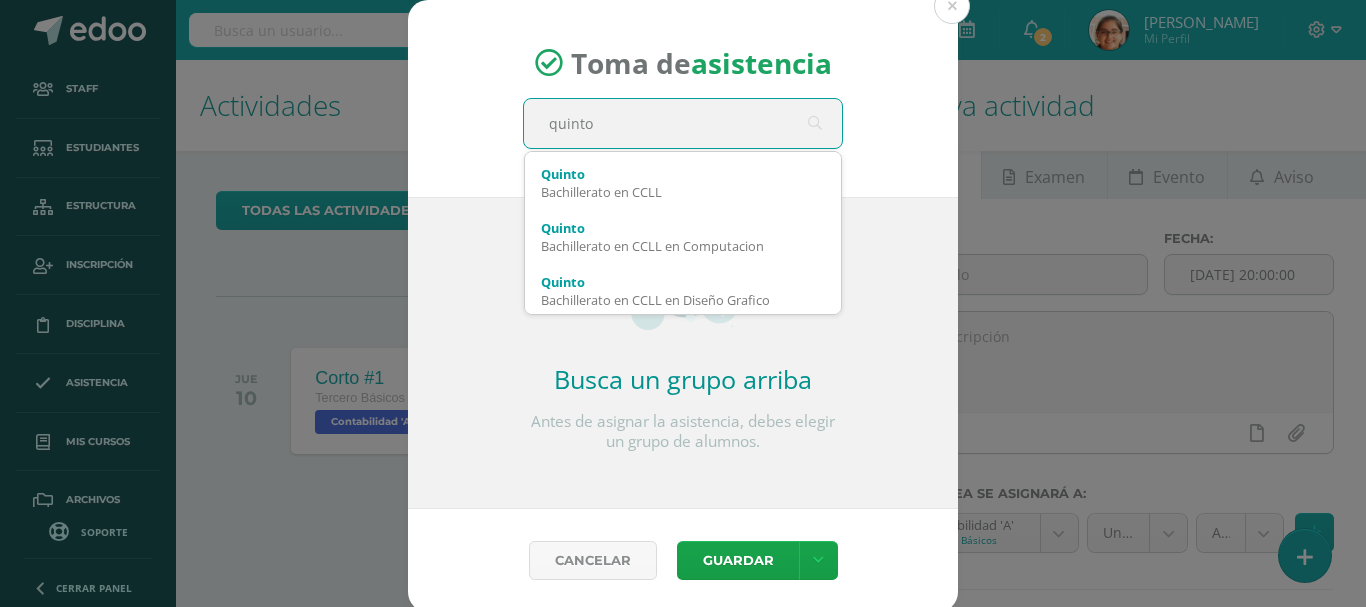 scroll, scrollTop: 80, scrollLeft: 0, axis: vertical 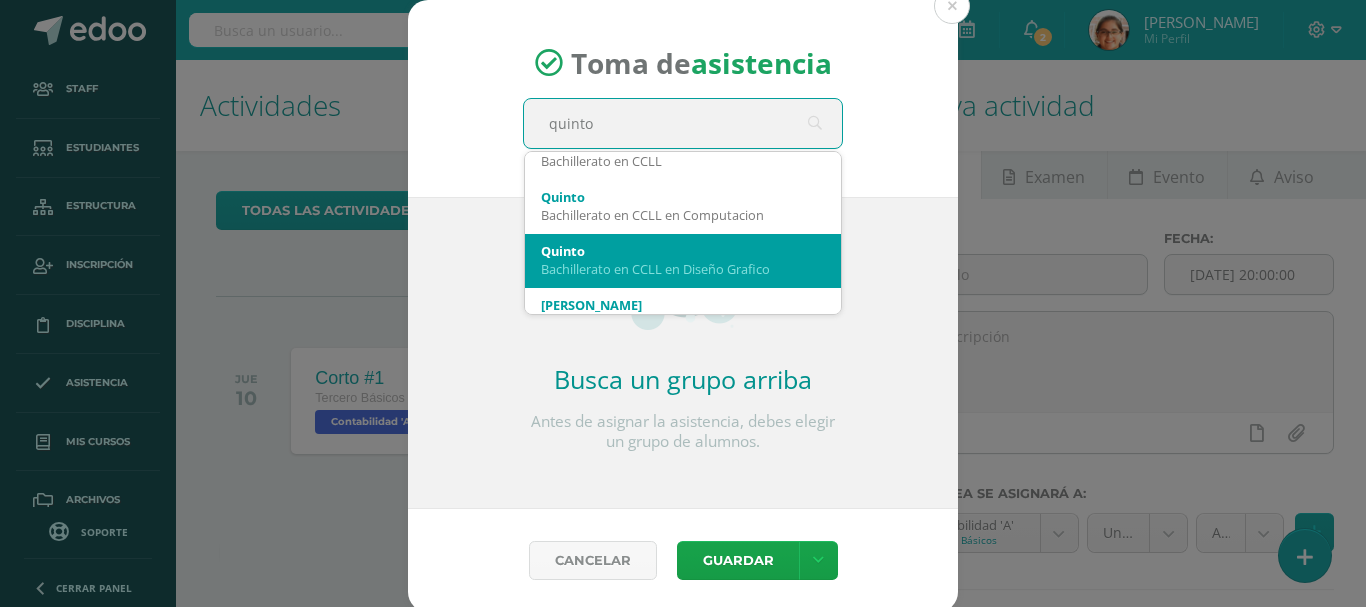 click on "Quinto" at bounding box center (683, 251) 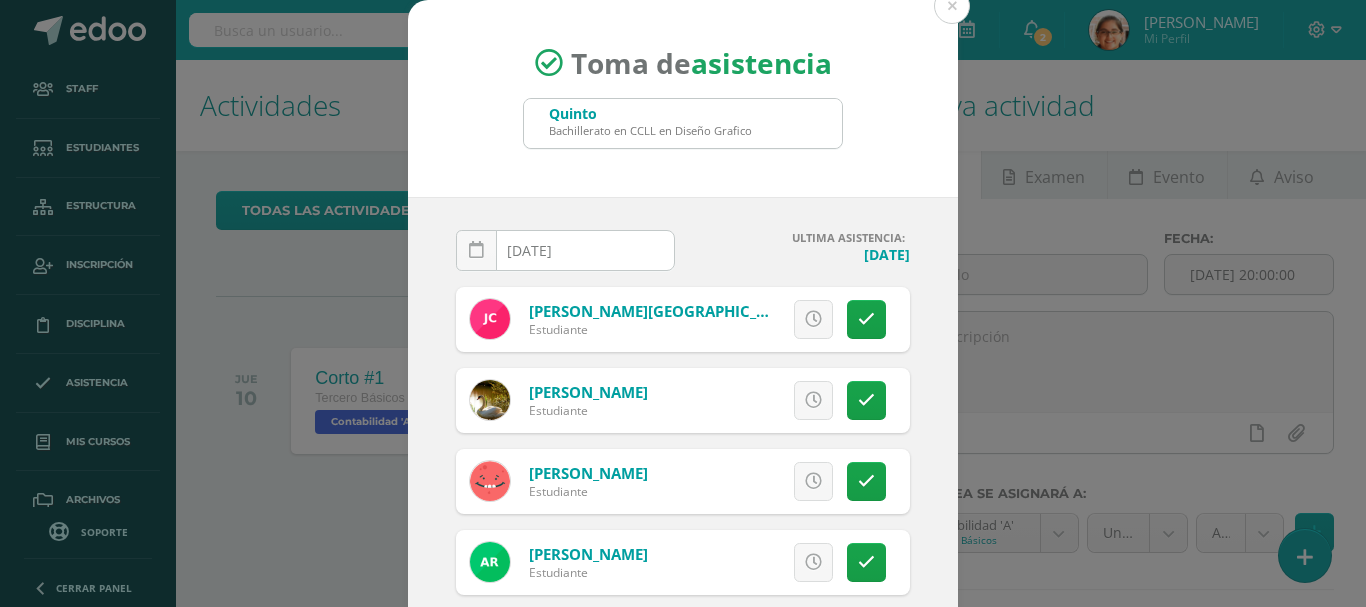 scroll, scrollTop: 137, scrollLeft: 0, axis: vertical 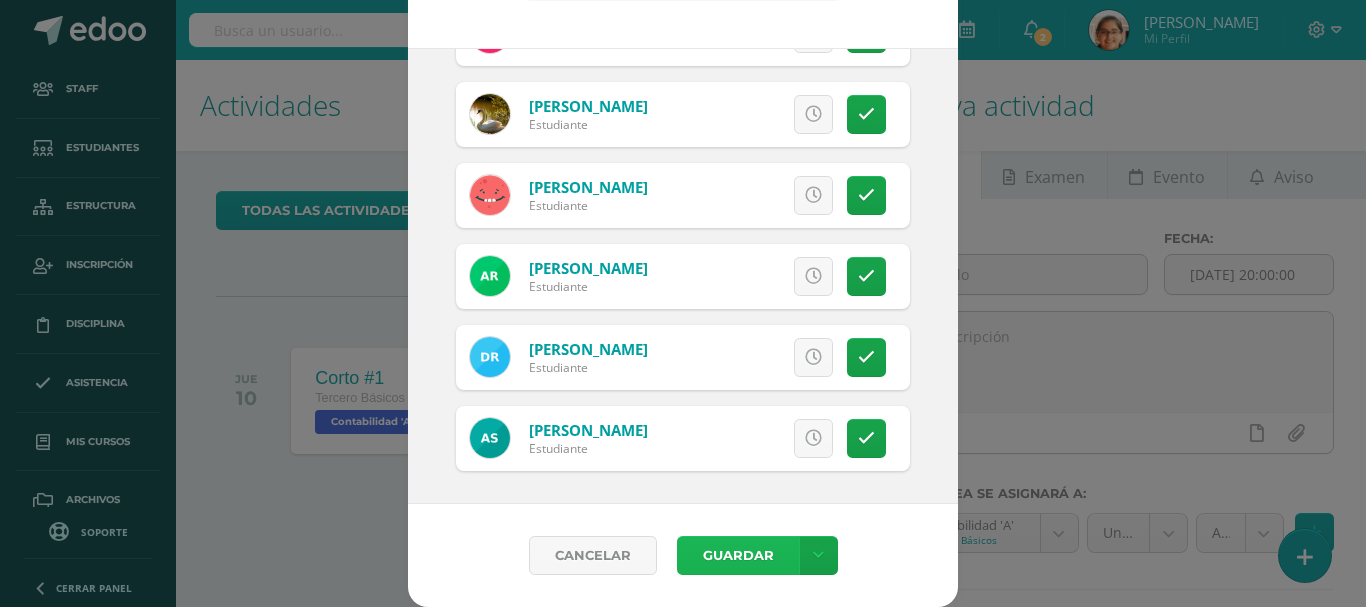 click on "Guardar" at bounding box center (738, 555) 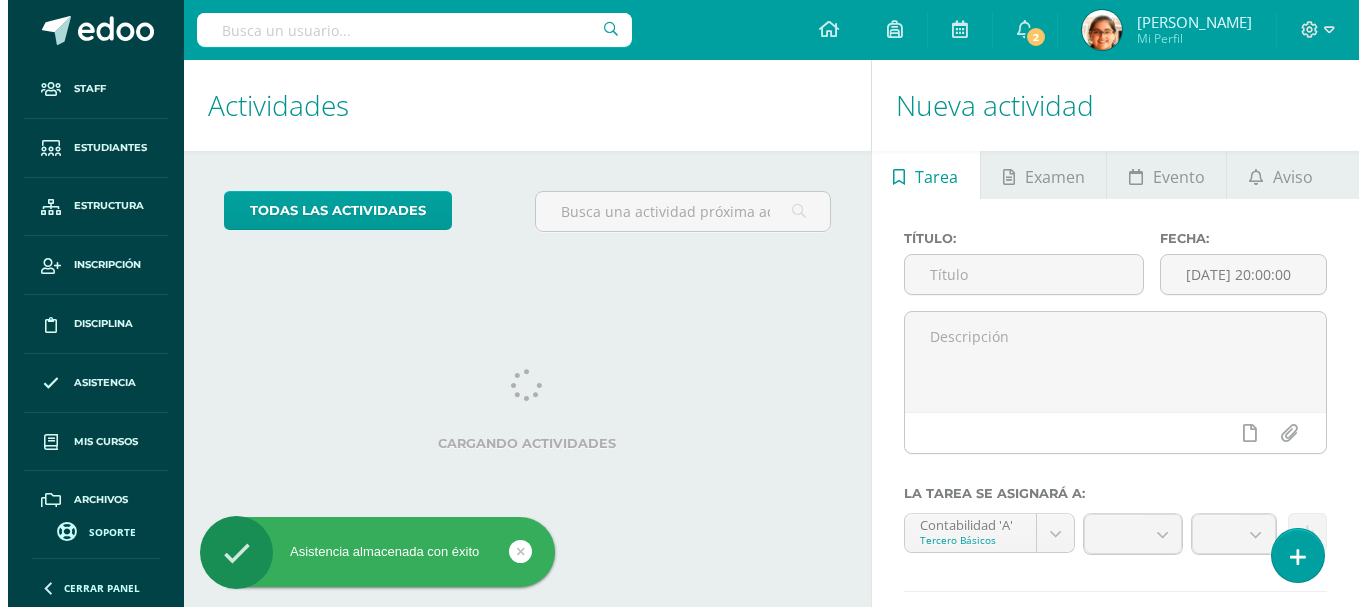 scroll, scrollTop: 0, scrollLeft: 0, axis: both 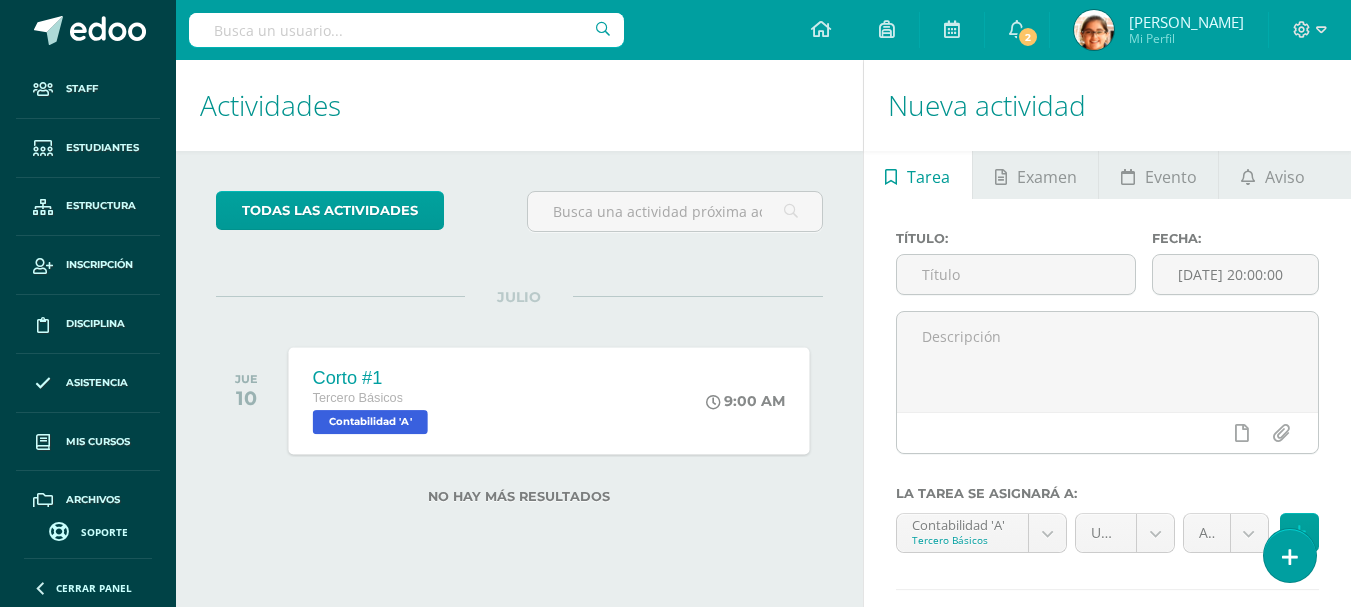 click on "Corto #1
Tercero Básicos
Contabilidad 'A'
9:00 AM
Corto #1
Contabilidad
Cargando contenido" at bounding box center [548, 400] 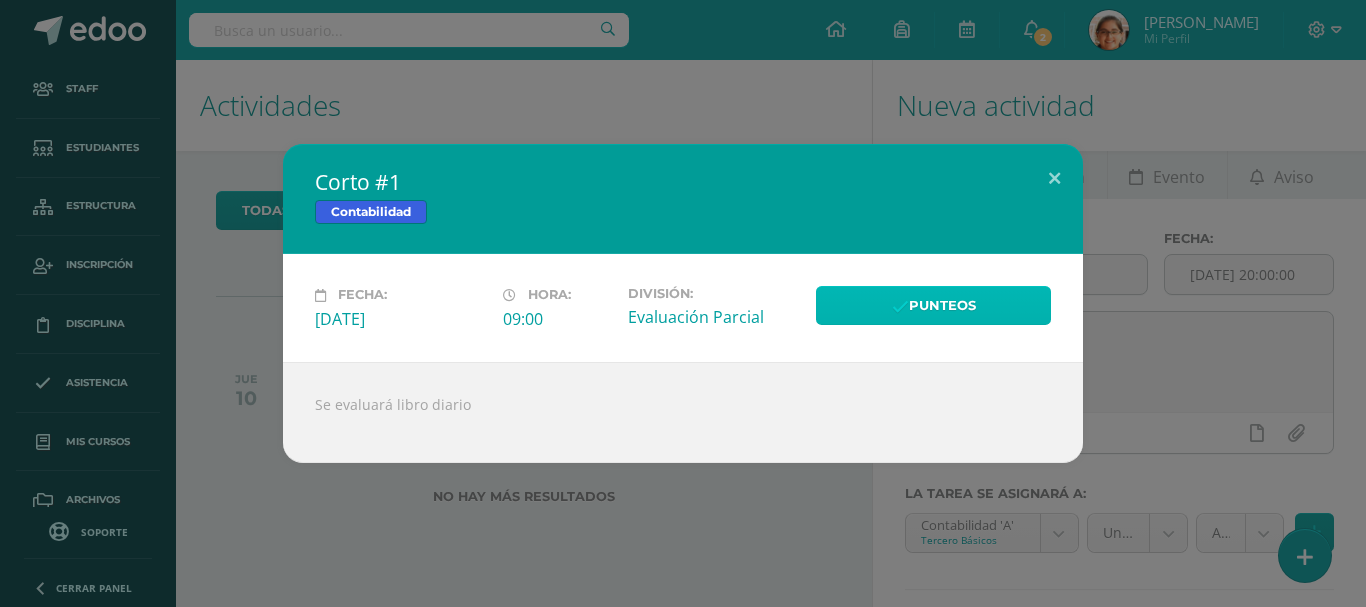 click on "Punteos" at bounding box center [933, 305] 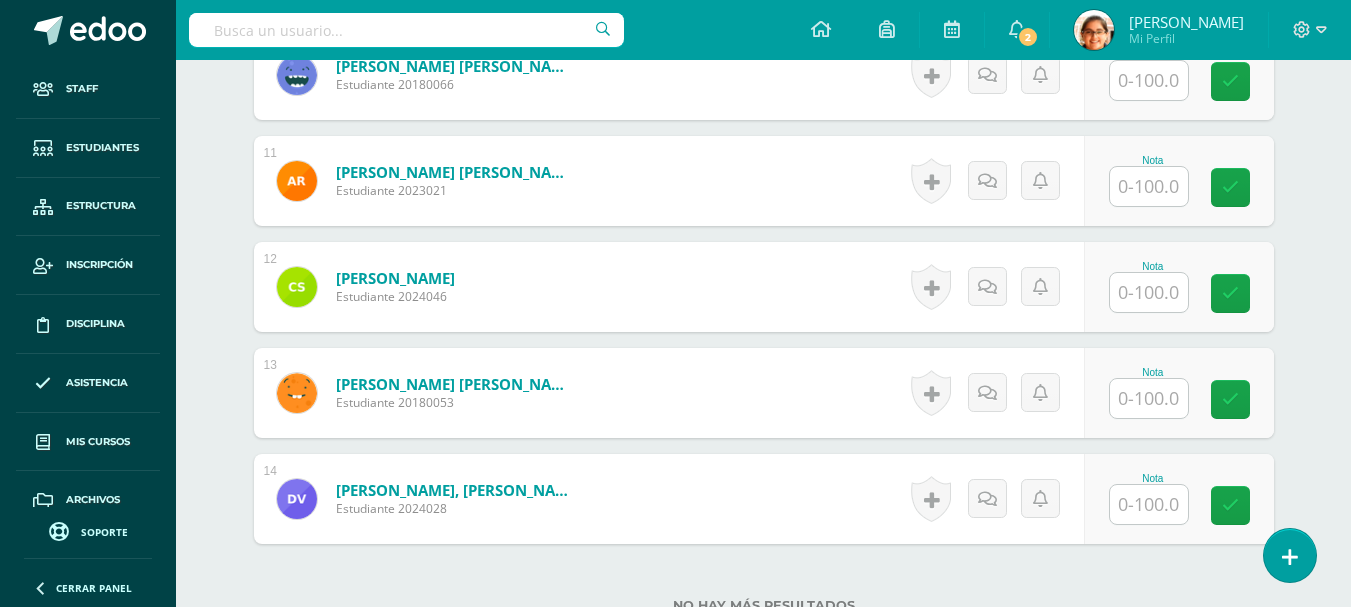 scroll, scrollTop: 1804, scrollLeft: 0, axis: vertical 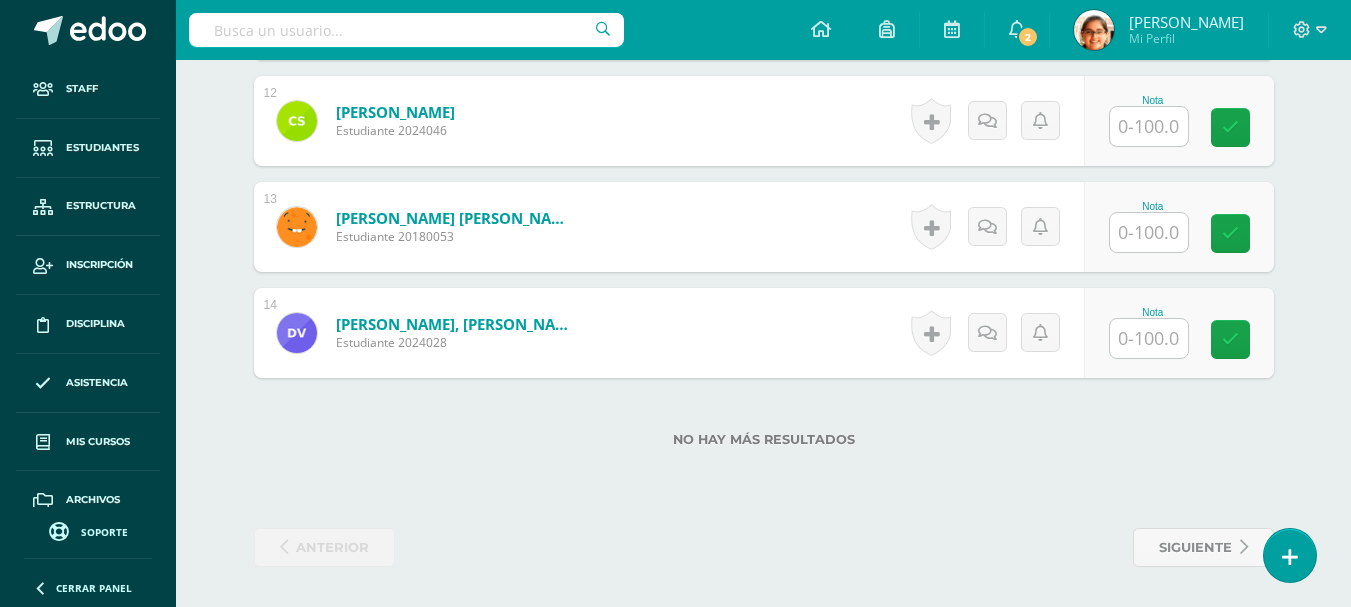 click at bounding box center [1149, 338] 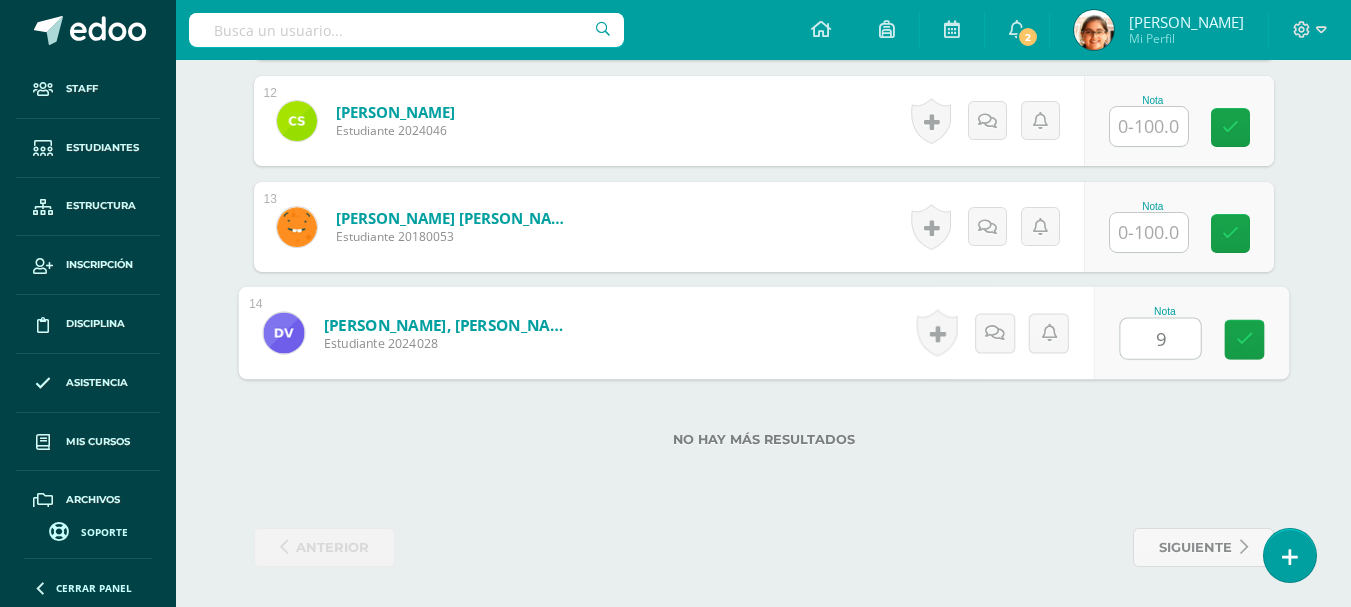 type on "98" 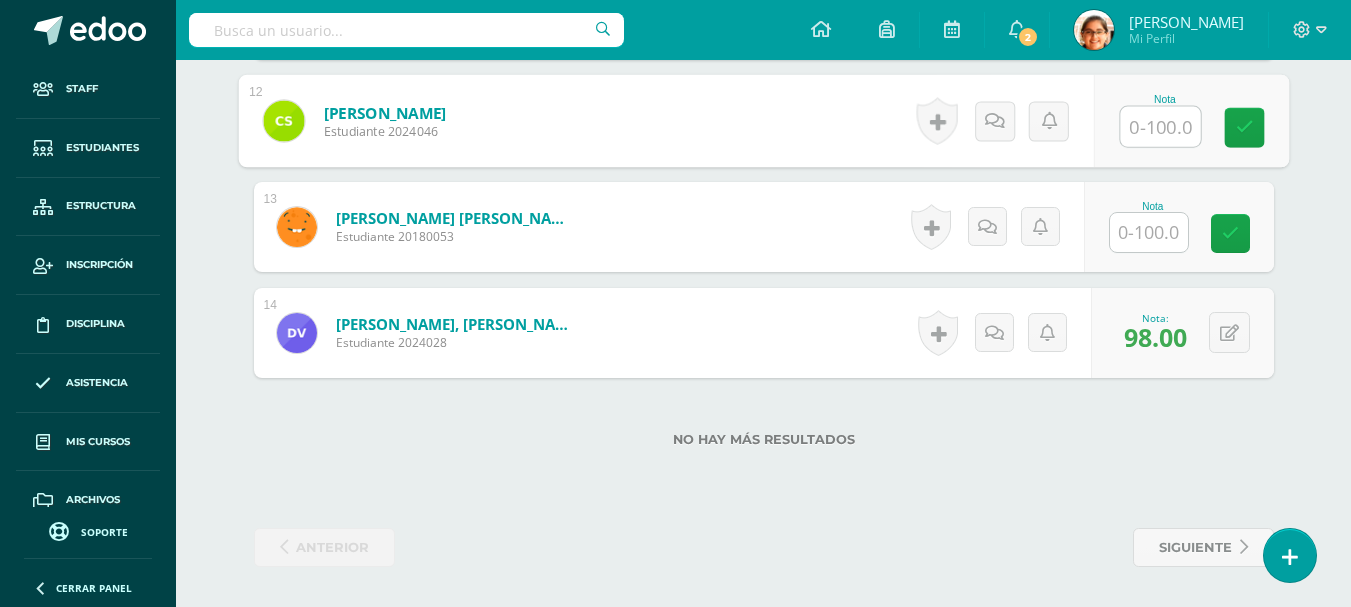 click at bounding box center [1160, 127] 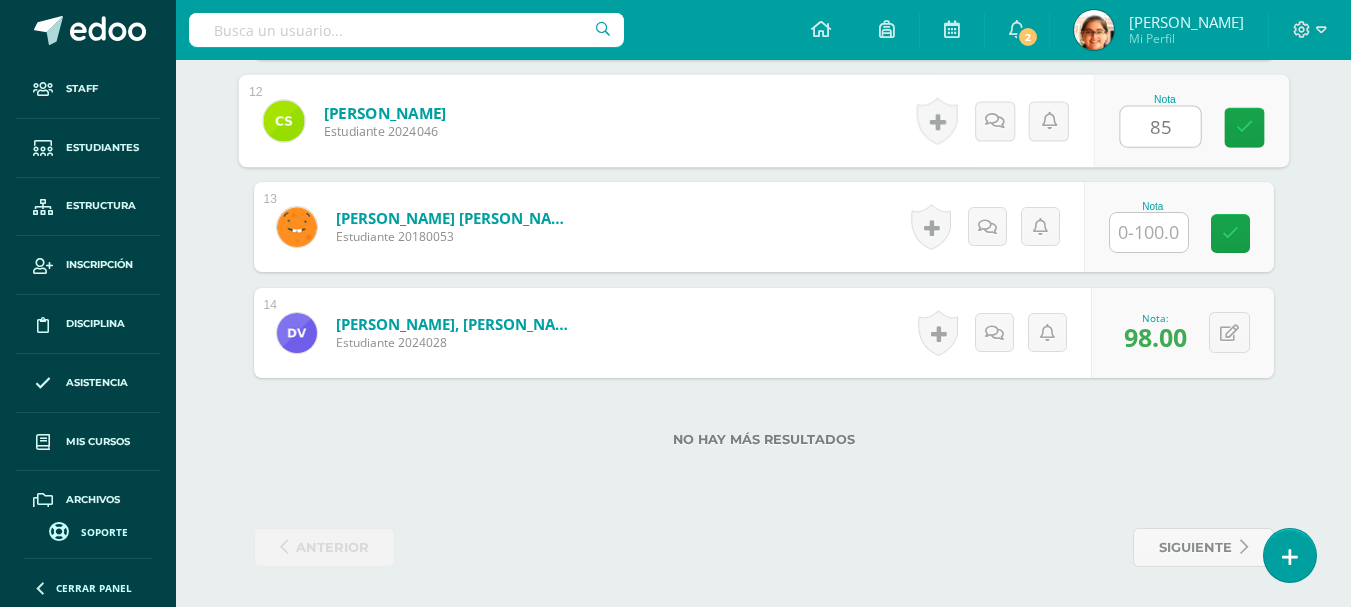 type on "85" 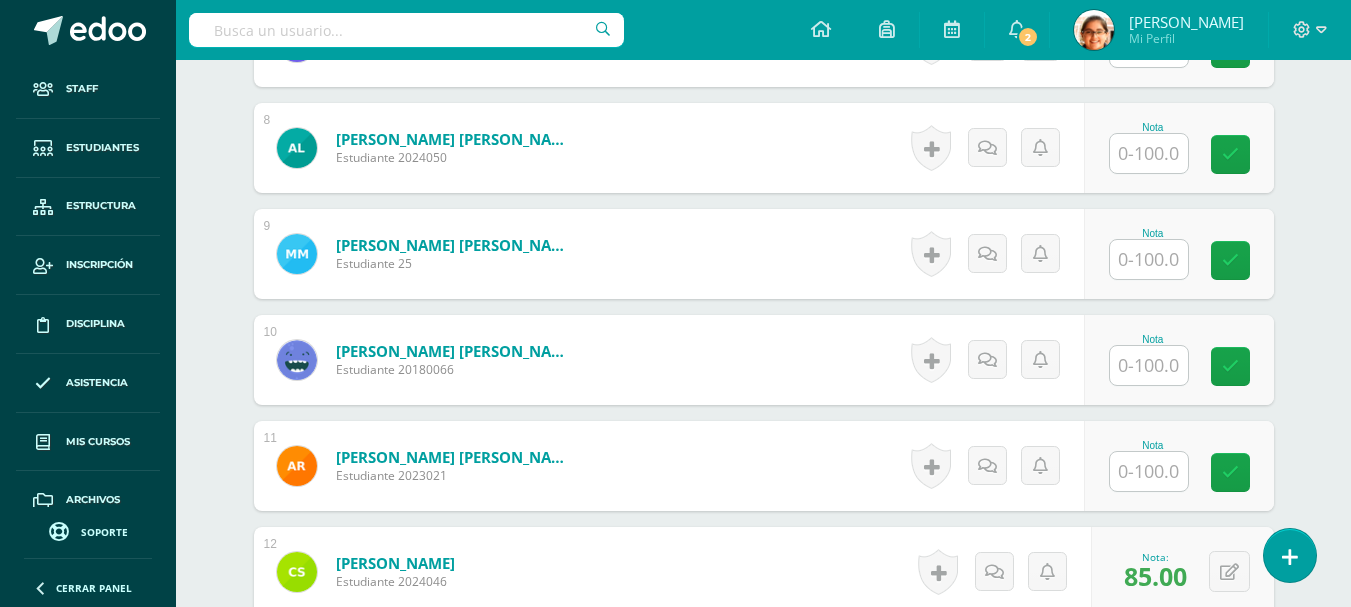 scroll, scrollTop: 1304, scrollLeft: 0, axis: vertical 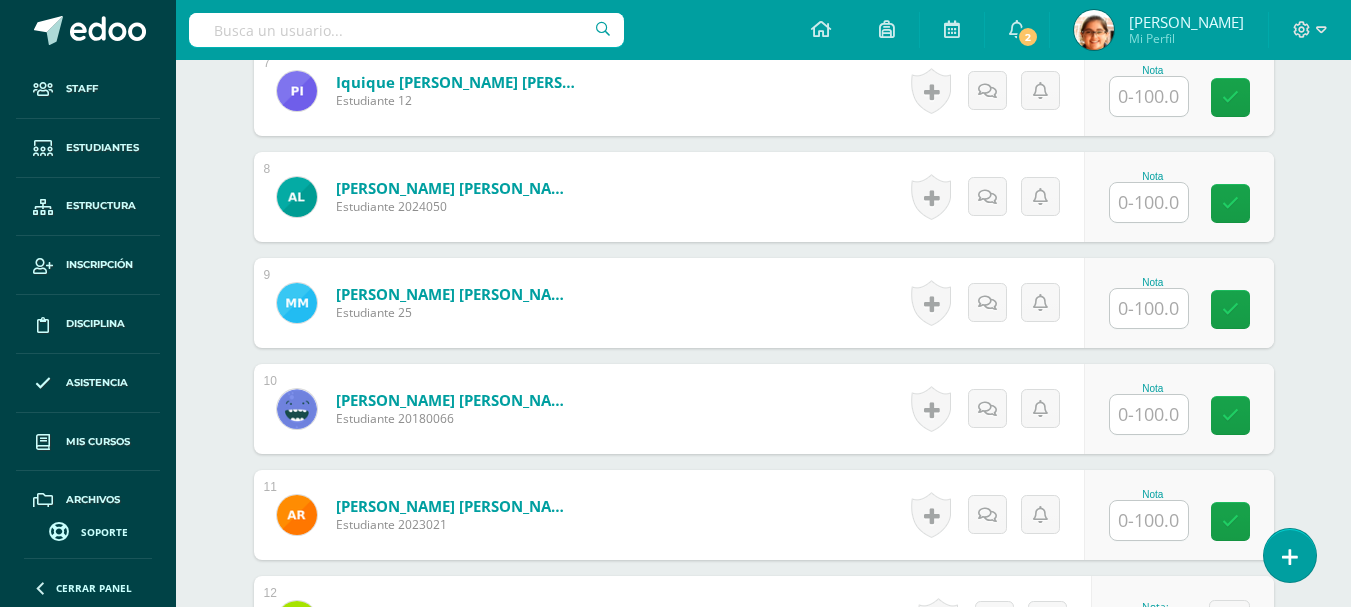 click at bounding box center (1149, 308) 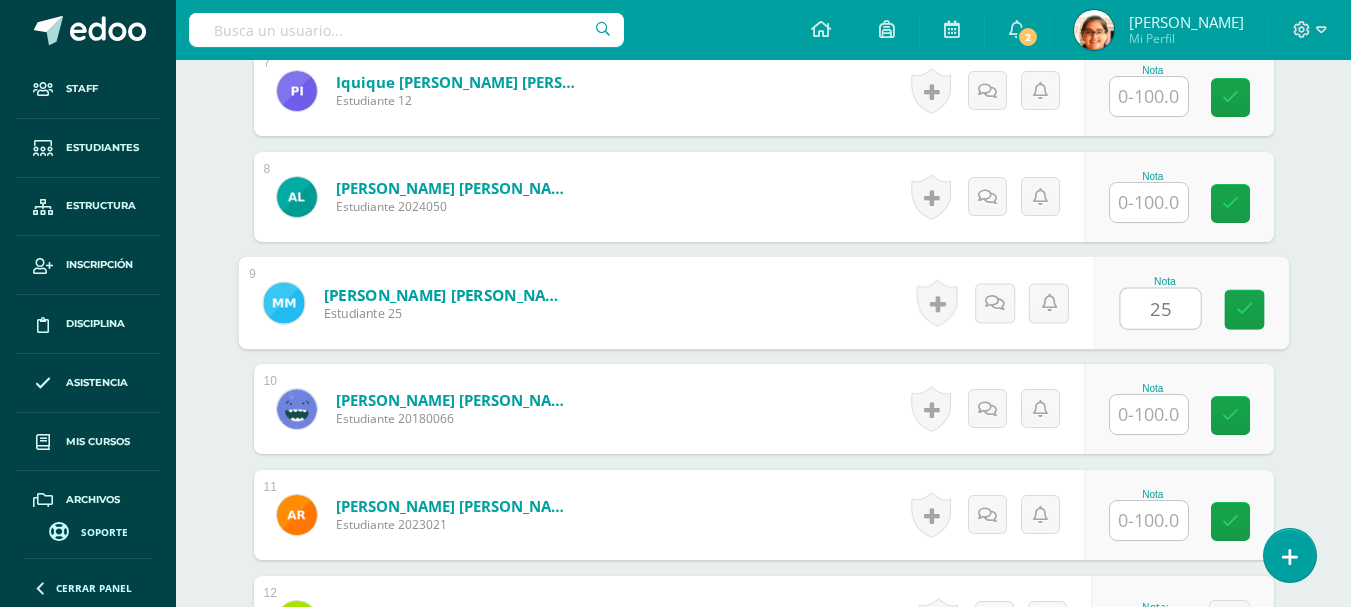 type on "25" 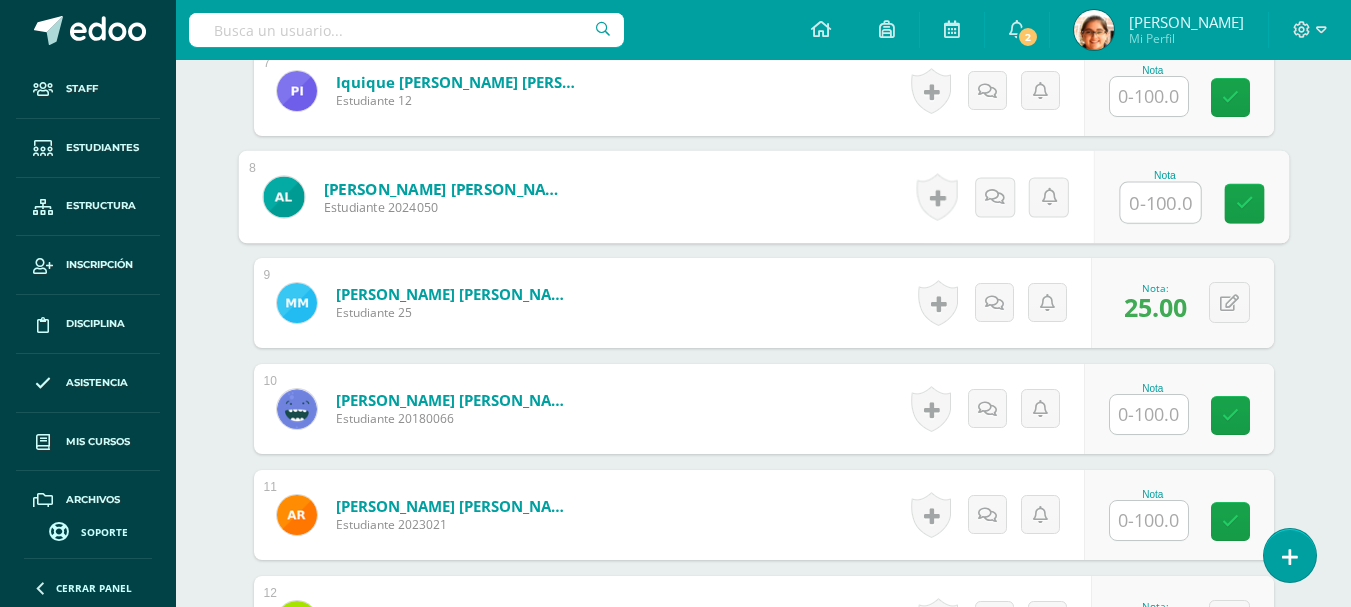 click at bounding box center (1160, 203) 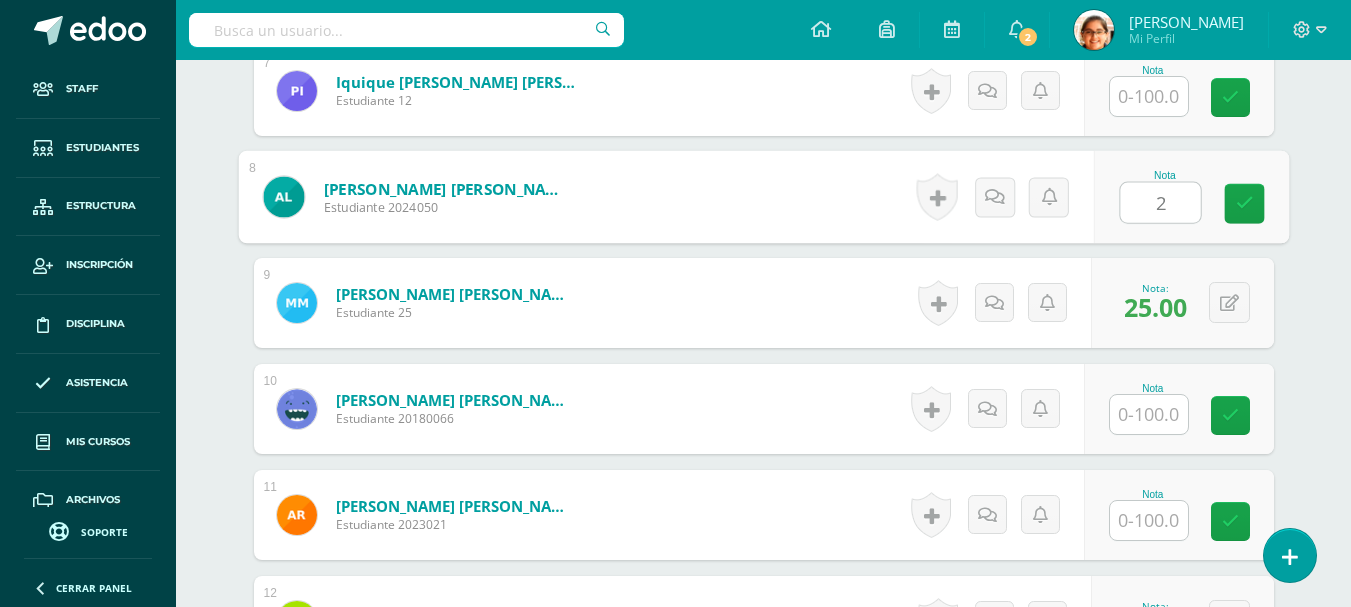 type on "20" 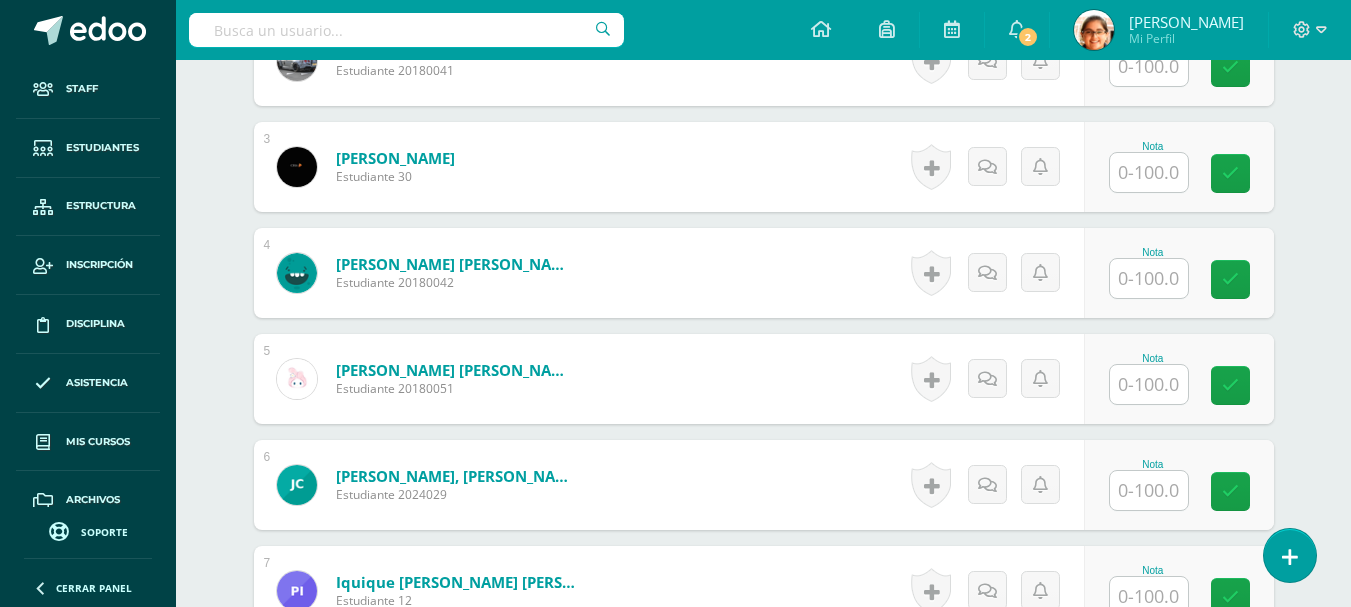scroll, scrollTop: 637, scrollLeft: 0, axis: vertical 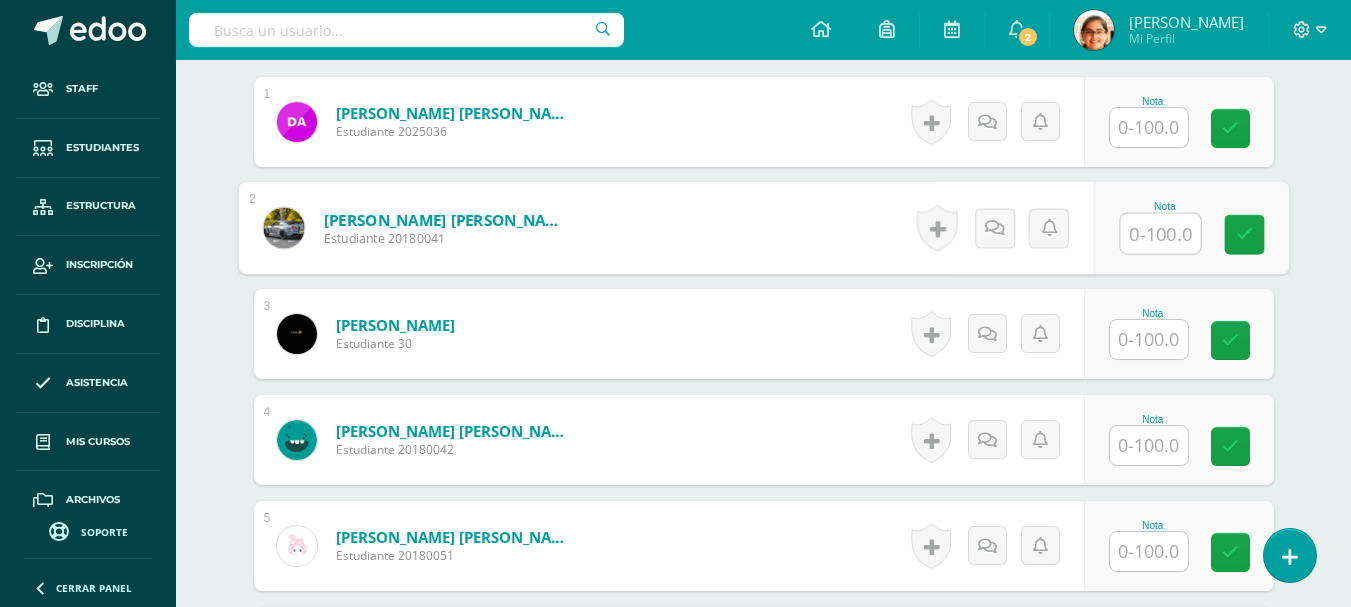 click at bounding box center [1160, 234] 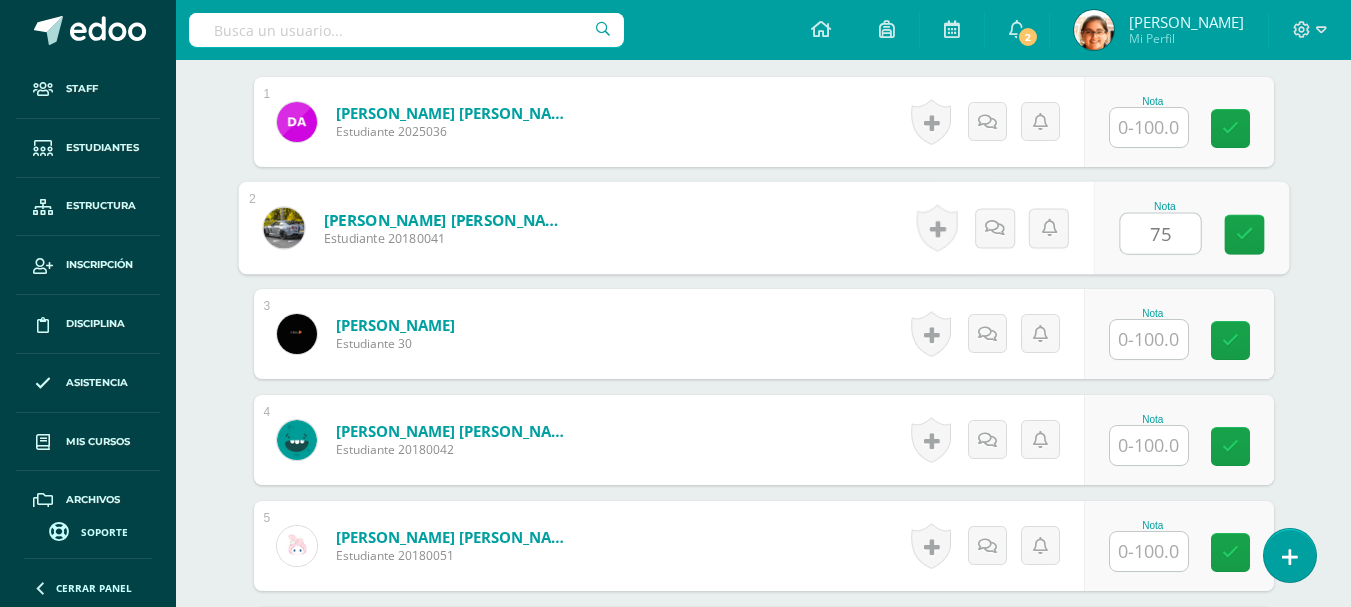 type on "75" 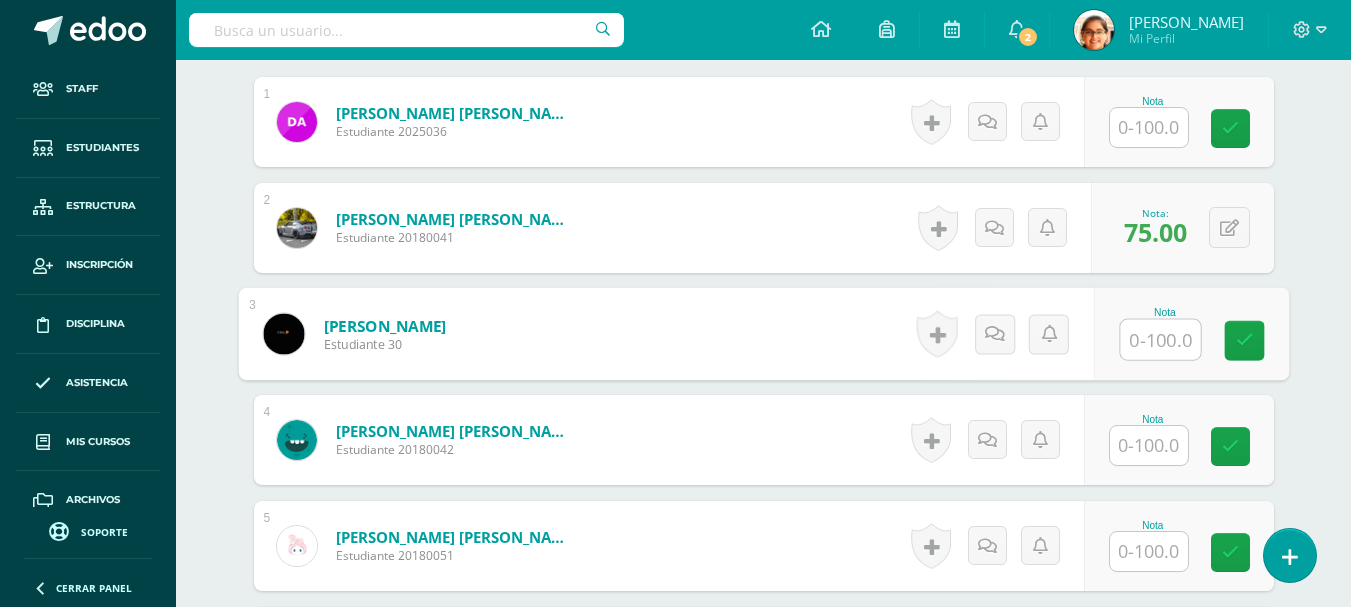 click at bounding box center (1160, 340) 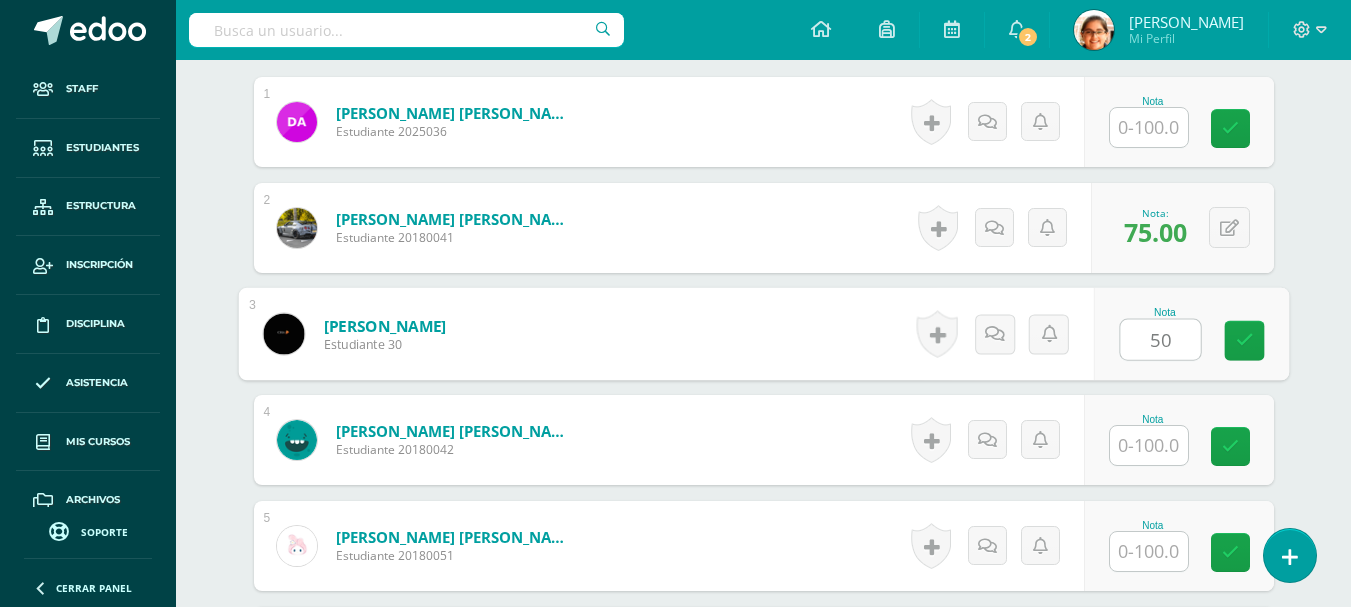type on "50" 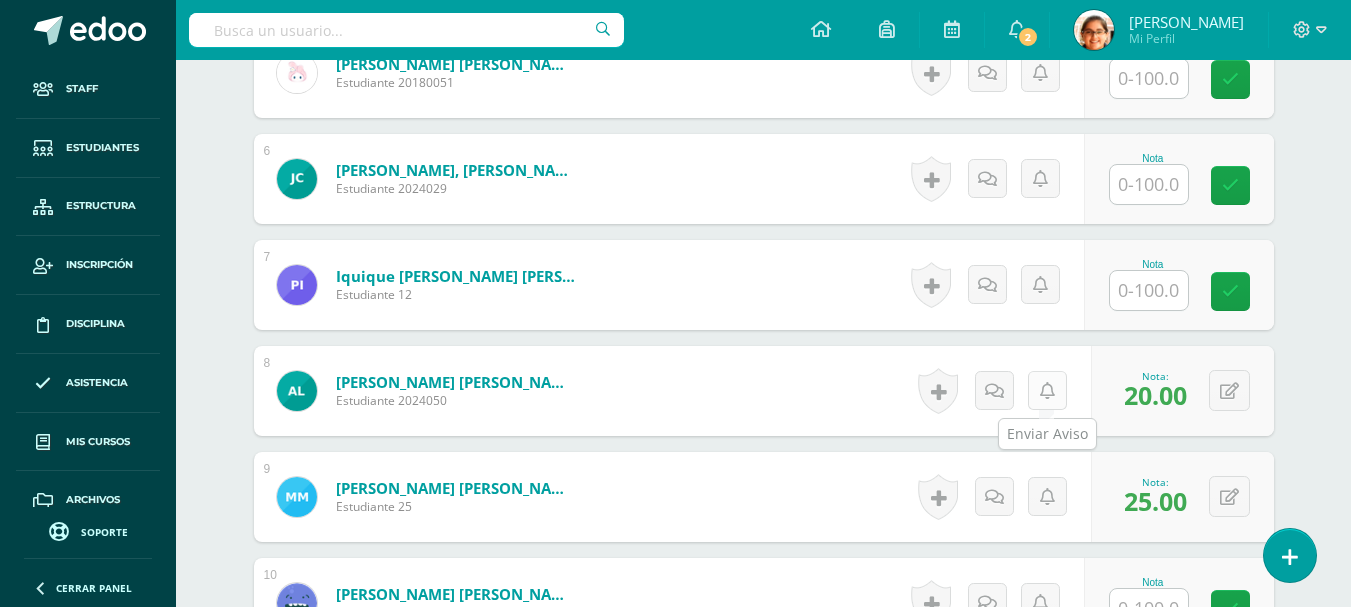 scroll, scrollTop: 1137, scrollLeft: 0, axis: vertical 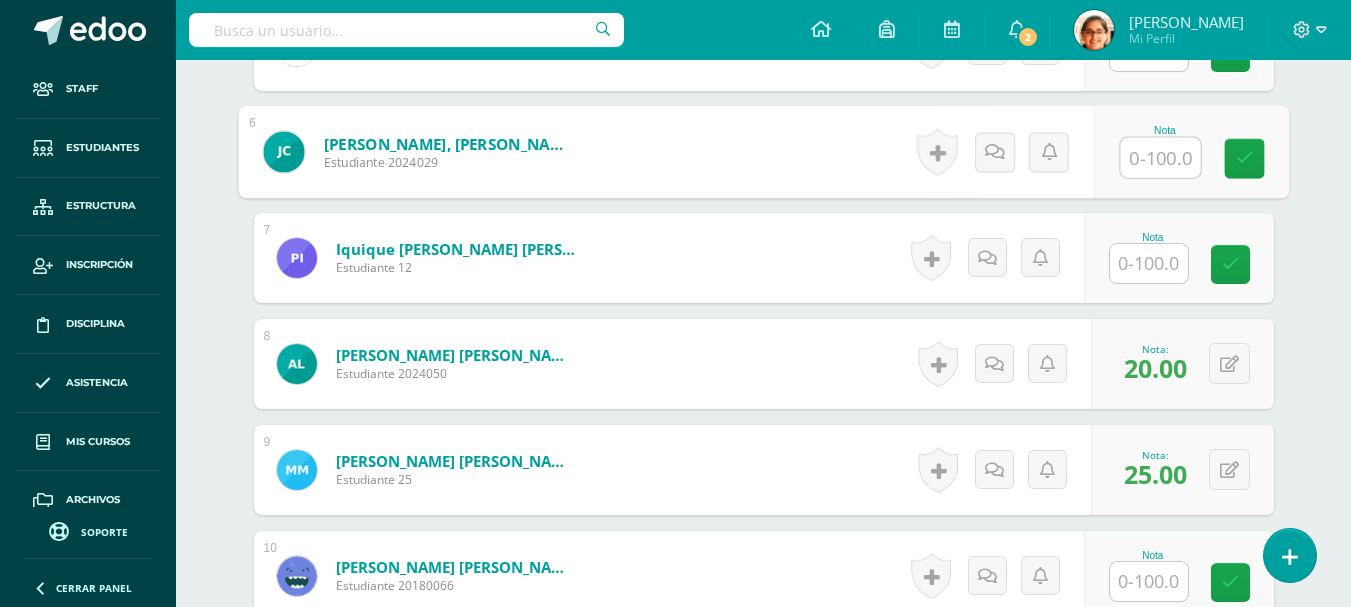 click at bounding box center (1160, 158) 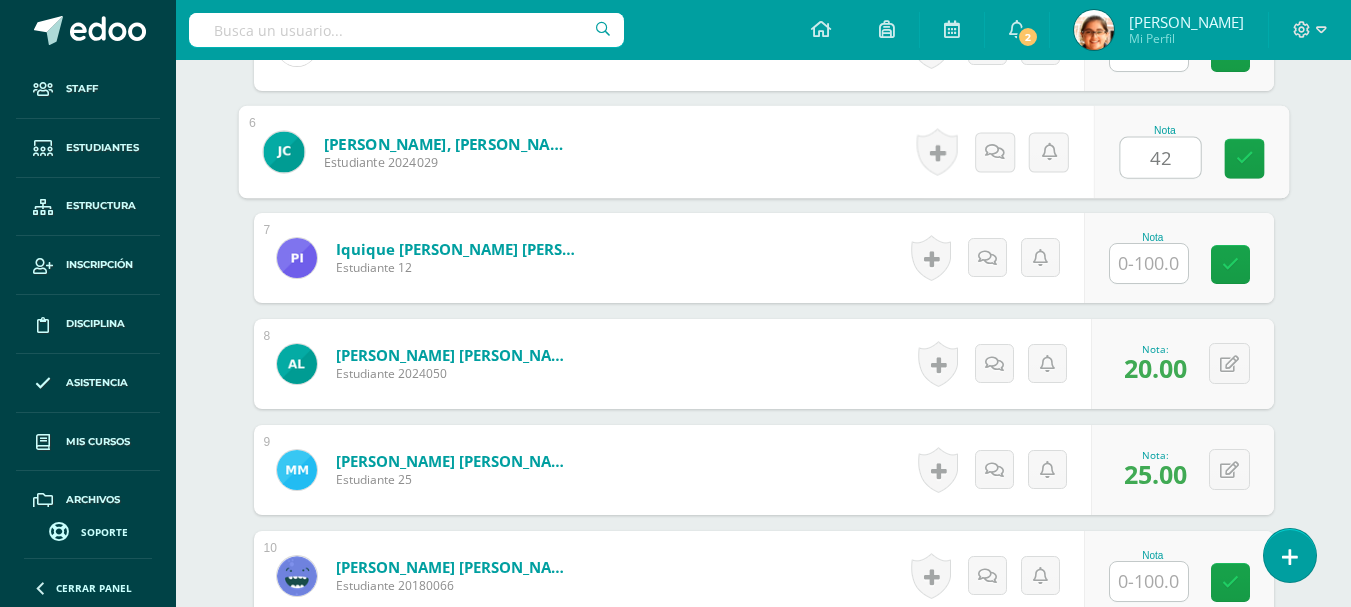 type on "42" 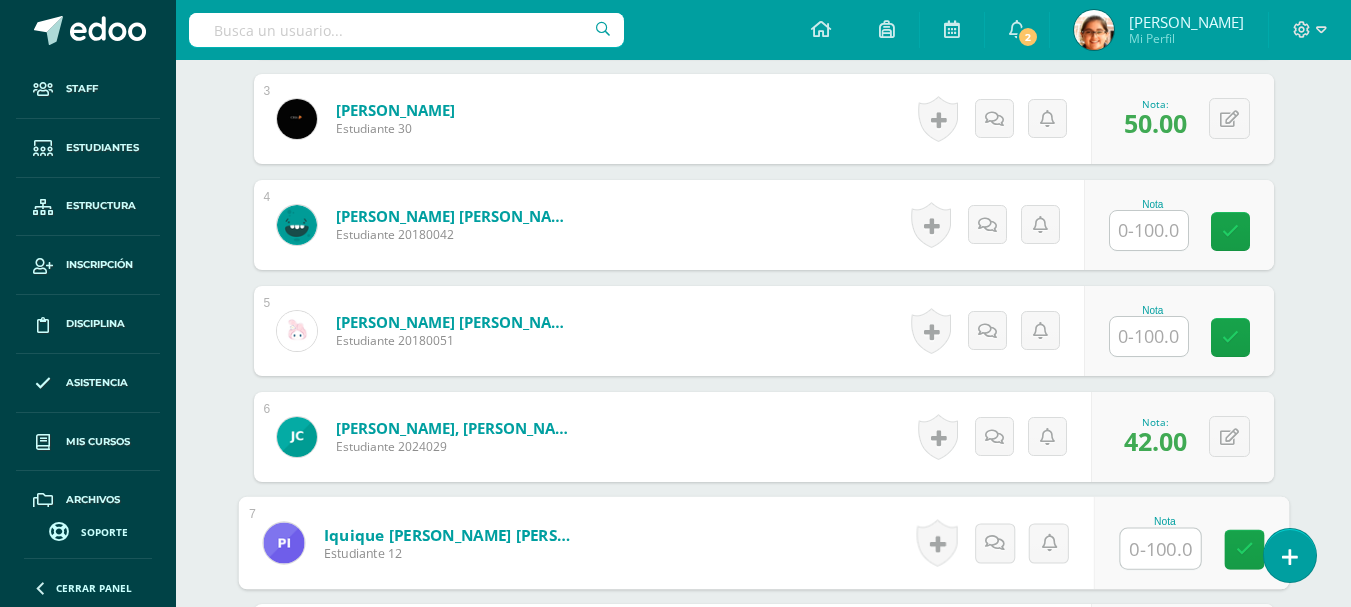 scroll, scrollTop: 804, scrollLeft: 0, axis: vertical 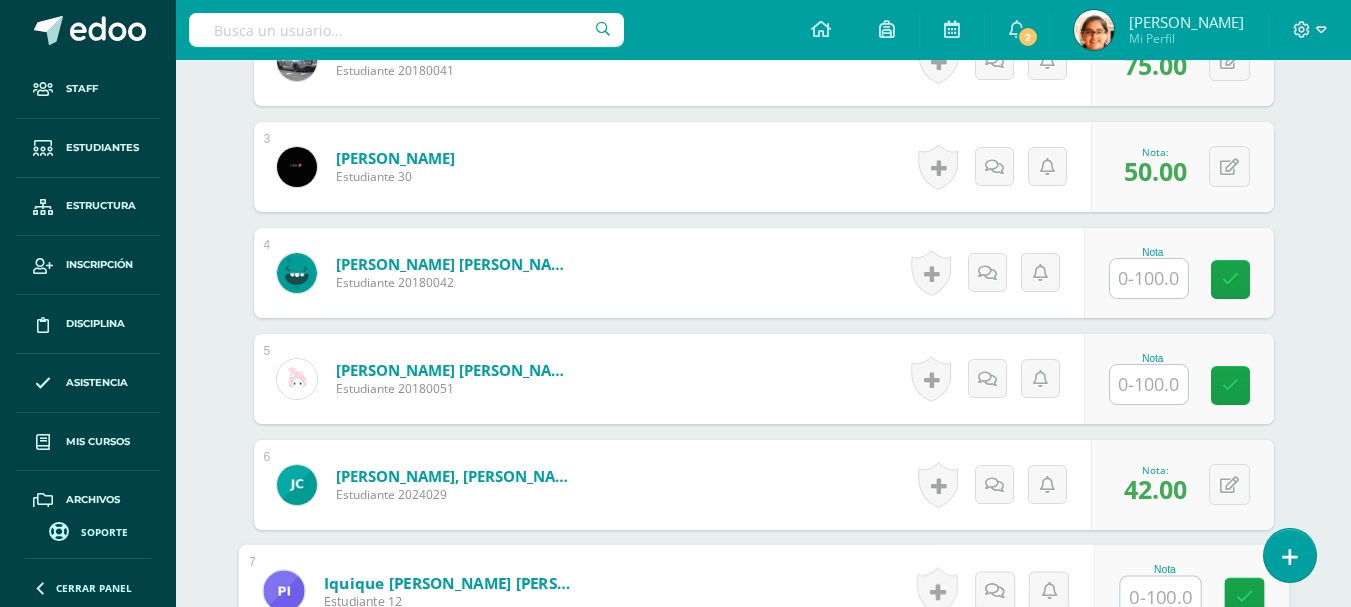 click at bounding box center (1149, 278) 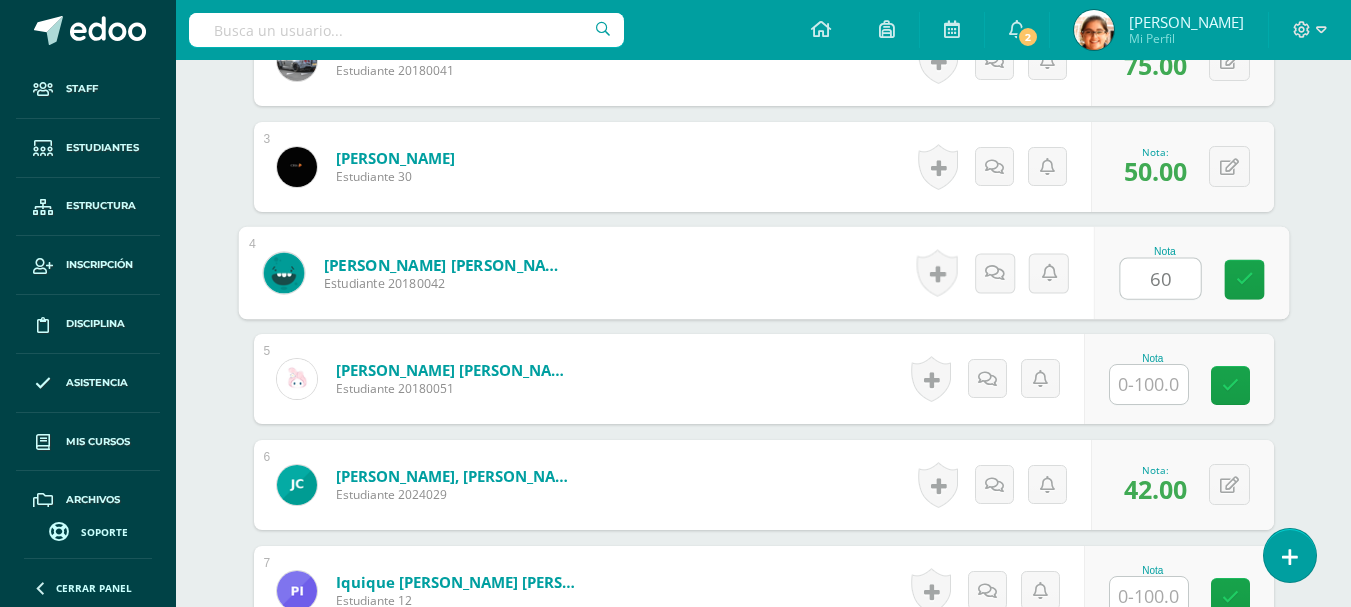 type on "60" 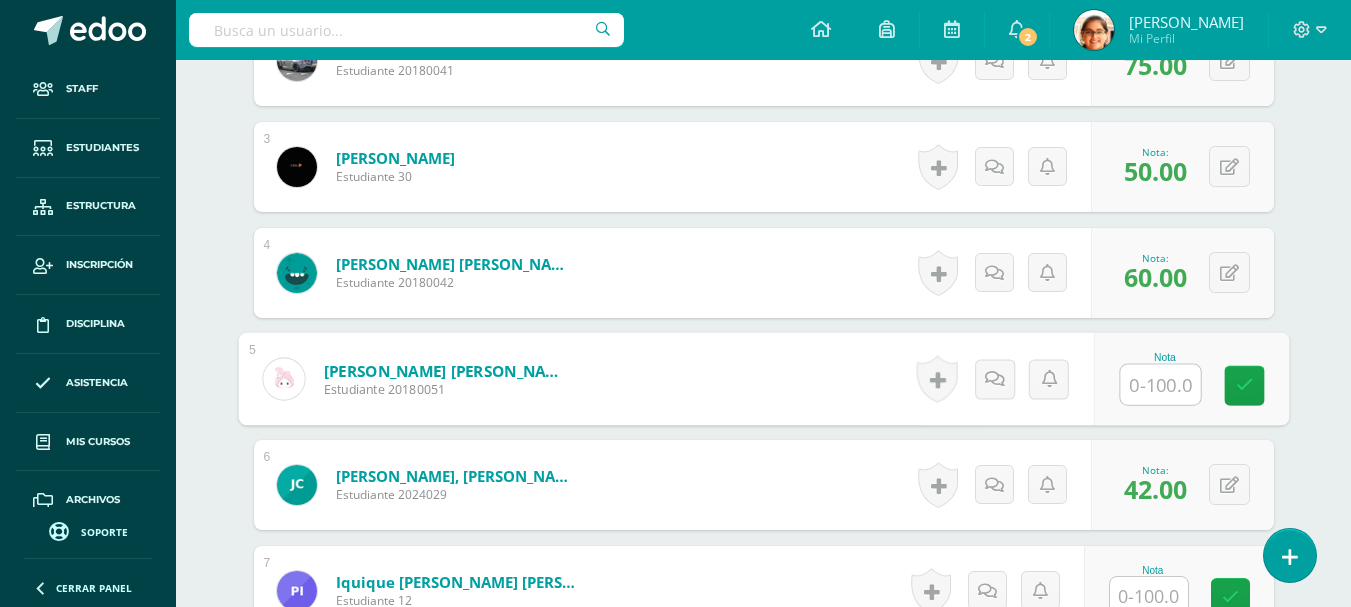 click at bounding box center (1160, 385) 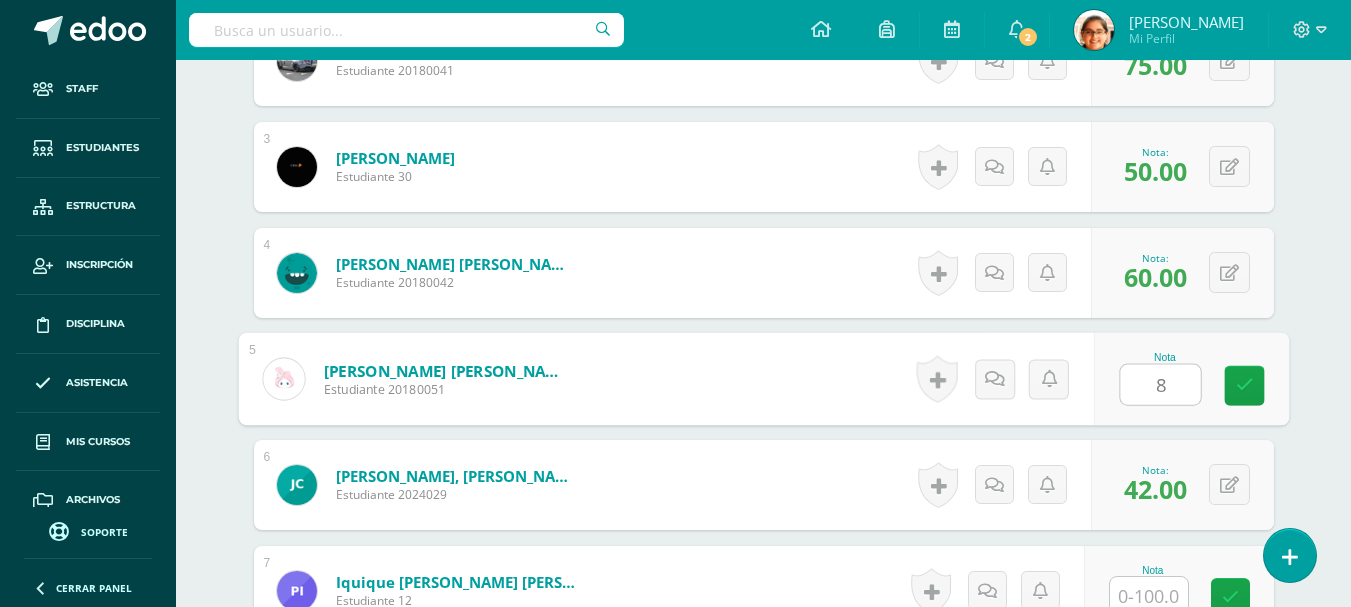 type on "80" 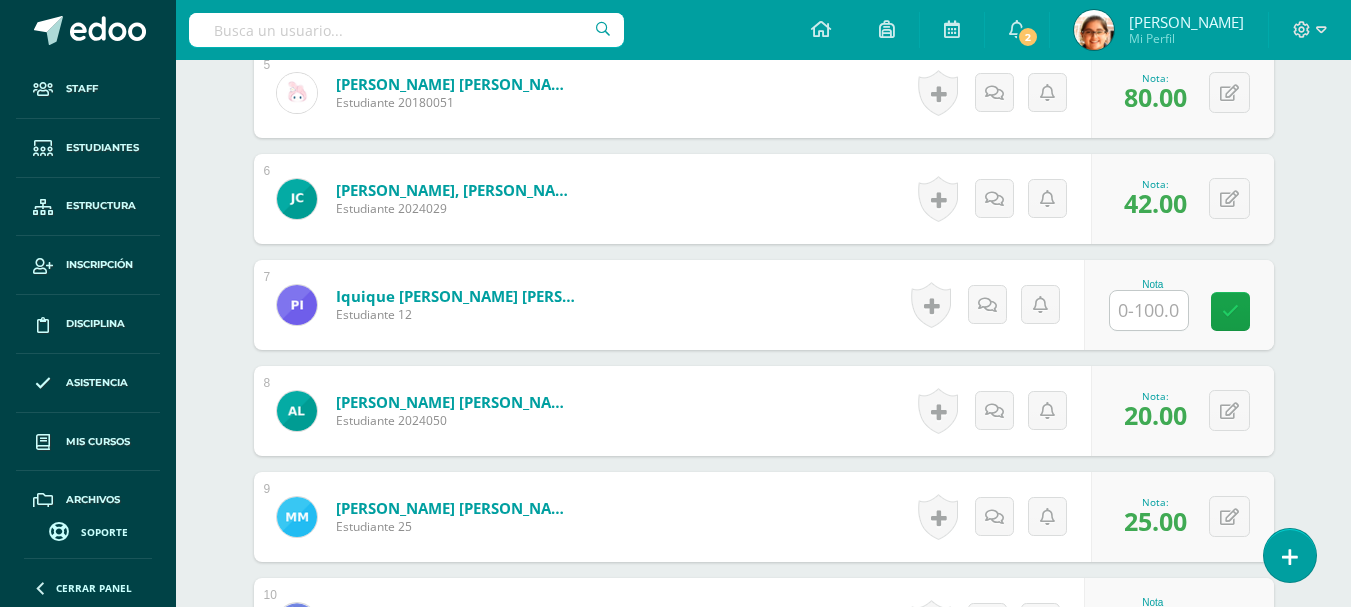 scroll, scrollTop: 1137, scrollLeft: 0, axis: vertical 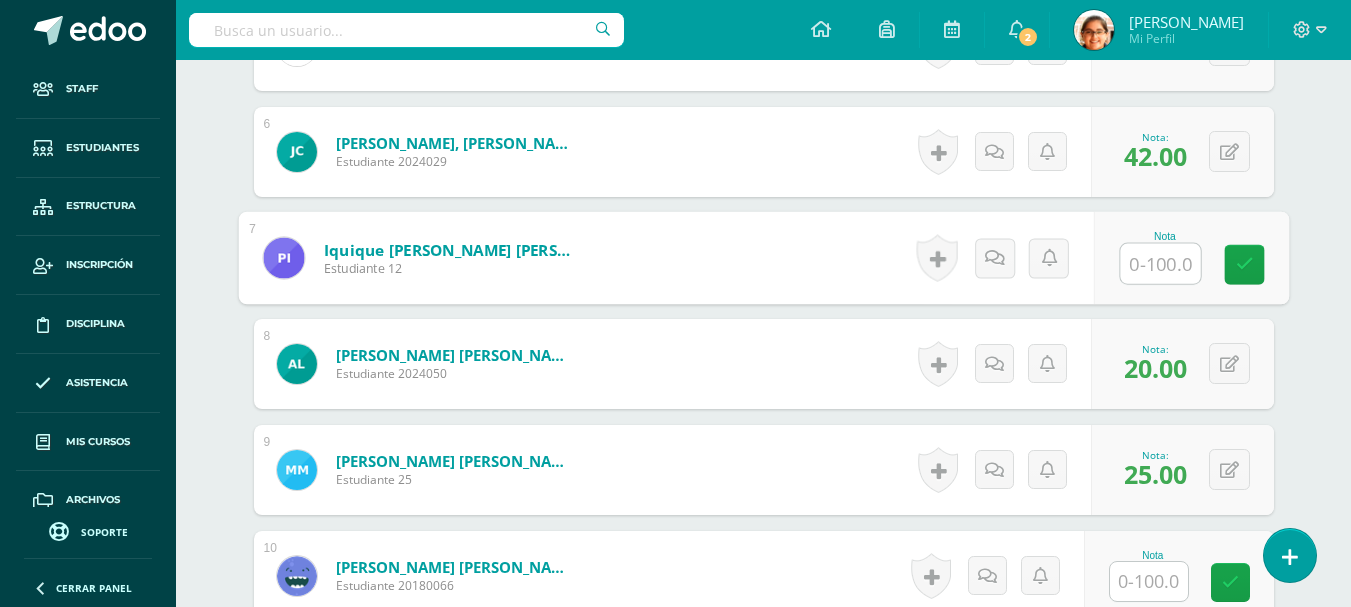 click at bounding box center [1160, 264] 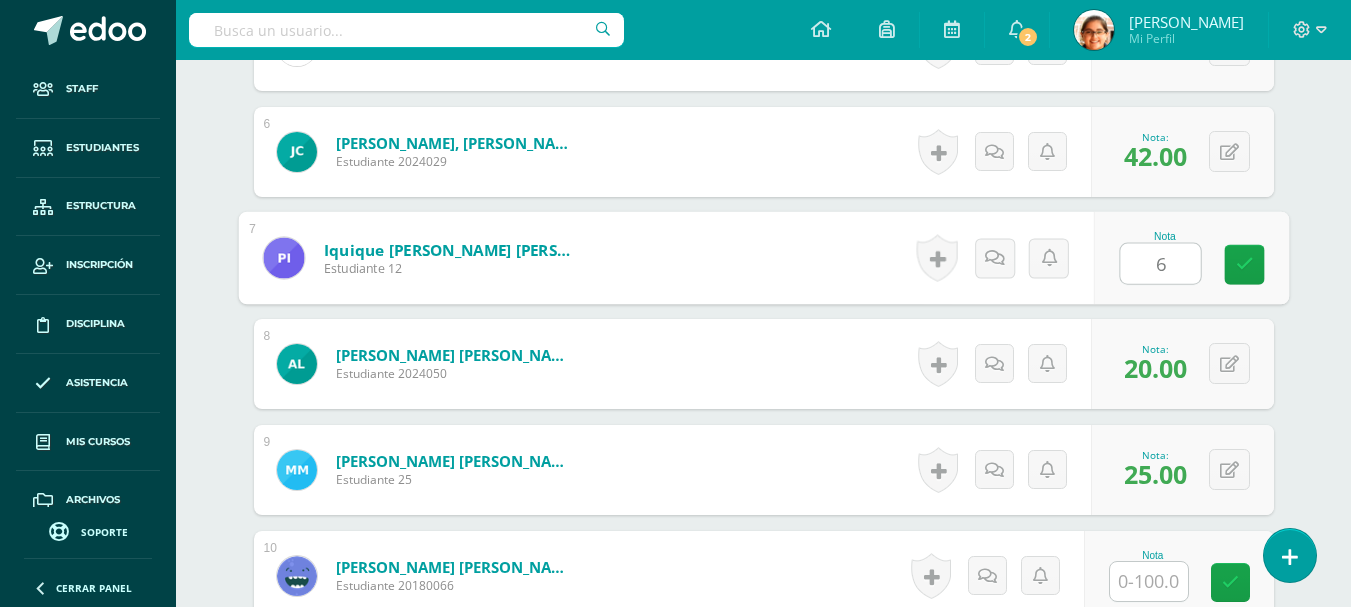 type on "65" 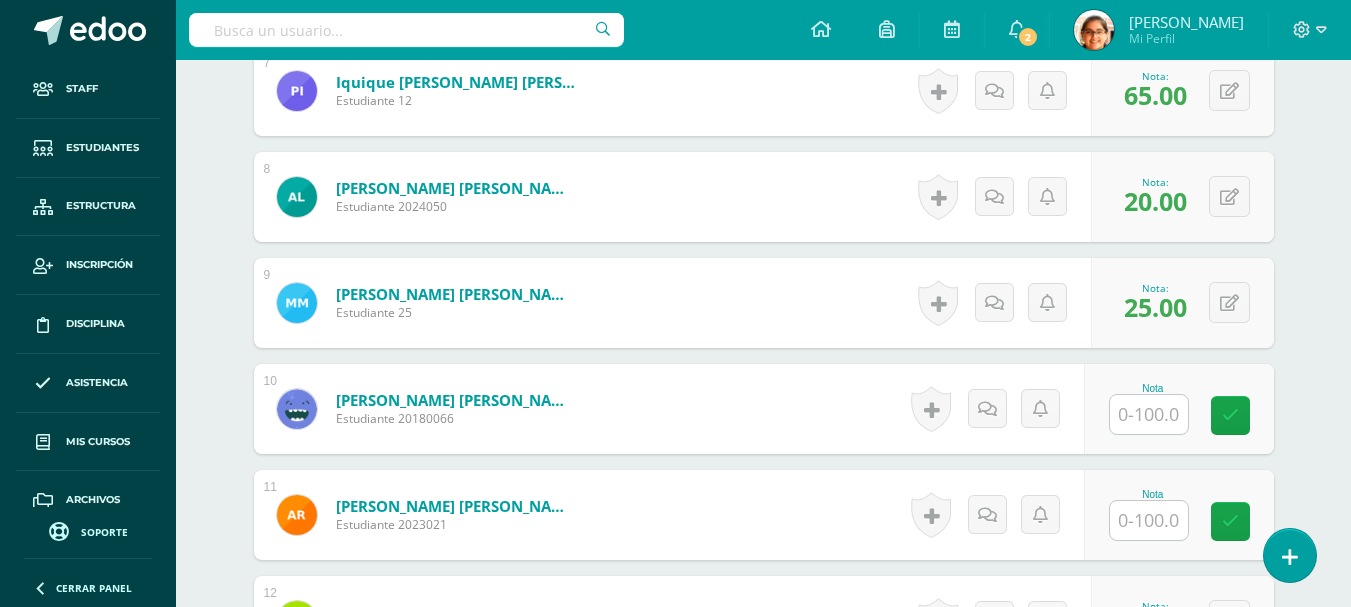 scroll, scrollTop: 1471, scrollLeft: 0, axis: vertical 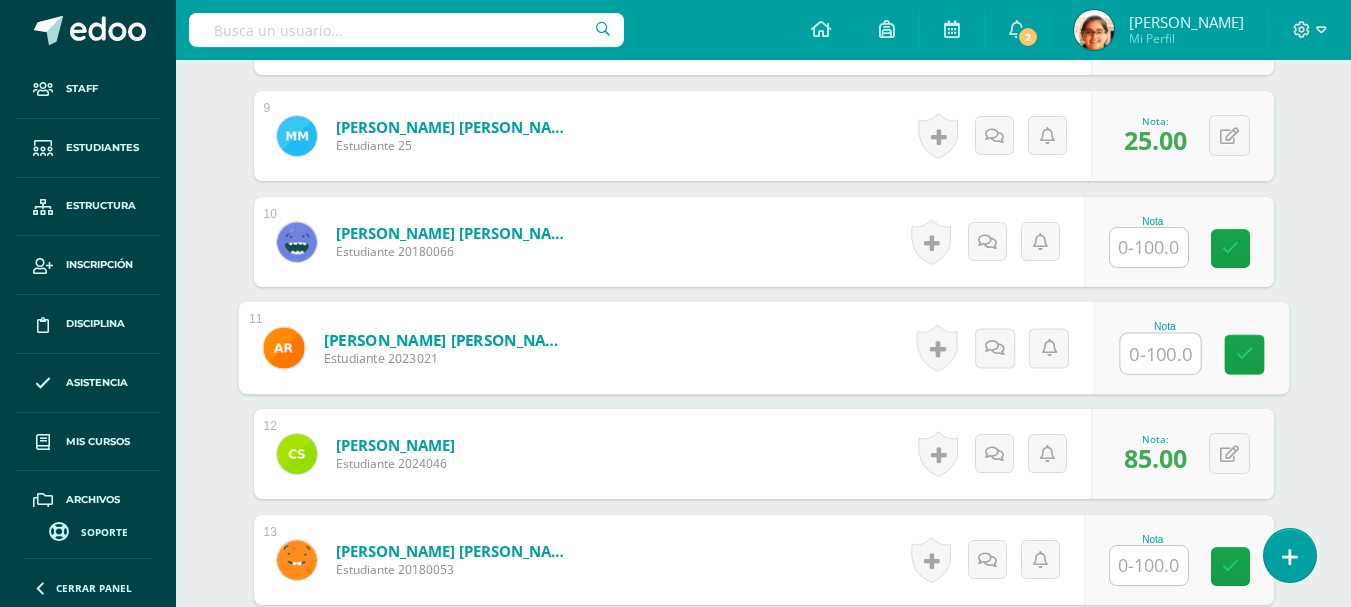 click at bounding box center [1160, 354] 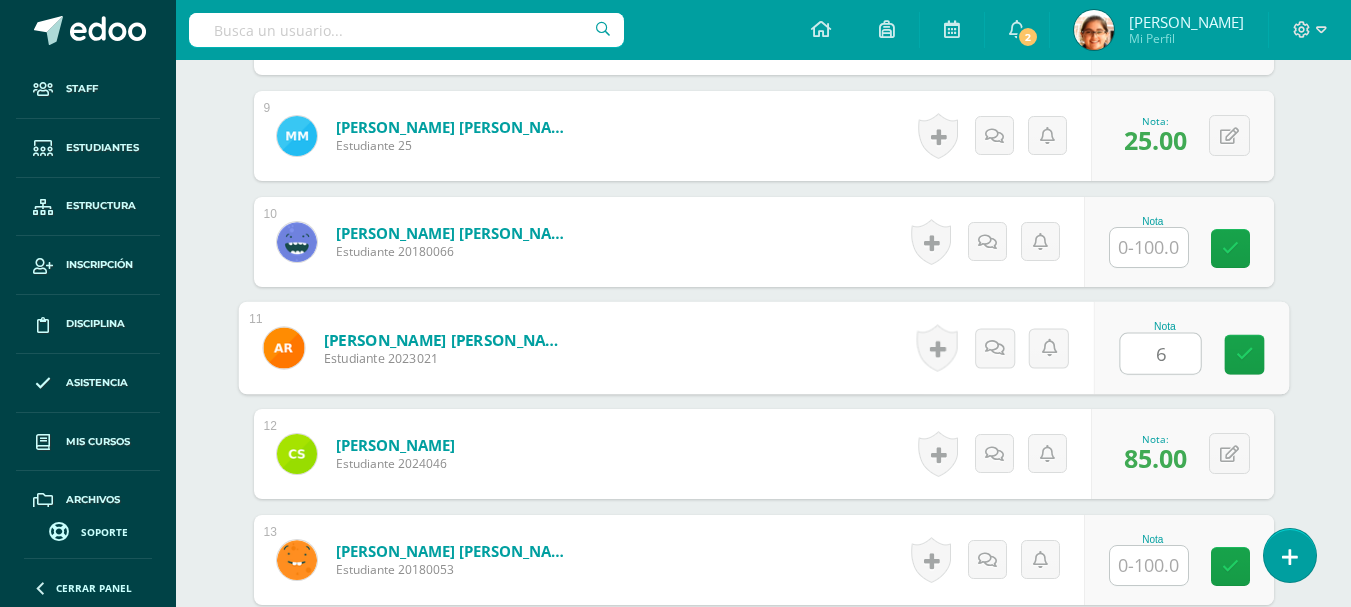 type on "60" 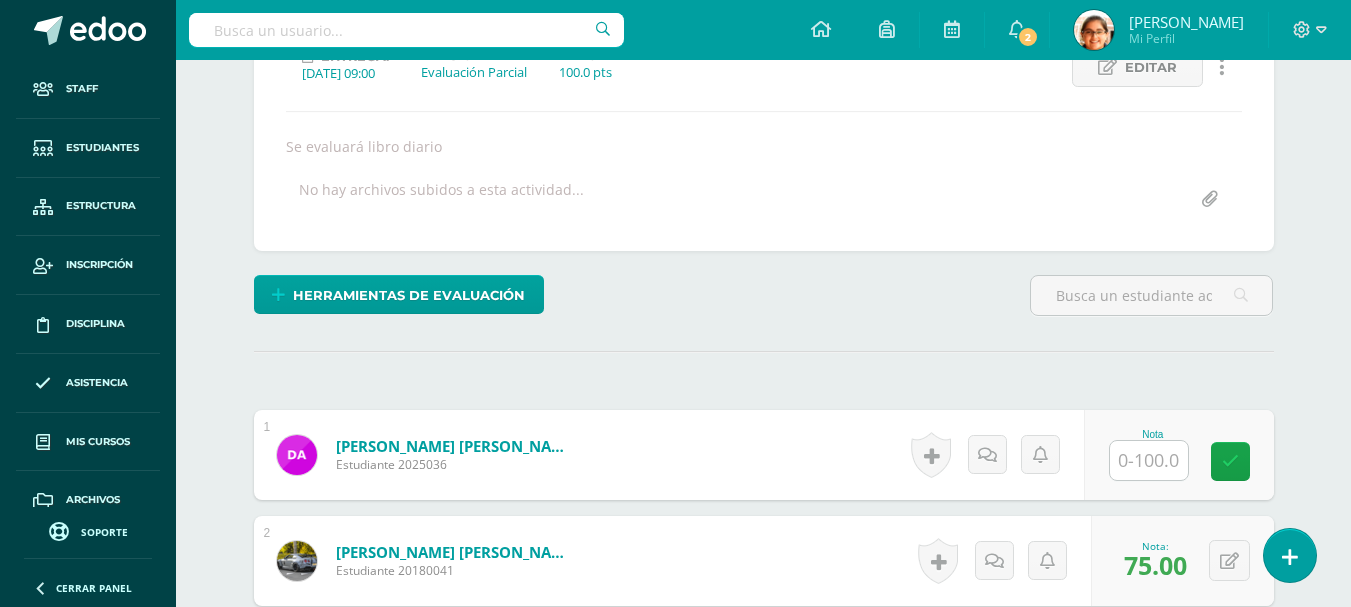 scroll, scrollTop: 471, scrollLeft: 0, axis: vertical 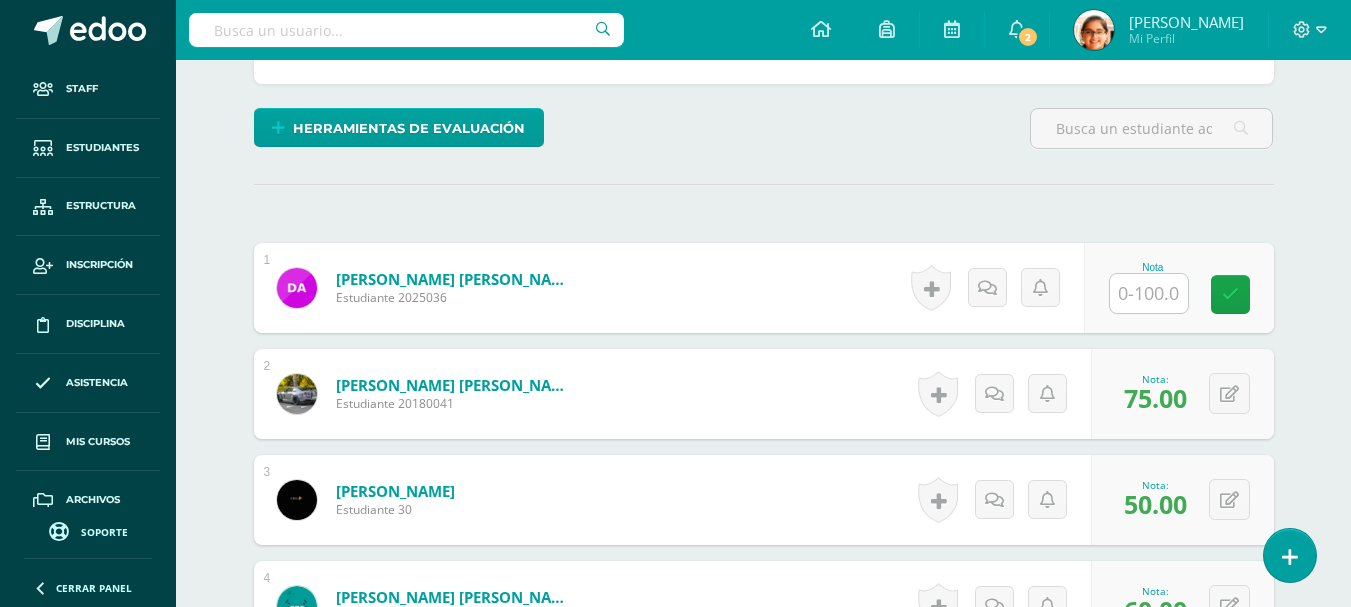click at bounding box center (1149, 293) 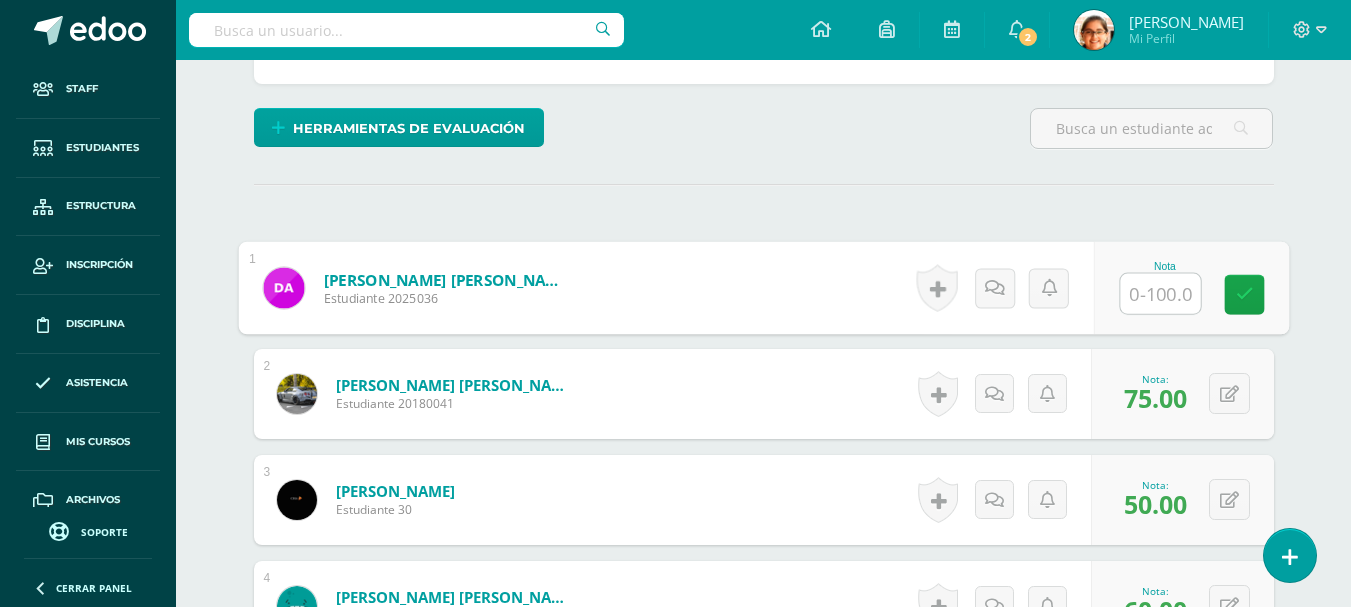 type on "0" 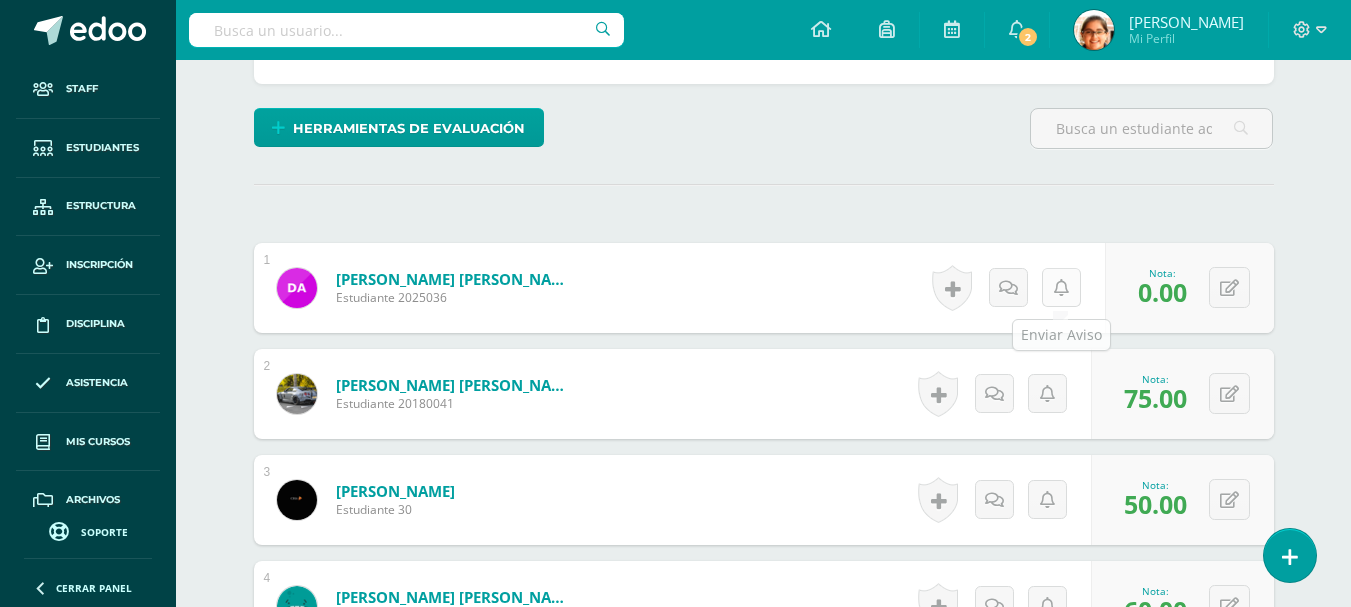 click at bounding box center [1061, 288] 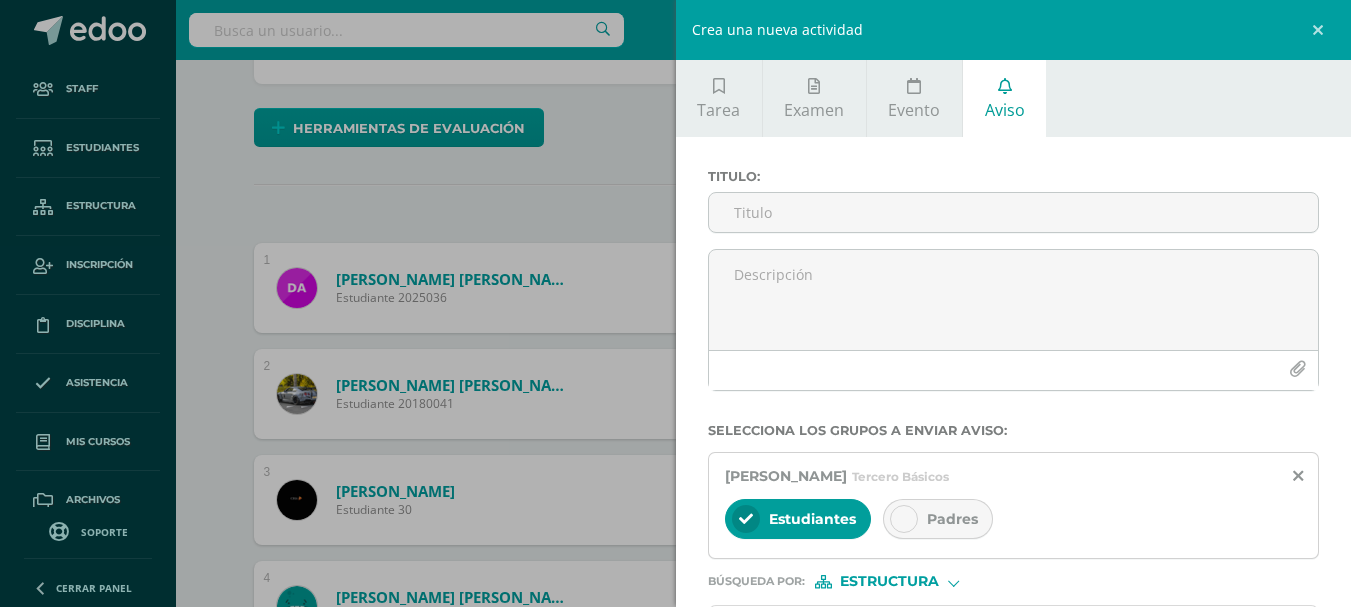 click on "Crea una nueva actividad
Tarea Examen Evento Aviso Título: Fecha: 2025-07-10 20:00:00 La tarea se asignará a:
Contabilidad 'A'
Tercero Básicos
Contabilidad 'A'
Contabilidad 'A'
Unidad 3
Unidad 1
Unidad 2
Unidad 3
Unidad 4
Actiudes (10.0%)
Actiudes (10.0%)
Evaluación Final (30.0%)
Evaluación Parcial (20.0%)
Zona (40.0%)
Agregar tarea
Agregar tarea y ocultar
Título: Mo" at bounding box center [675, 303] 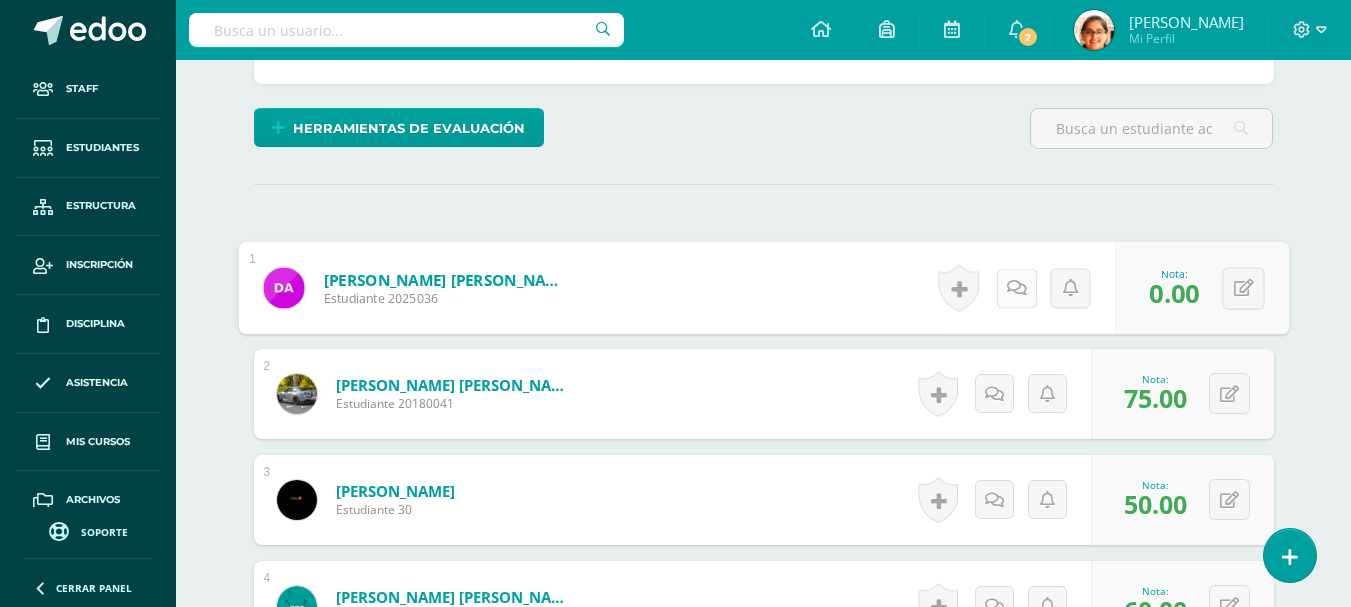 click at bounding box center (1016, 287) 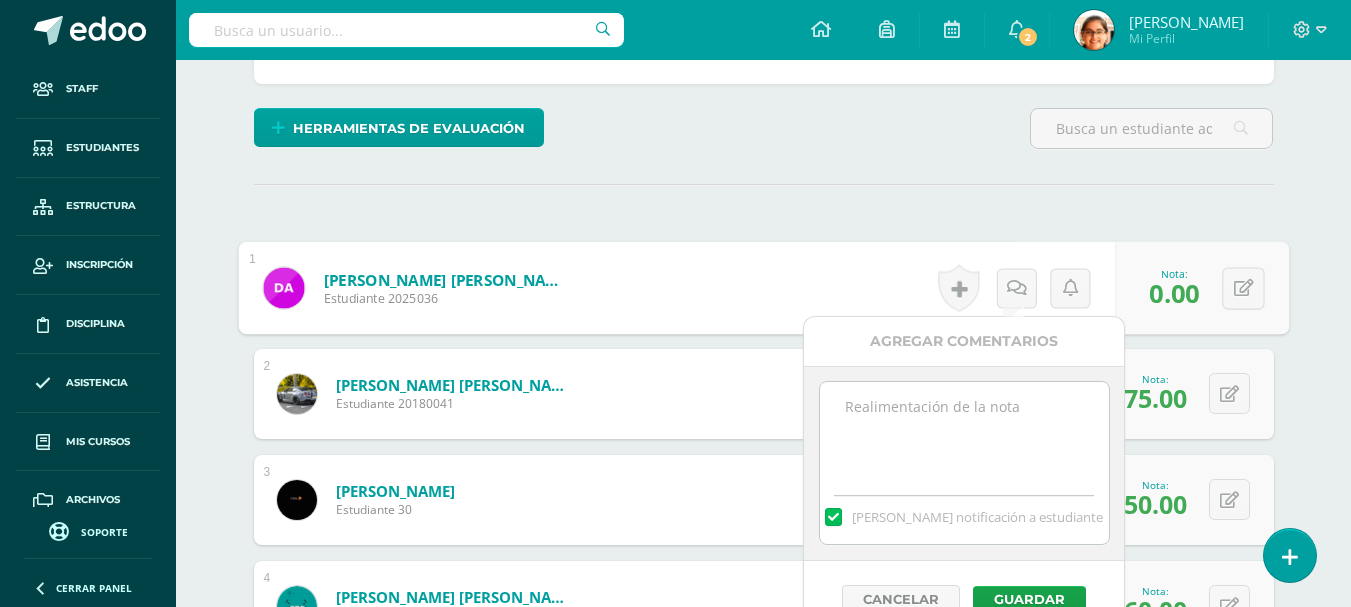click at bounding box center [964, 432] 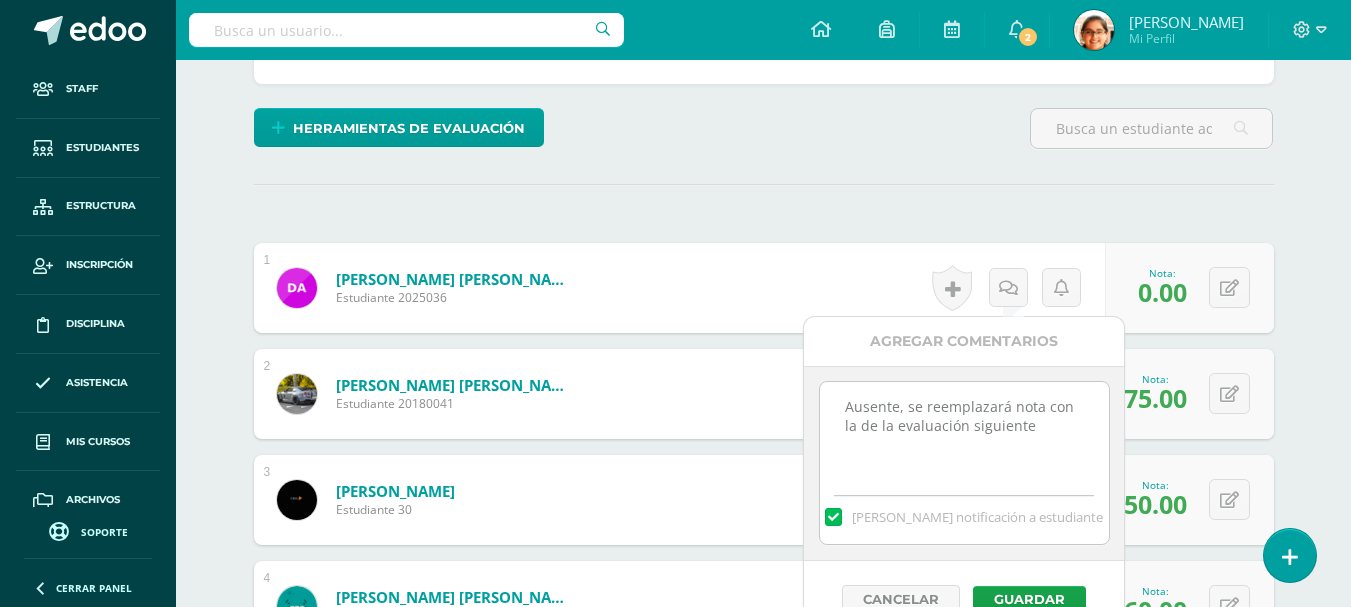 drag, startPoint x: 1058, startPoint y: 441, endPoint x: 770, endPoint y: 375, distance: 295.46573 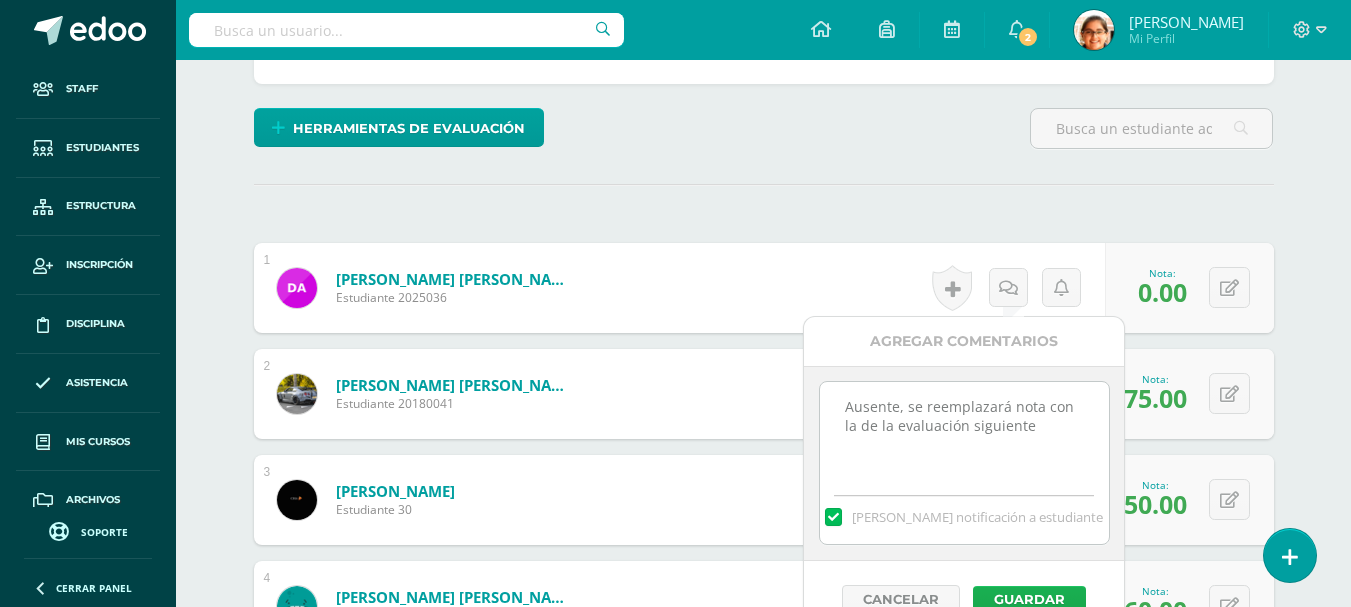 type on "Ausente, se reemplazará nota con la de la evaluación siguiente" 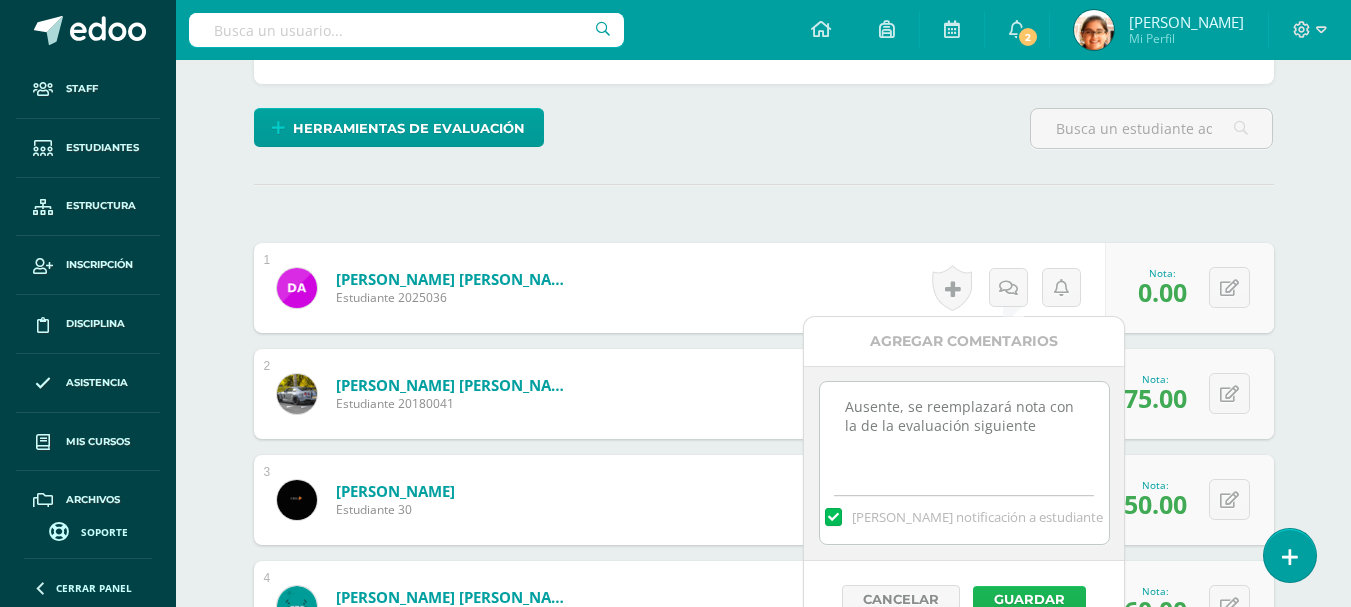 click on "Guardar" at bounding box center [1029, 599] 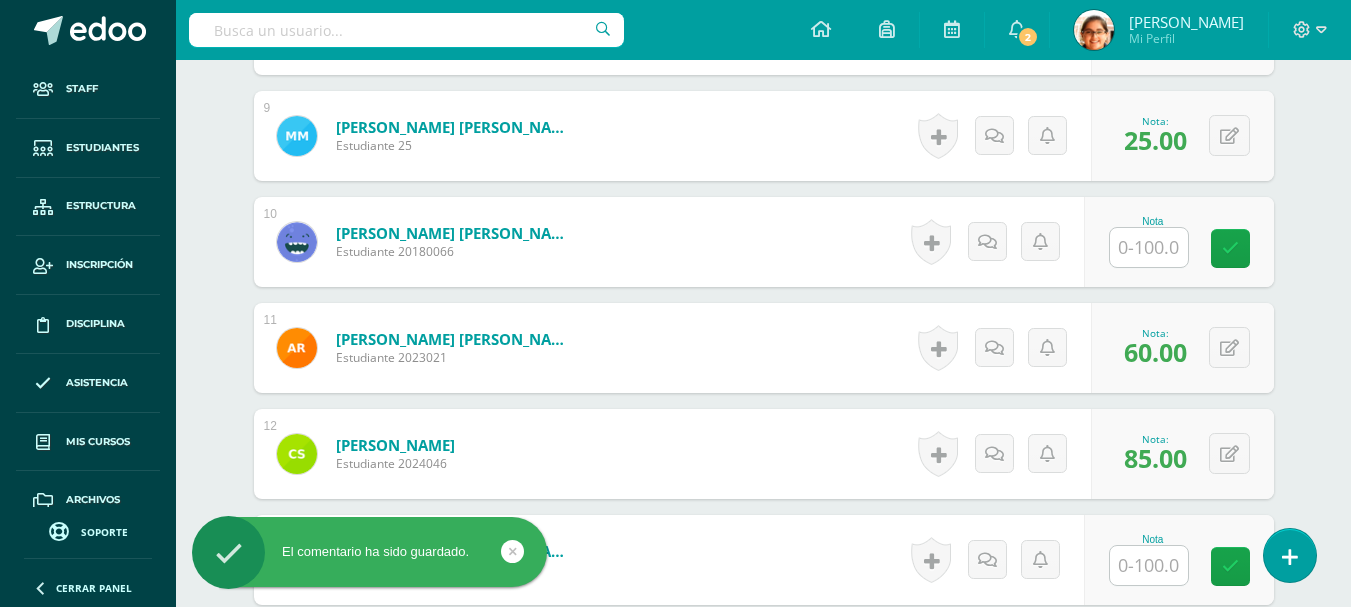 scroll, scrollTop: 1804, scrollLeft: 0, axis: vertical 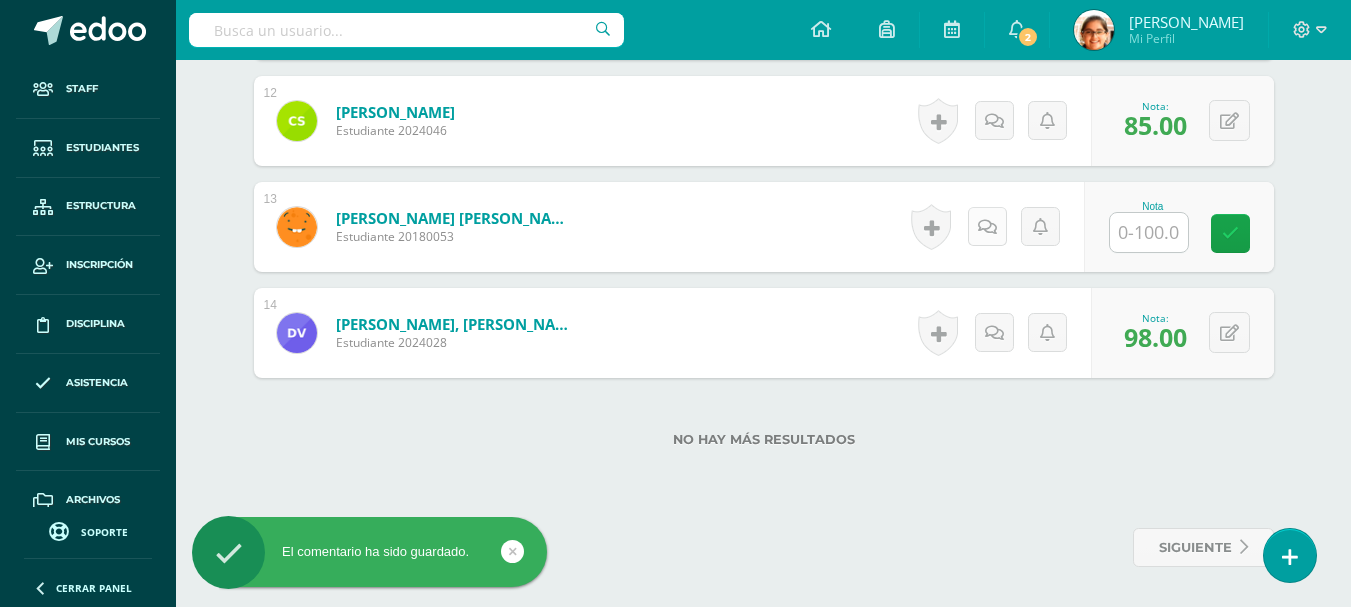 click at bounding box center [987, 226] 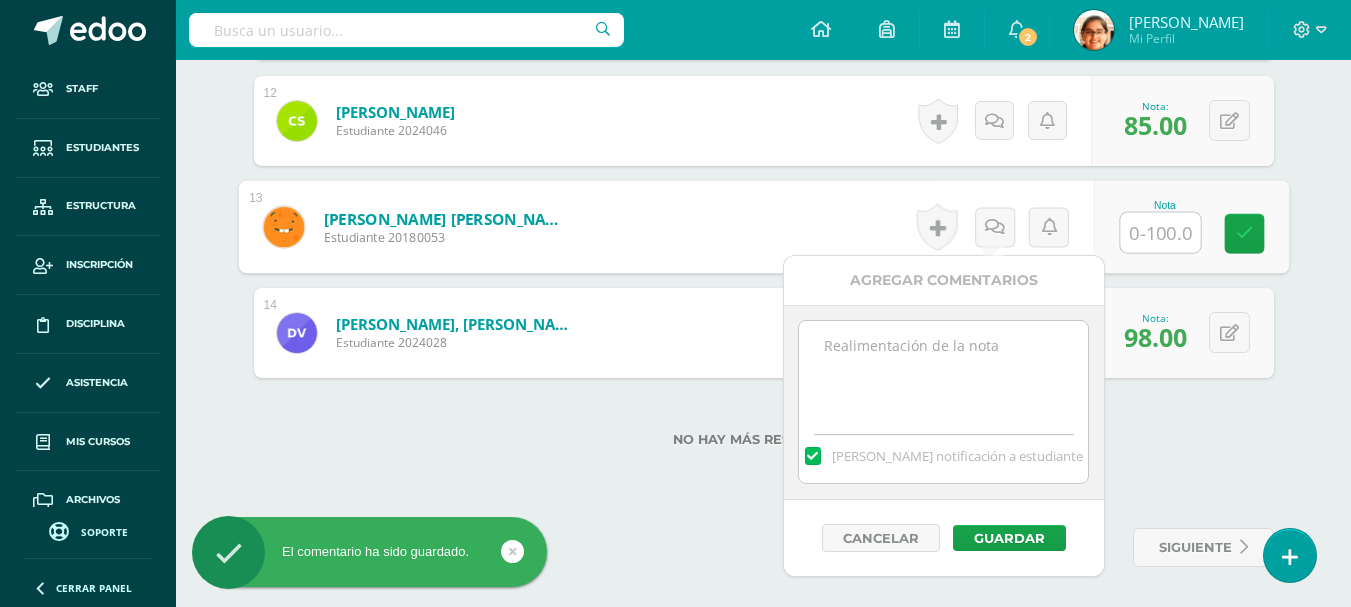 click at bounding box center [943, 371] 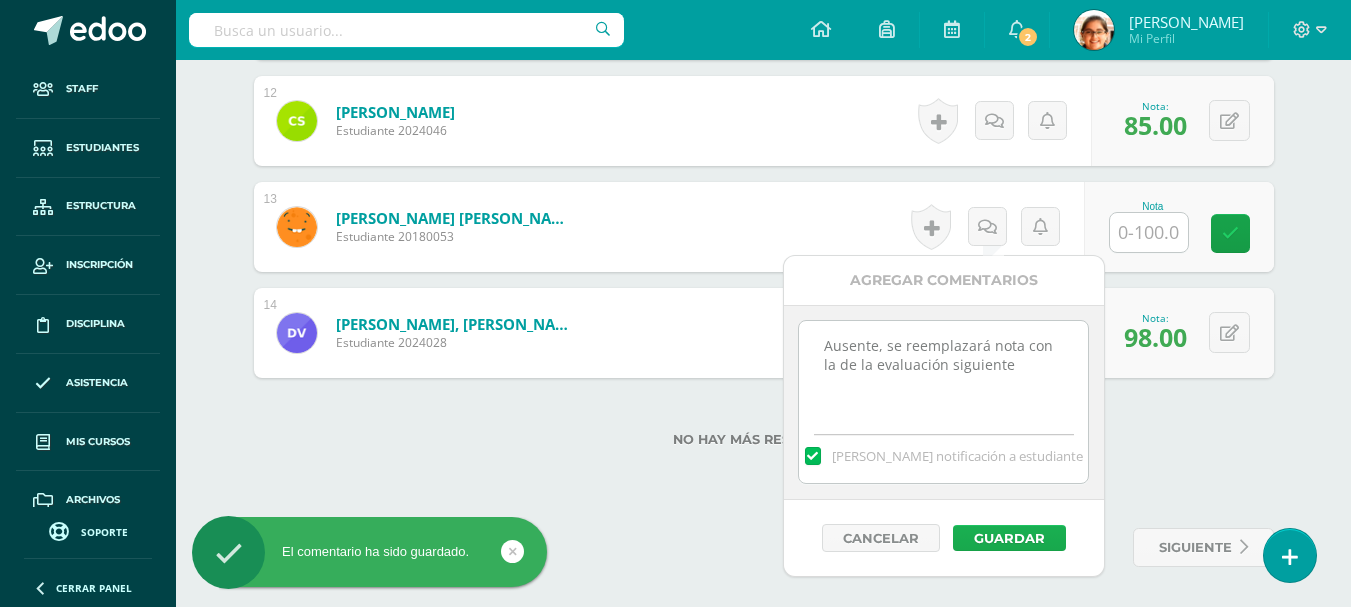 type on "Ausente, se reemplazará nota con la de la evaluación siguiente" 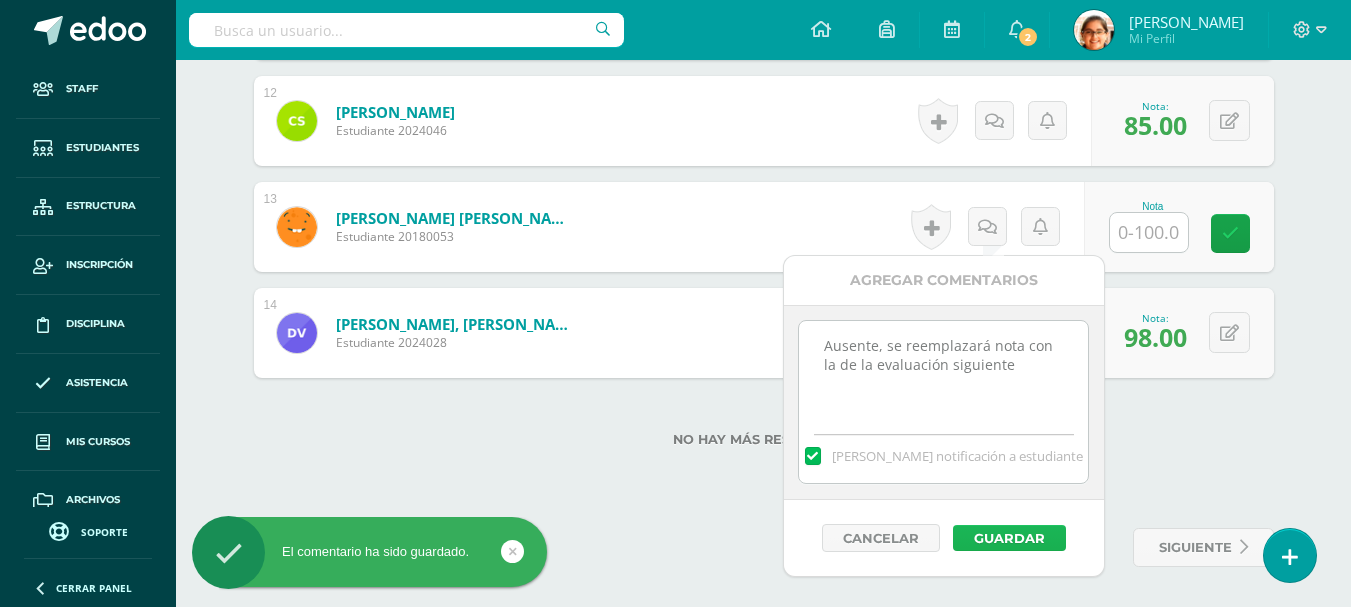 click on "Guardar" at bounding box center (1009, 538) 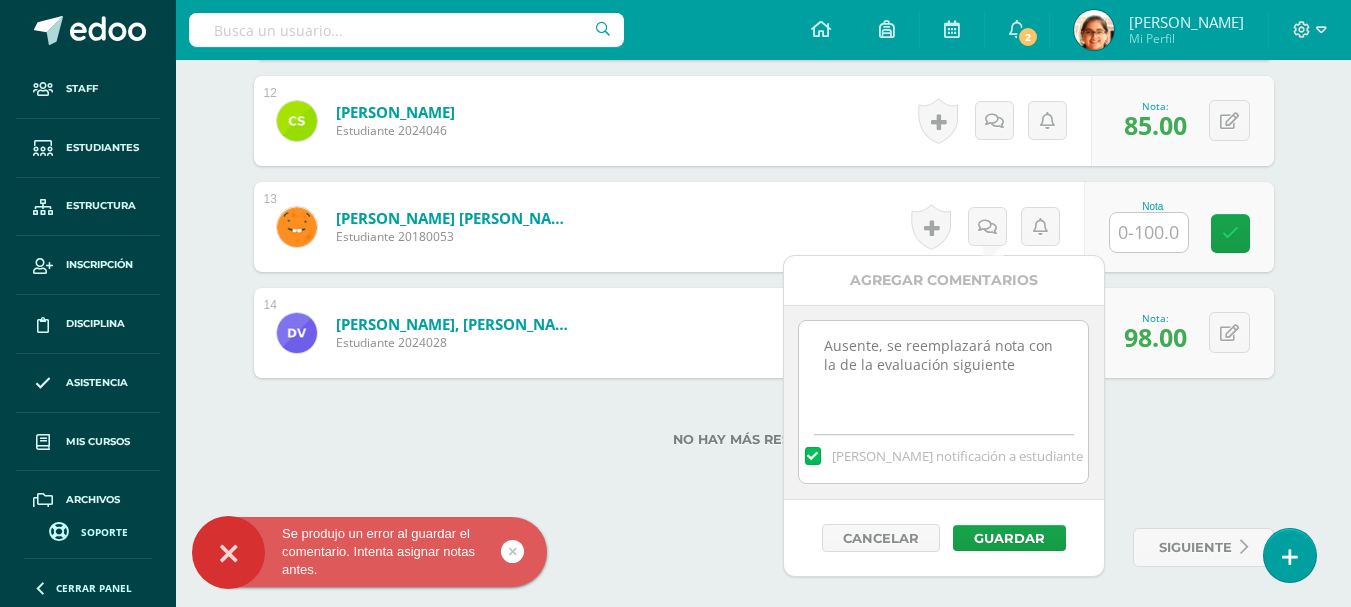 click on "Nota" at bounding box center [1179, 227] 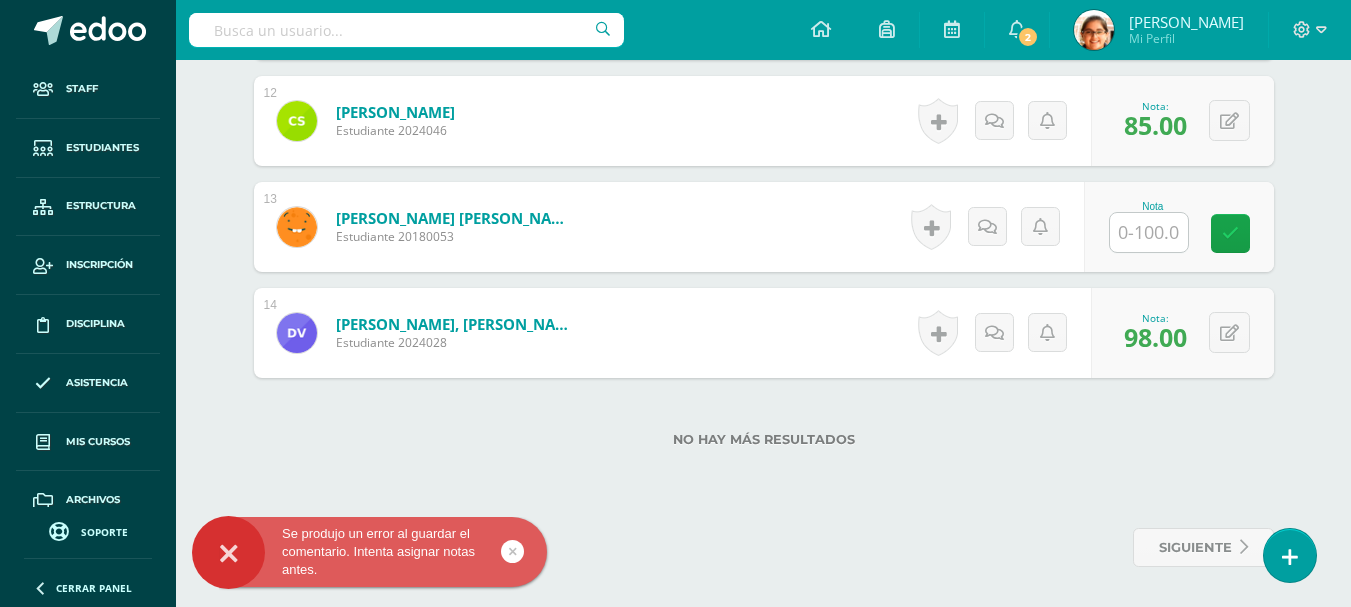 click at bounding box center (1149, 232) 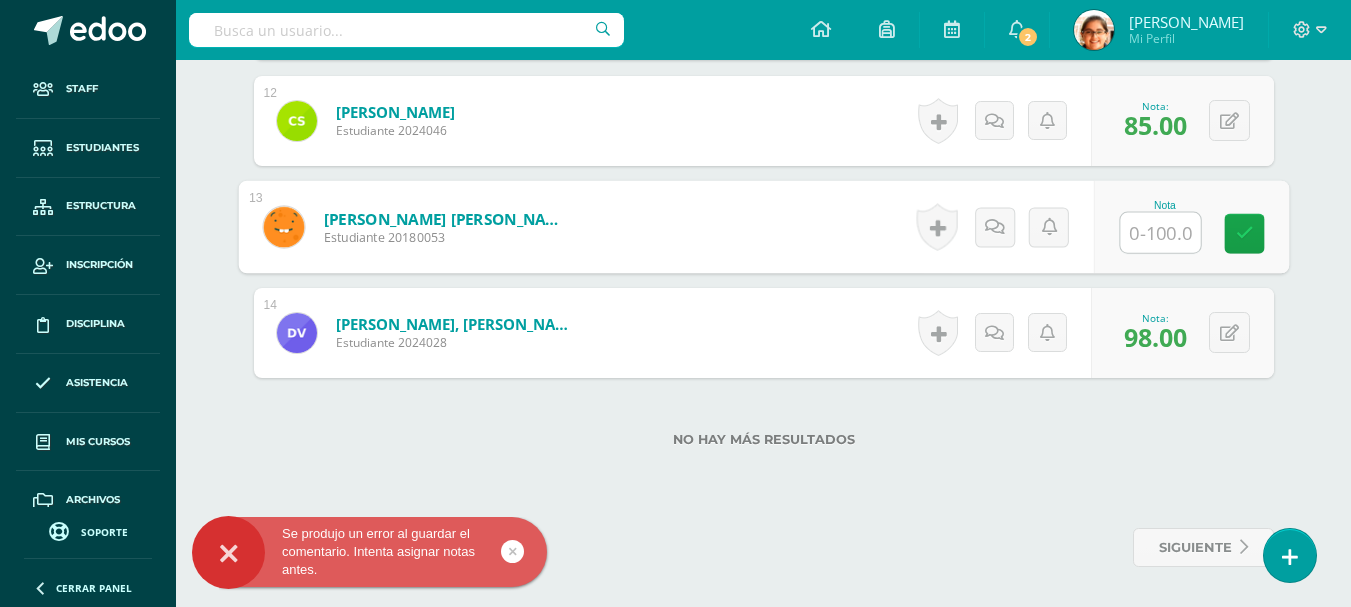type on "0" 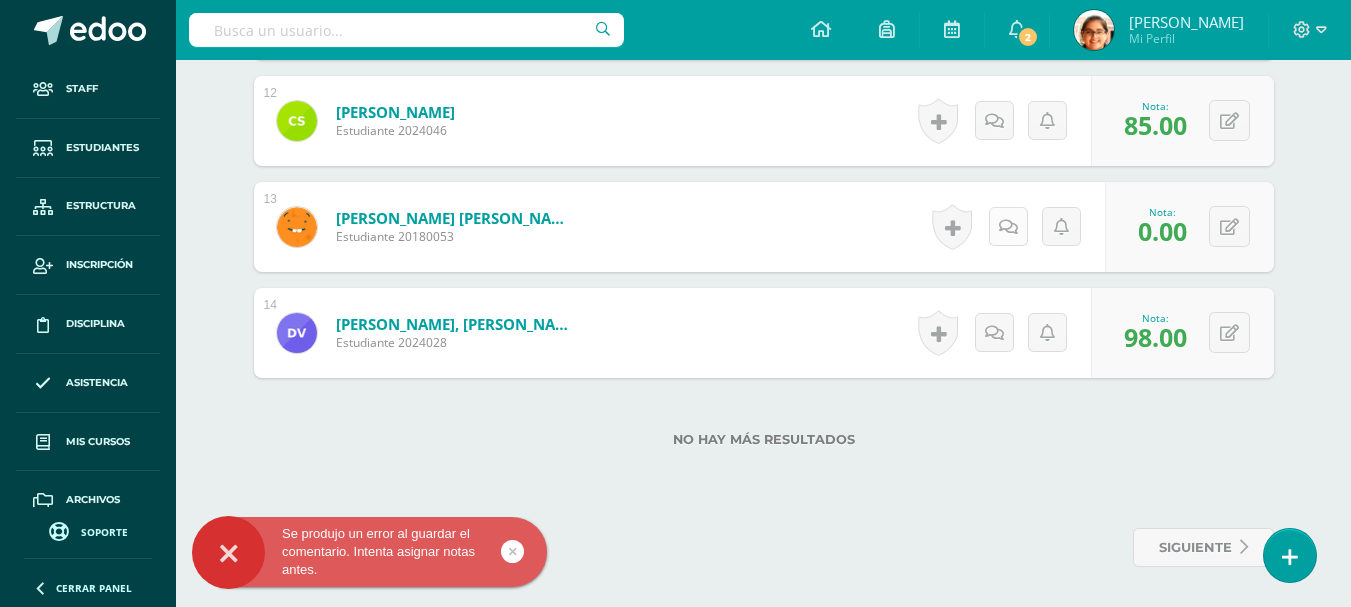 click at bounding box center [1008, 226] 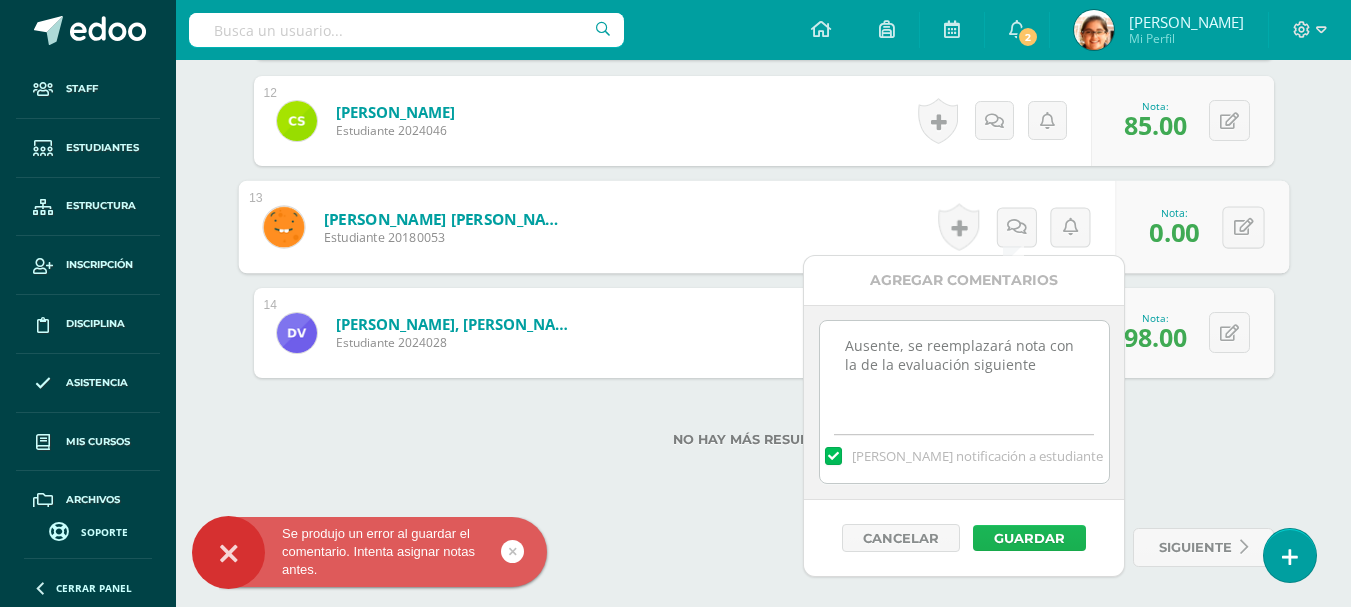 click on "Guardar" at bounding box center (1029, 538) 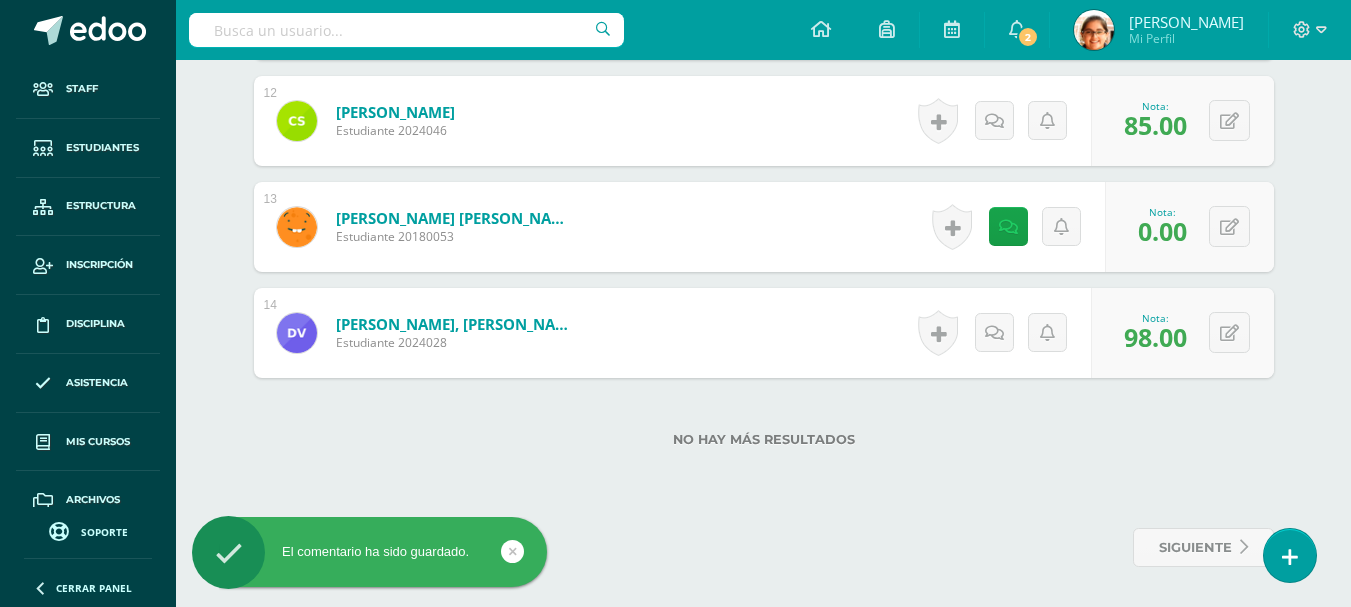 click on "¿Estás seguro que quieres  eliminar  esta actividad?
Esto borrará la actividad y cualquier nota que hayas registrado
permanentemente. Esta acción no se puede revertir. Cancelar Eliminar
Administración de escalas de valoración
escala de valoración
Exposición Oral
Gramática
Entregada
Lectura
Cancelar Guardar Agregar nueva escala de valoración: Cancelar Crear escala de valoración" at bounding box center [764, -500] 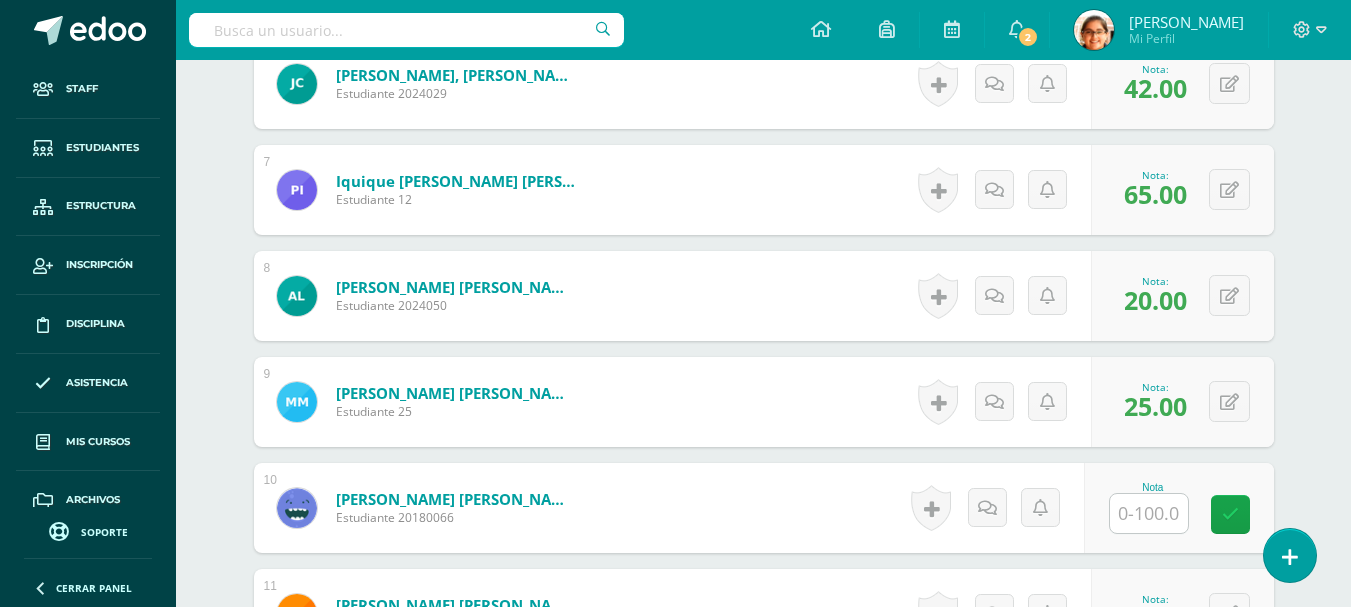 scroll, scrollTop: 1304, scrollLeft: 0, axis: vertical 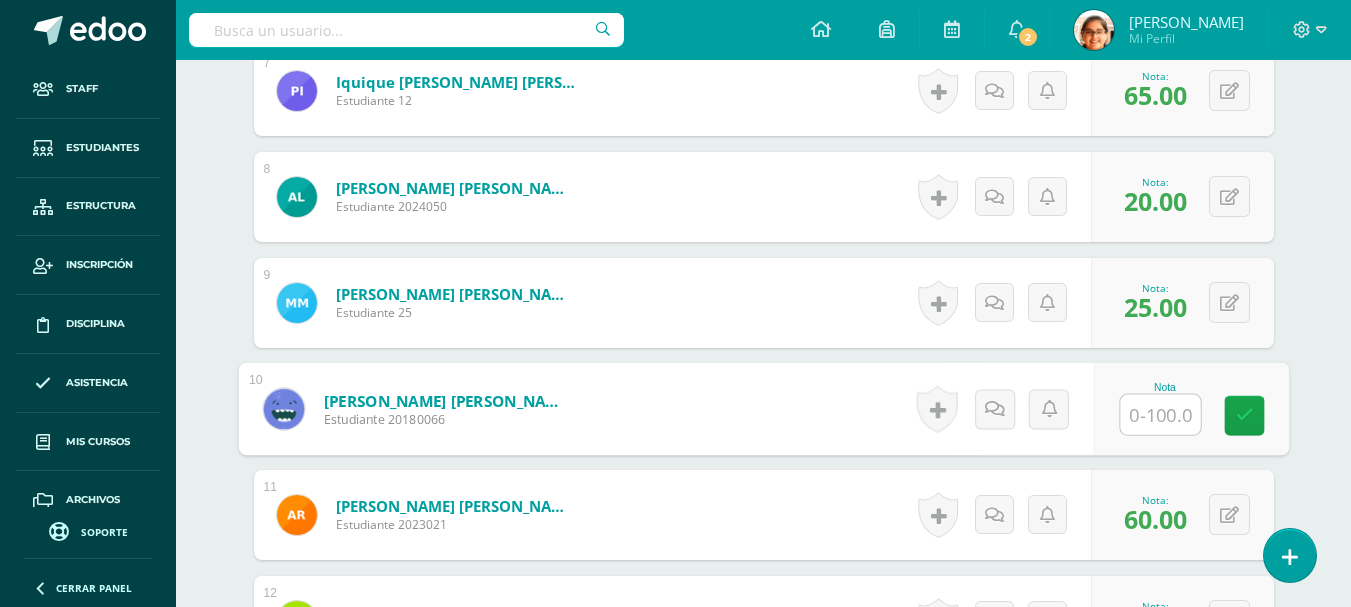 click at bounding box center [1160, 415] 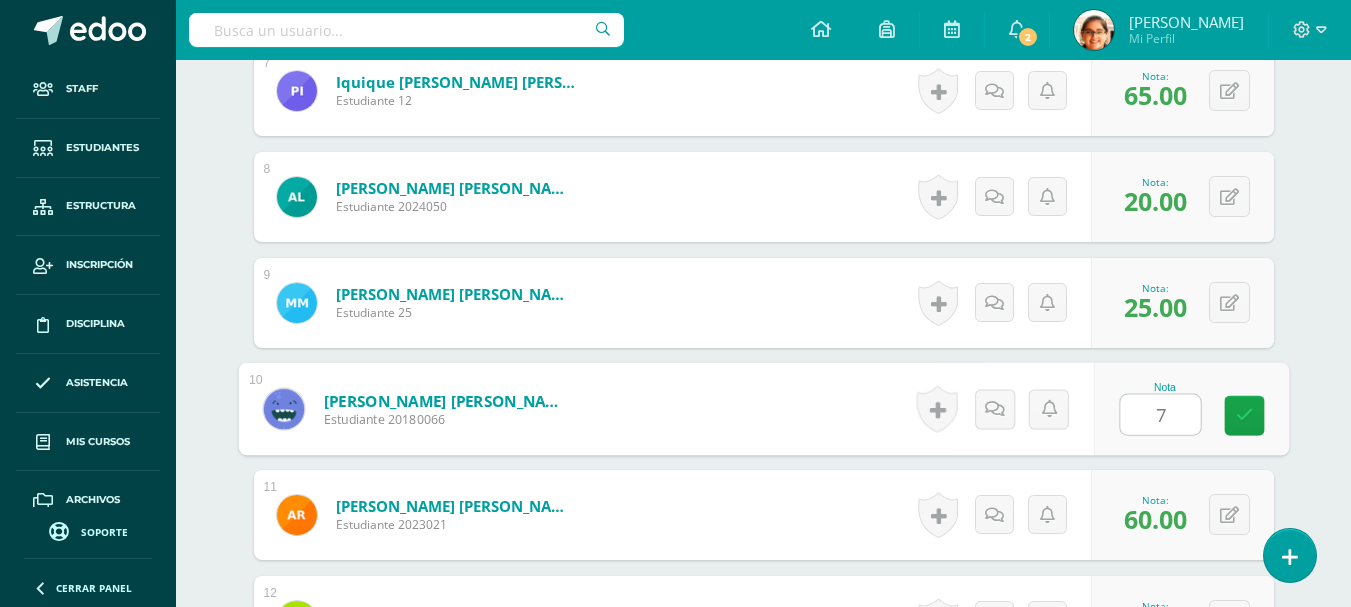 type on "70" 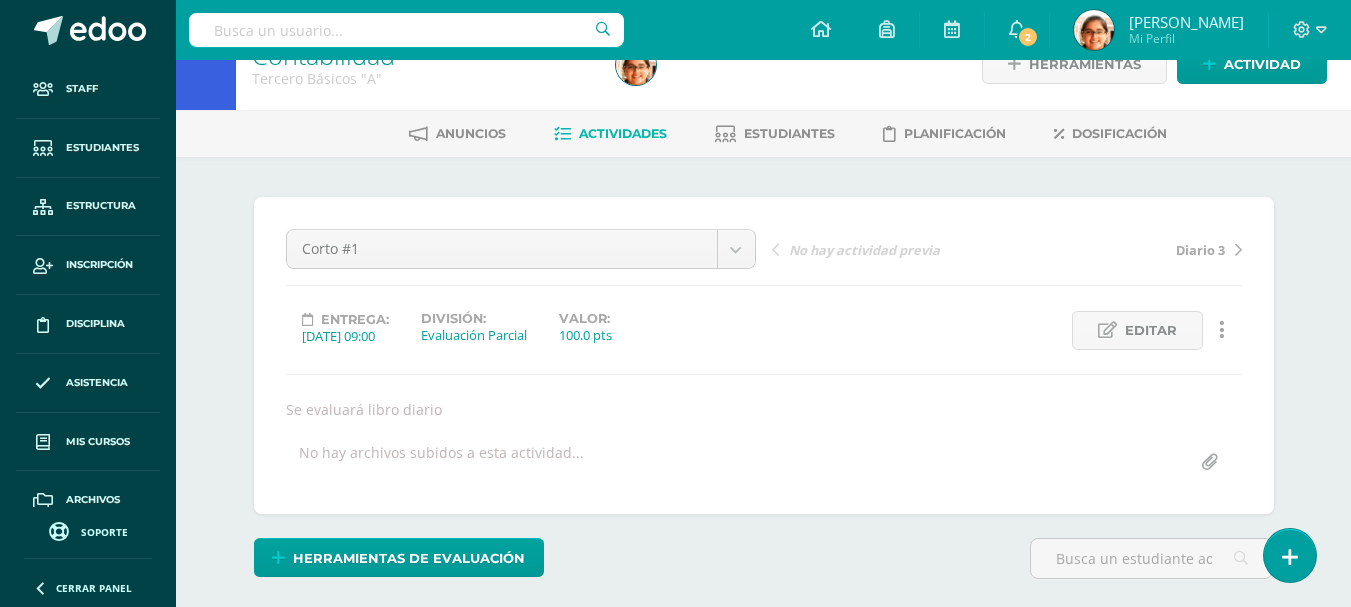 scroll, scrollTop: 0, scrollLeft: 0, axis: both 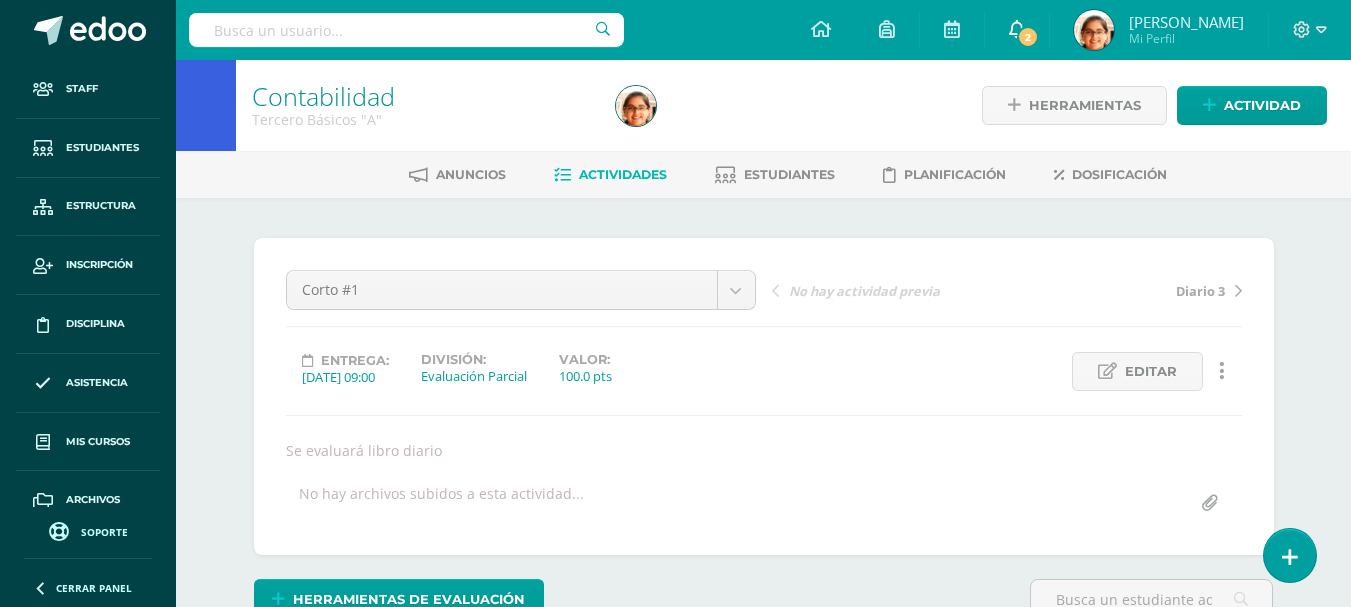click on "2" at bounding box center [1028, 37] 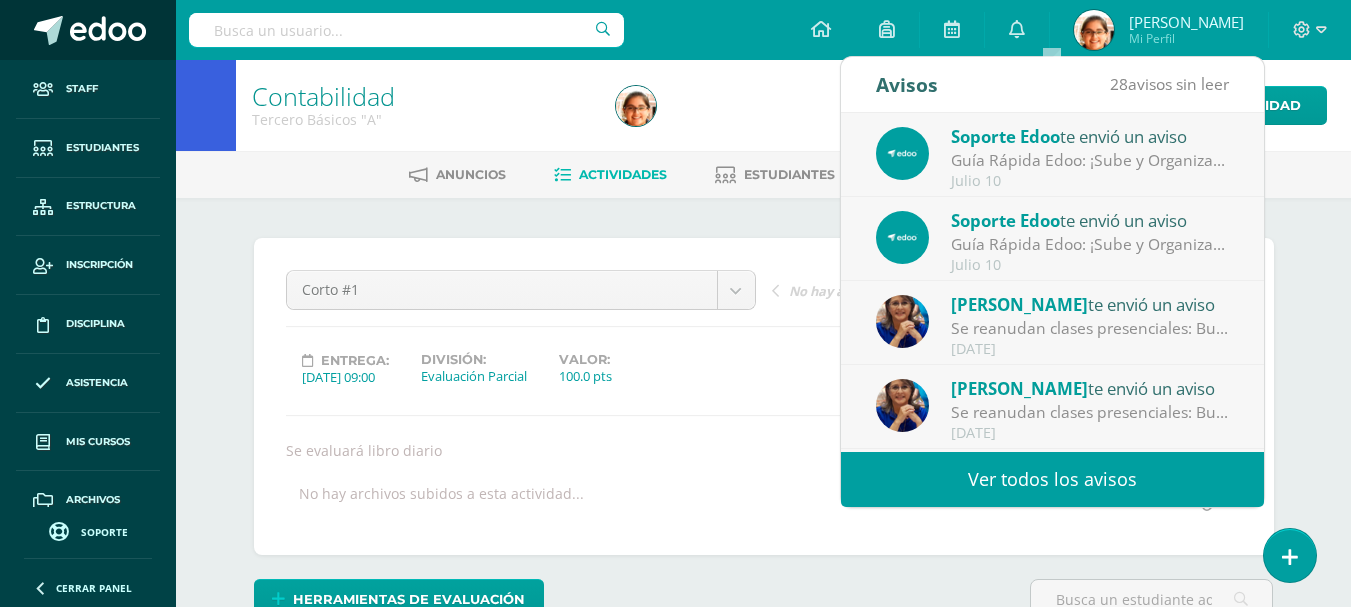 click at bounding box center [88, 30] 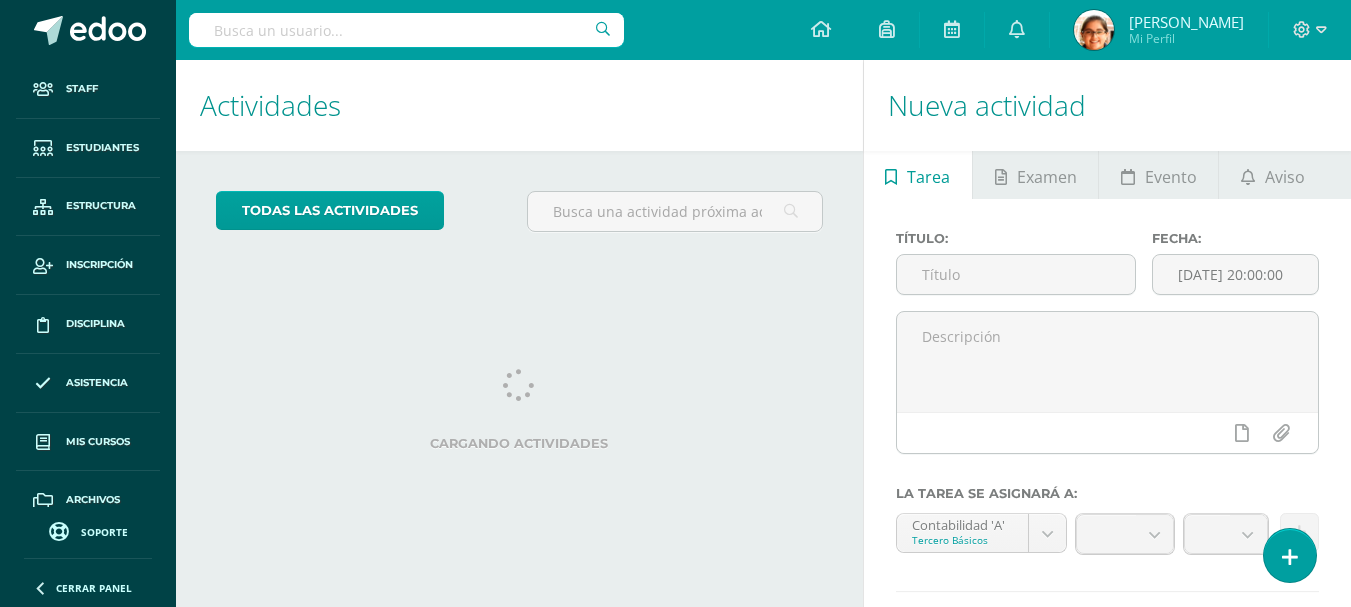 scroll, scrollTop: 0, scrollLeft: 0, axis: both 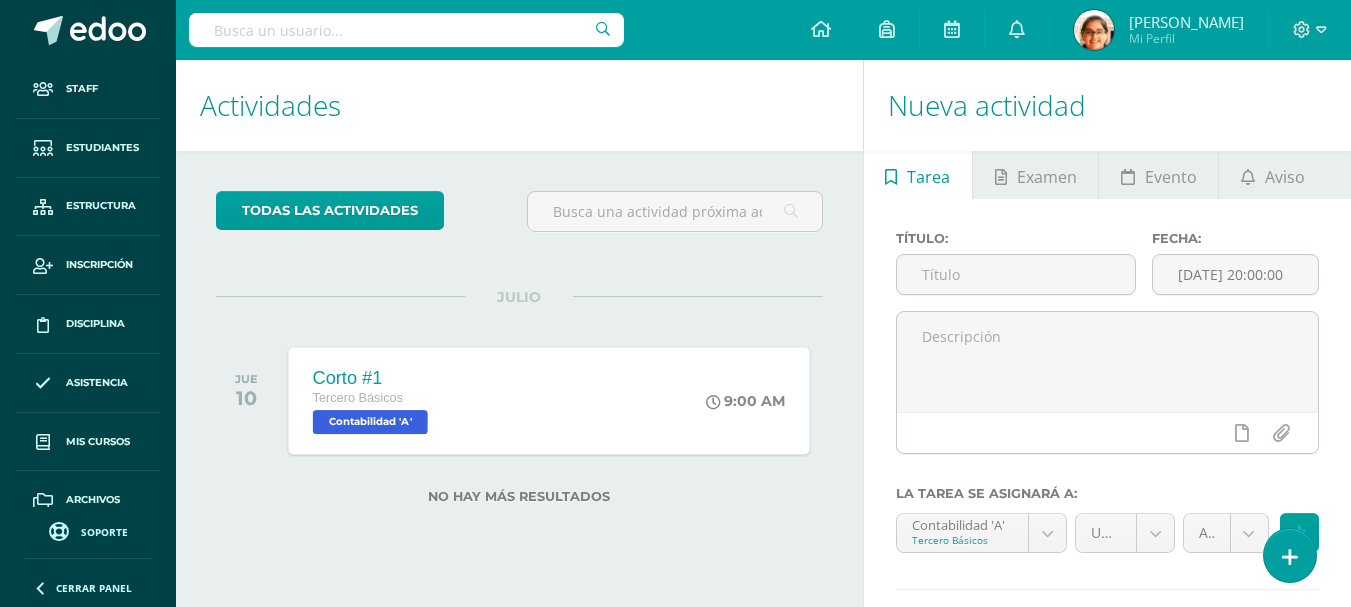 click on "Corto #1
Tercero Básicos
Contabilidad 'A'
9:00 AM
Corto #1
Contabilidad
Cargando contenido" at bounding box center (548, 400) 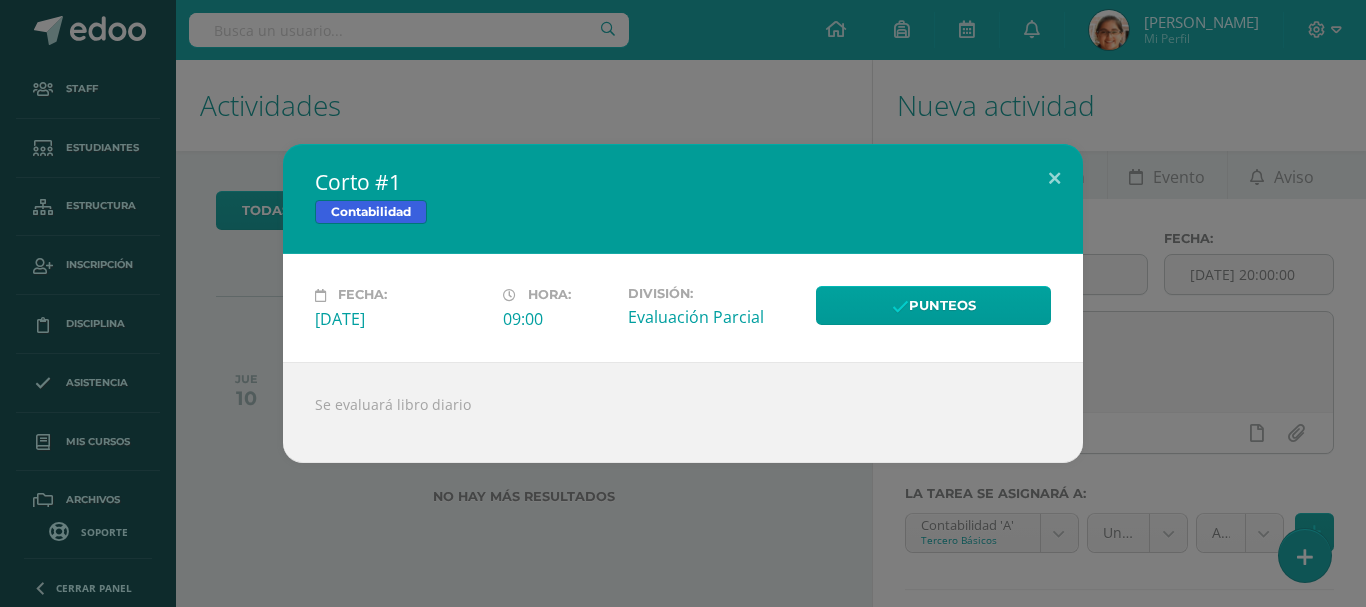 click on "Corto #1
Contabilidad
Fecha:
[DATE][PERSON_NAME]:
09:00
División:
Evaluación Parcial" at bounding box center (683, 303) 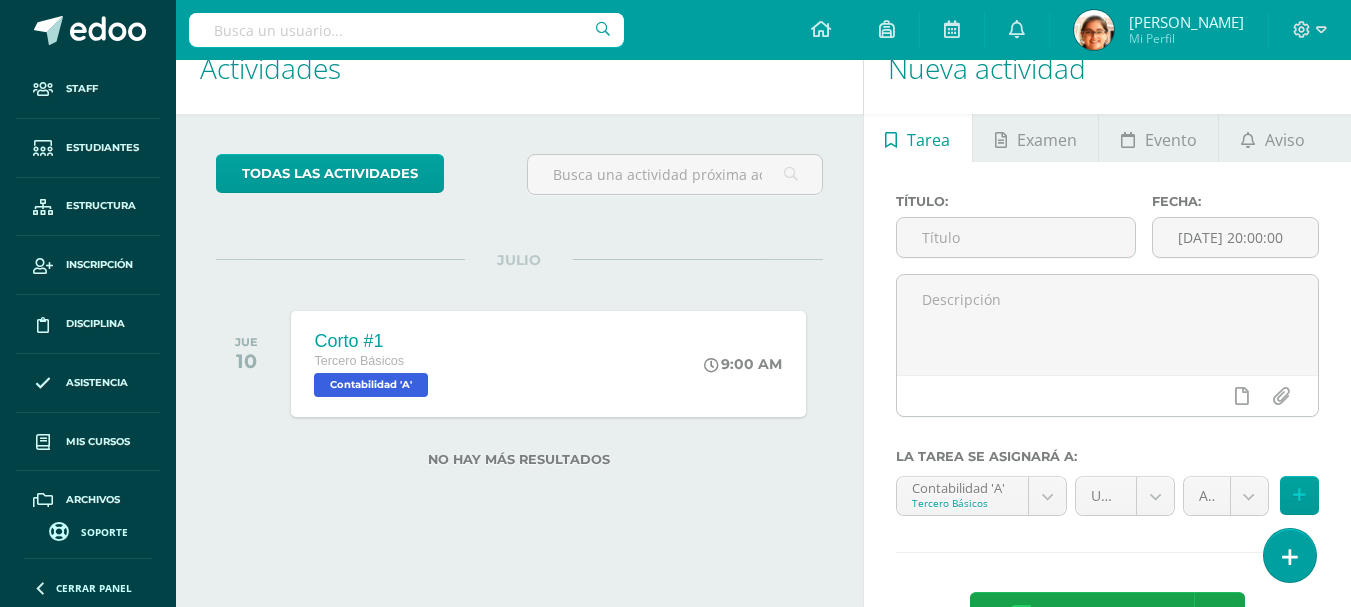 scroll, scrollTop: 0, scrollLeft: 0, axis: both 